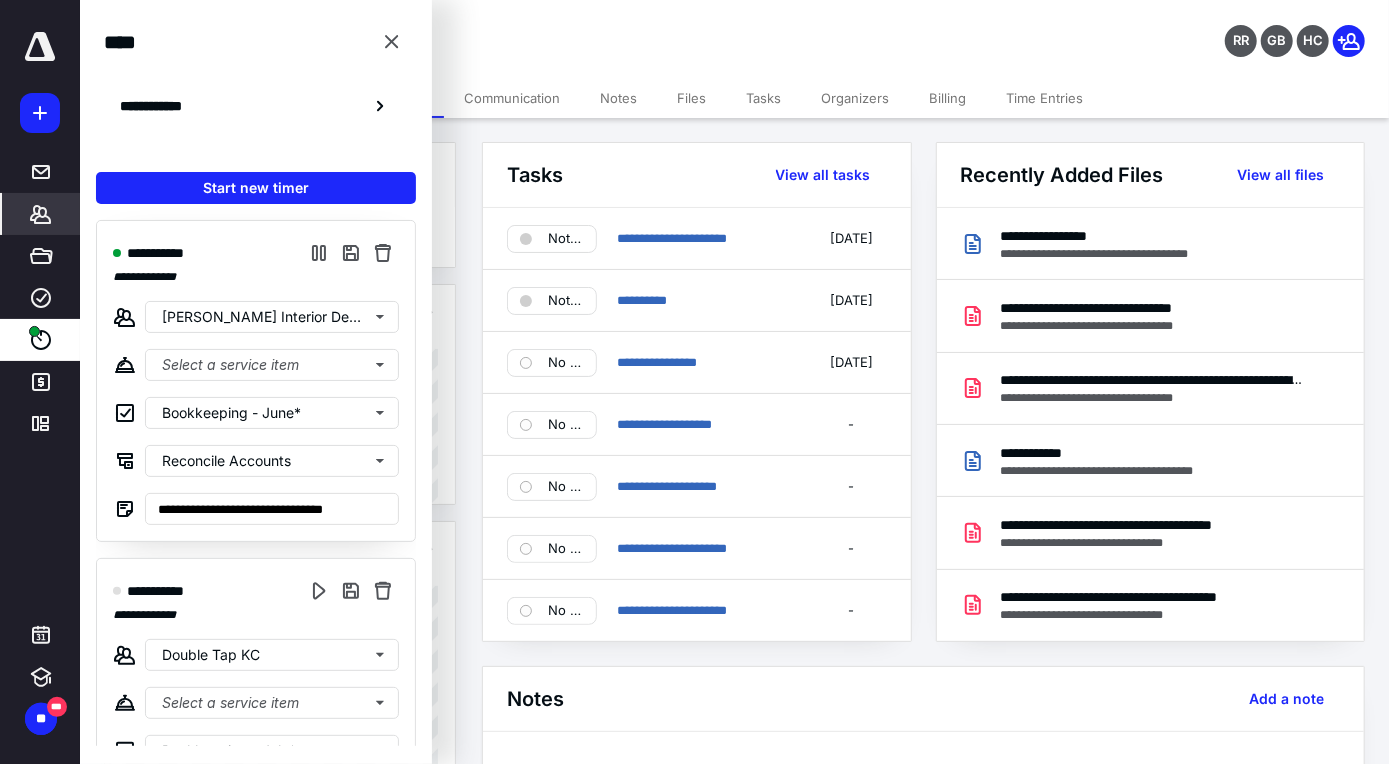 scroll, scrollTop: 0, scrollLeft: 0, axis: both 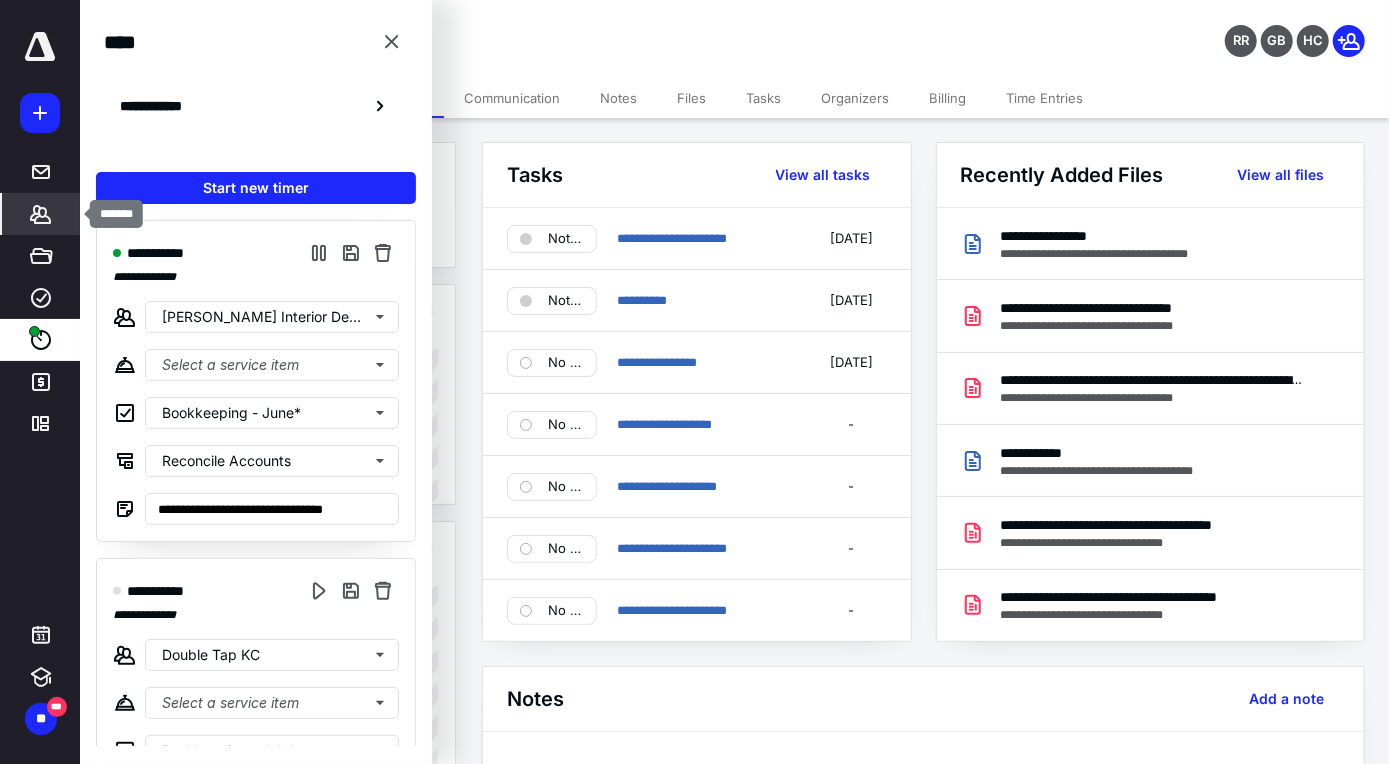 click 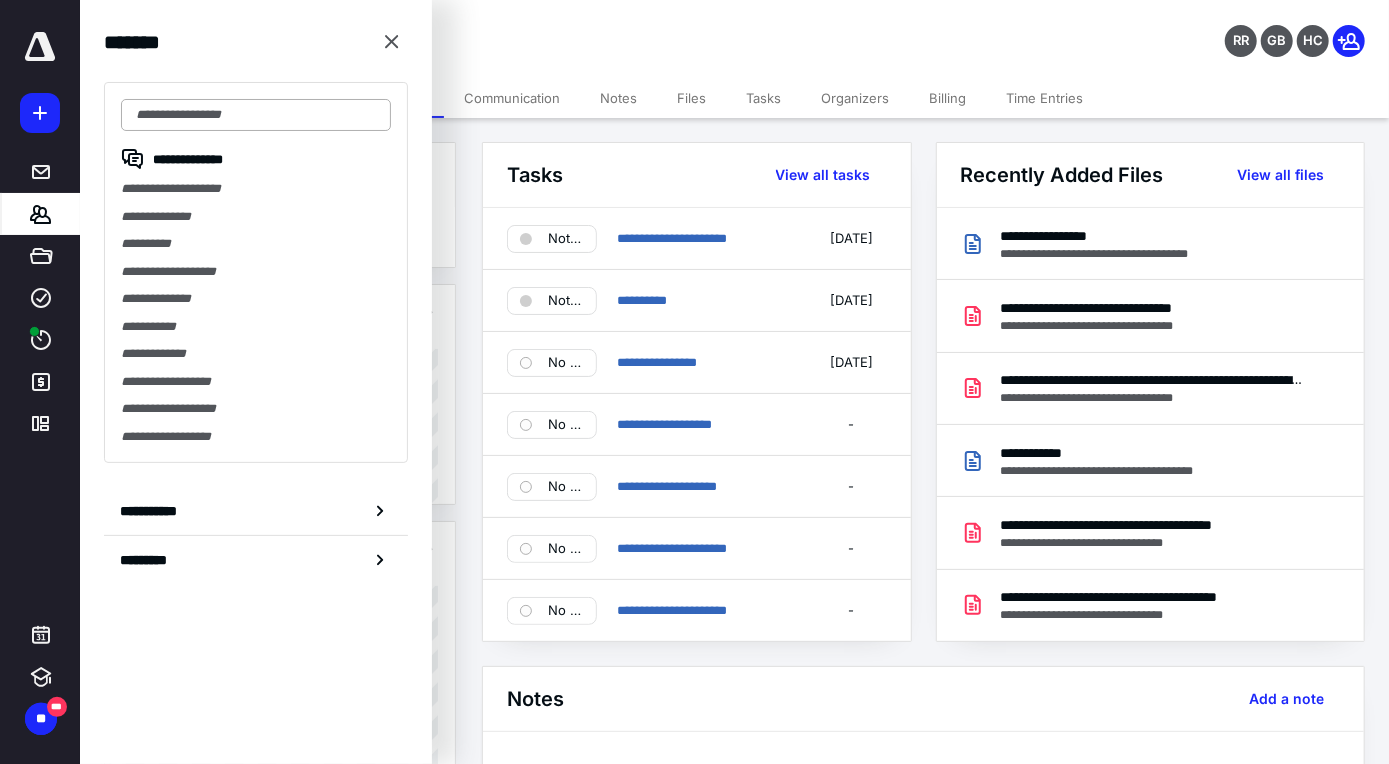 click at bounding box center (256, 115) 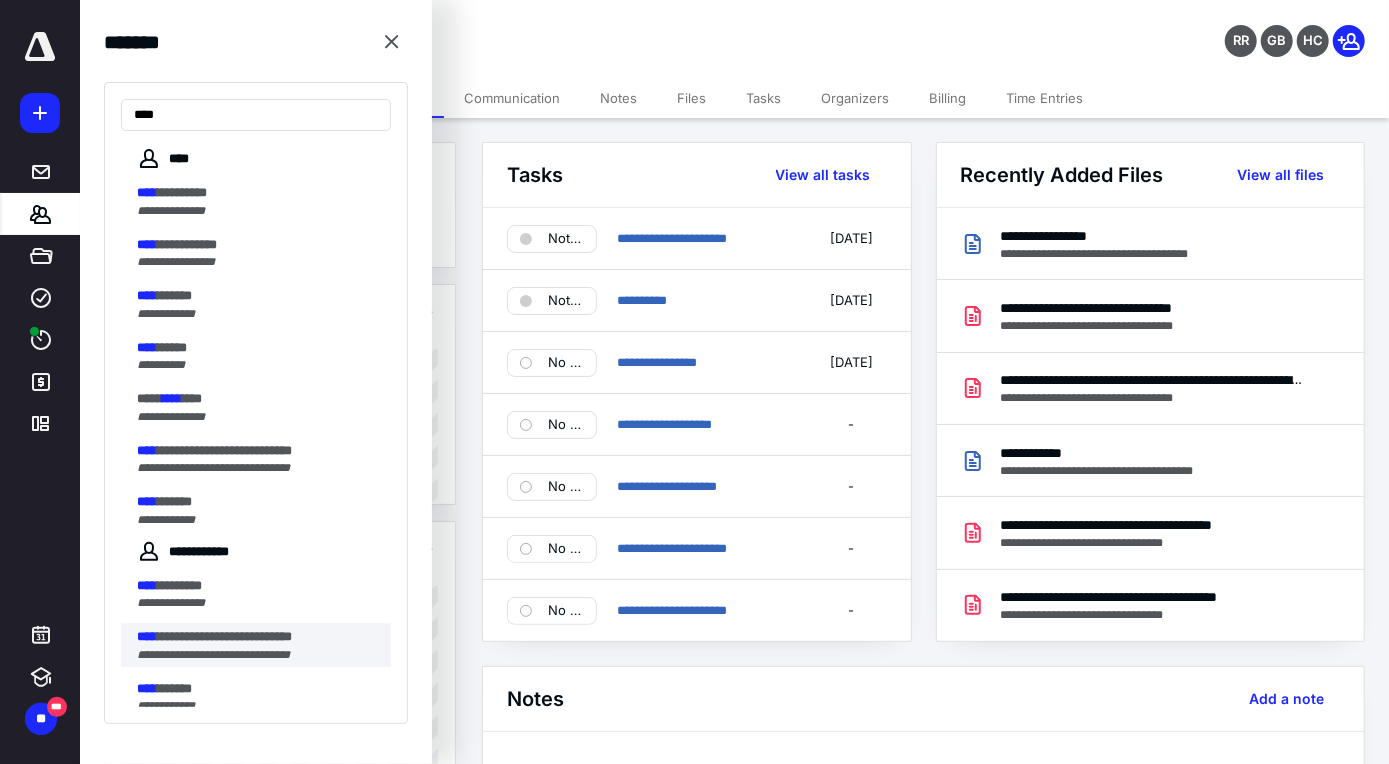 type on "****" 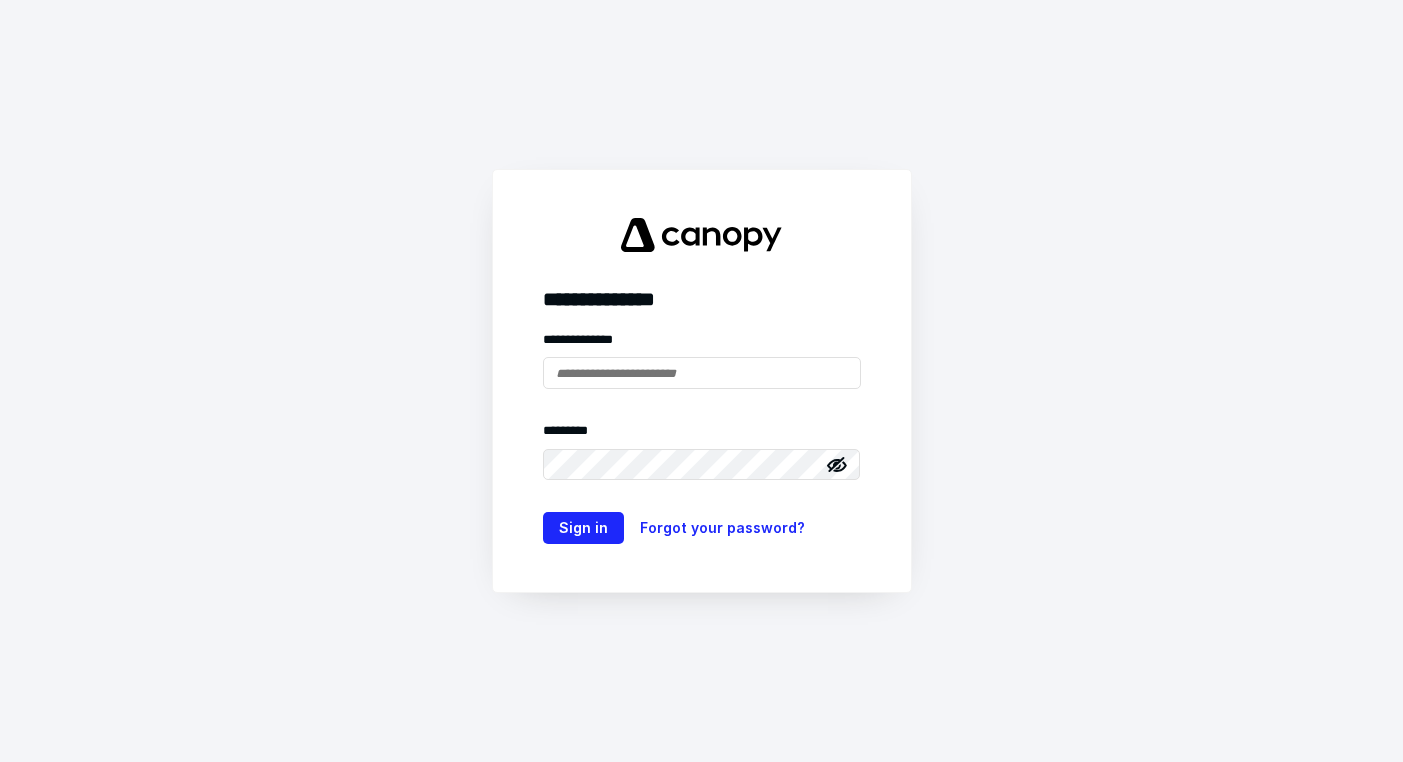 scroll, scrollTop: 0, scrollLeft: 0, axis: both 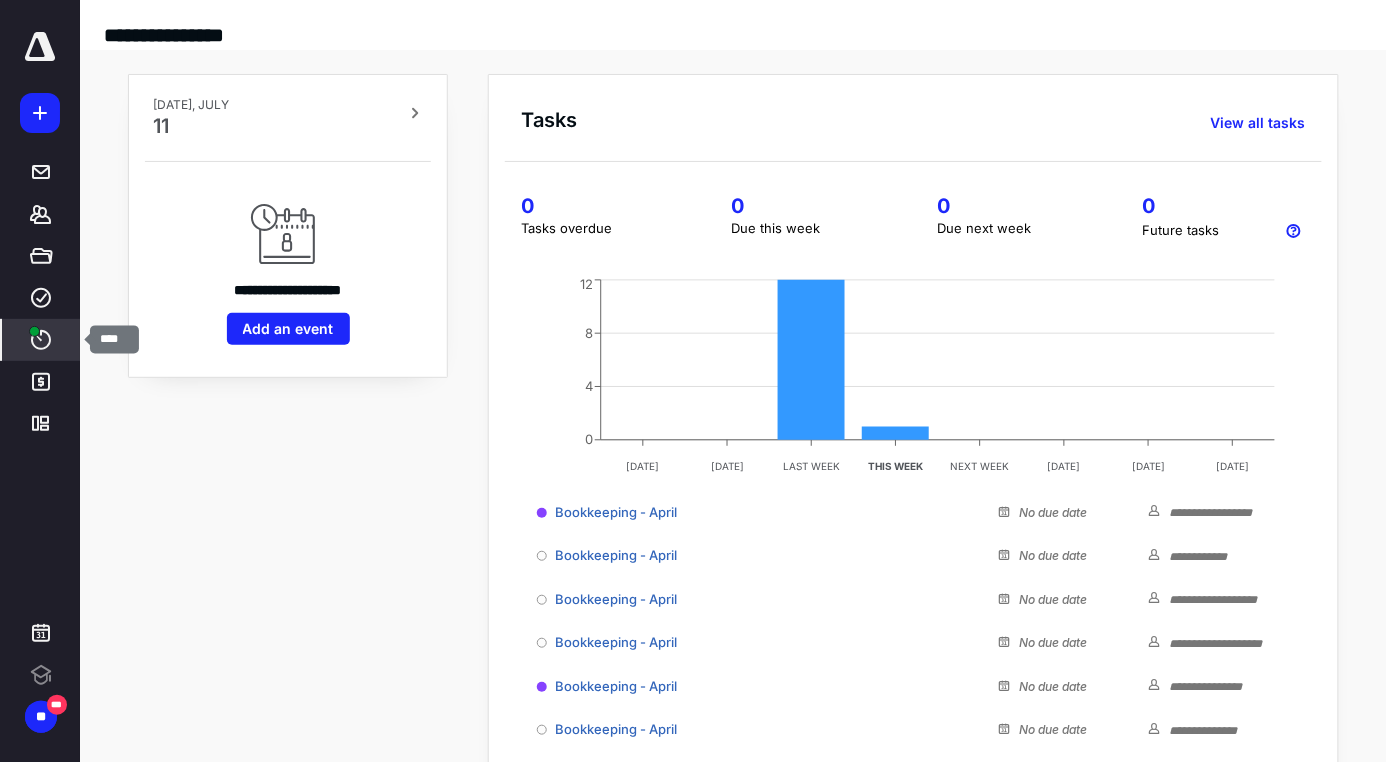 click 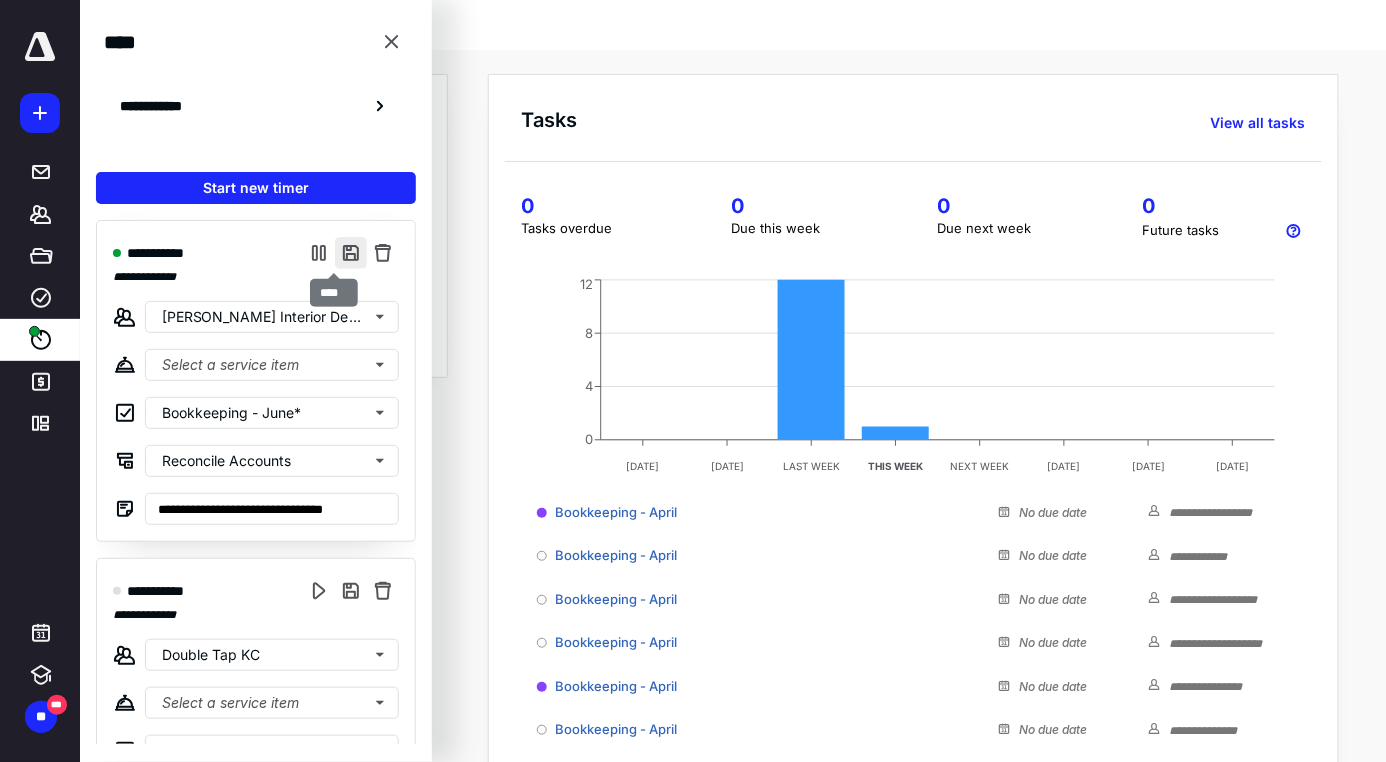 click at bounding box center (351, 253) 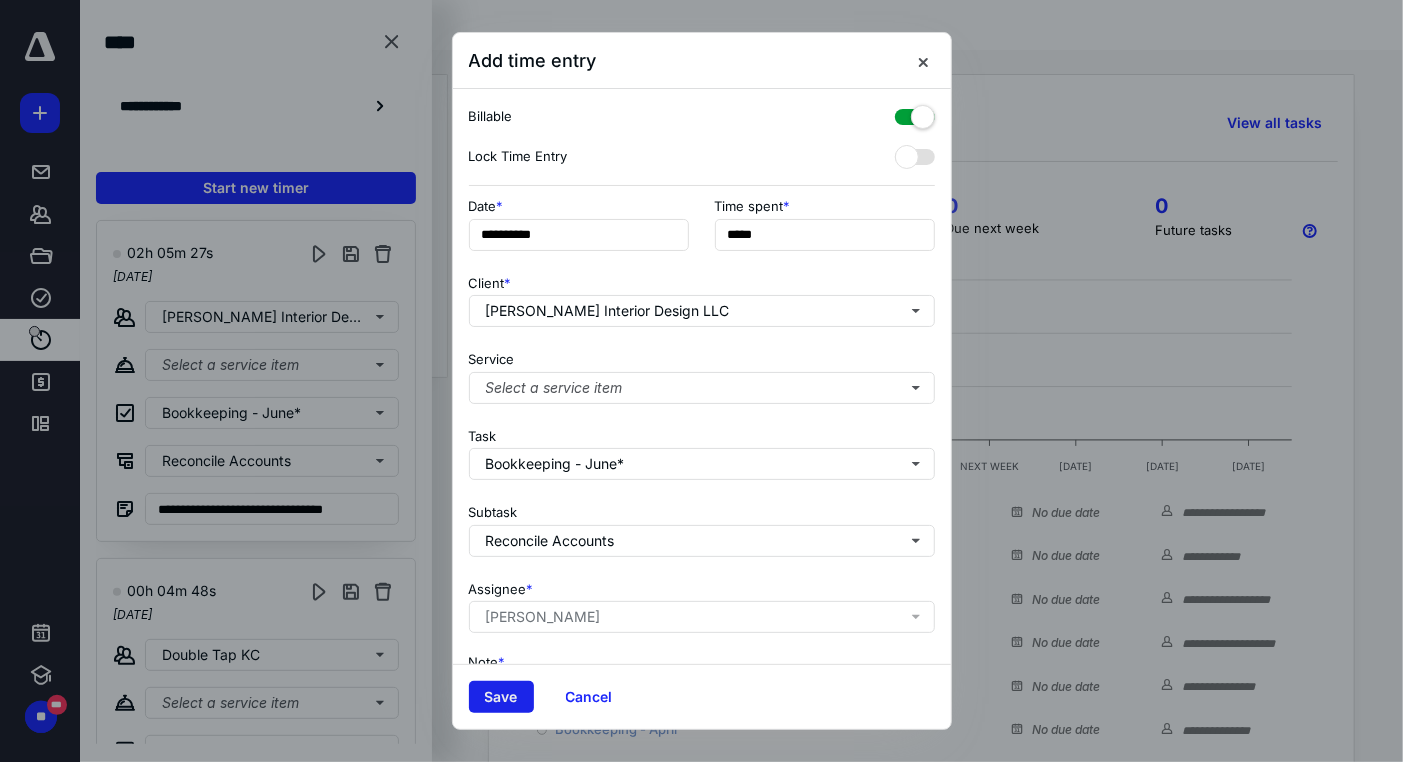 click on "Save" at bounding box center [501, 697] 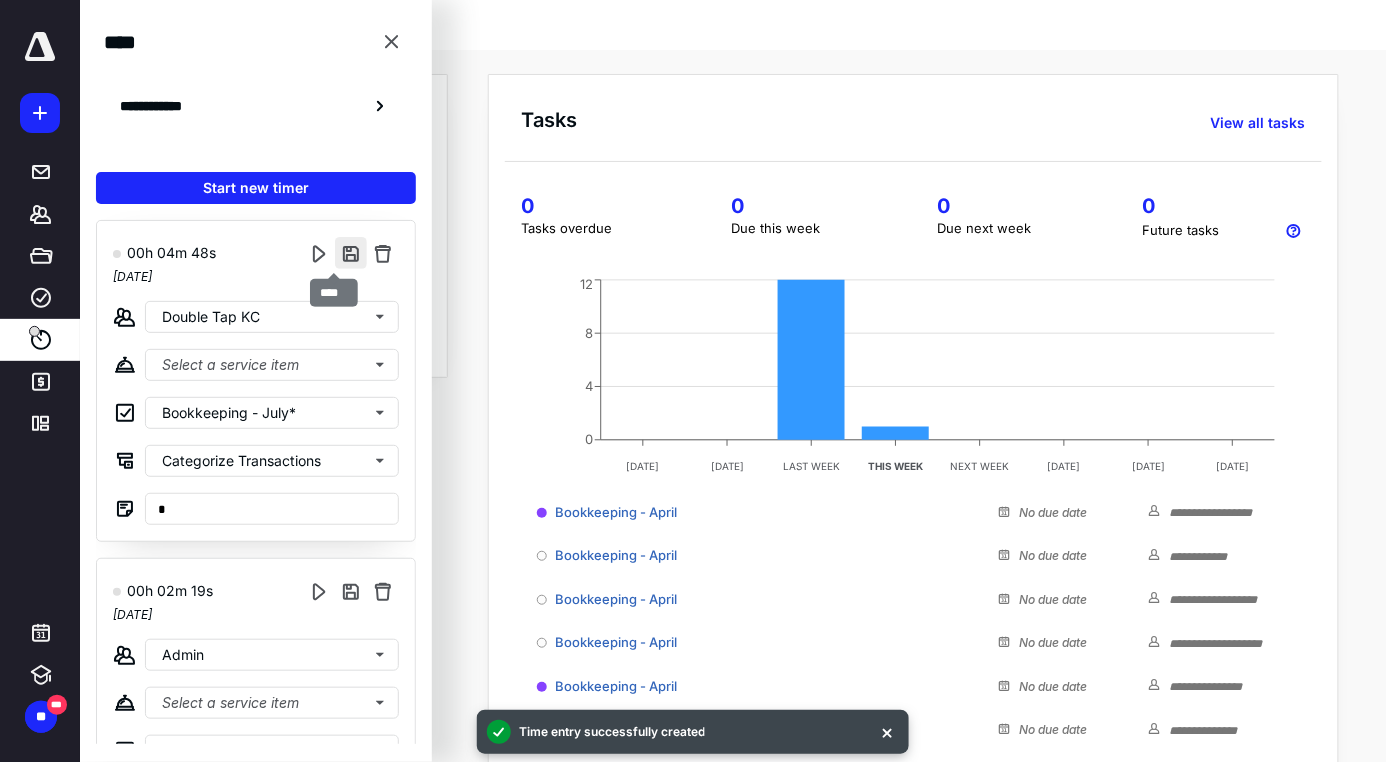 click at bounding box center [351, 253] 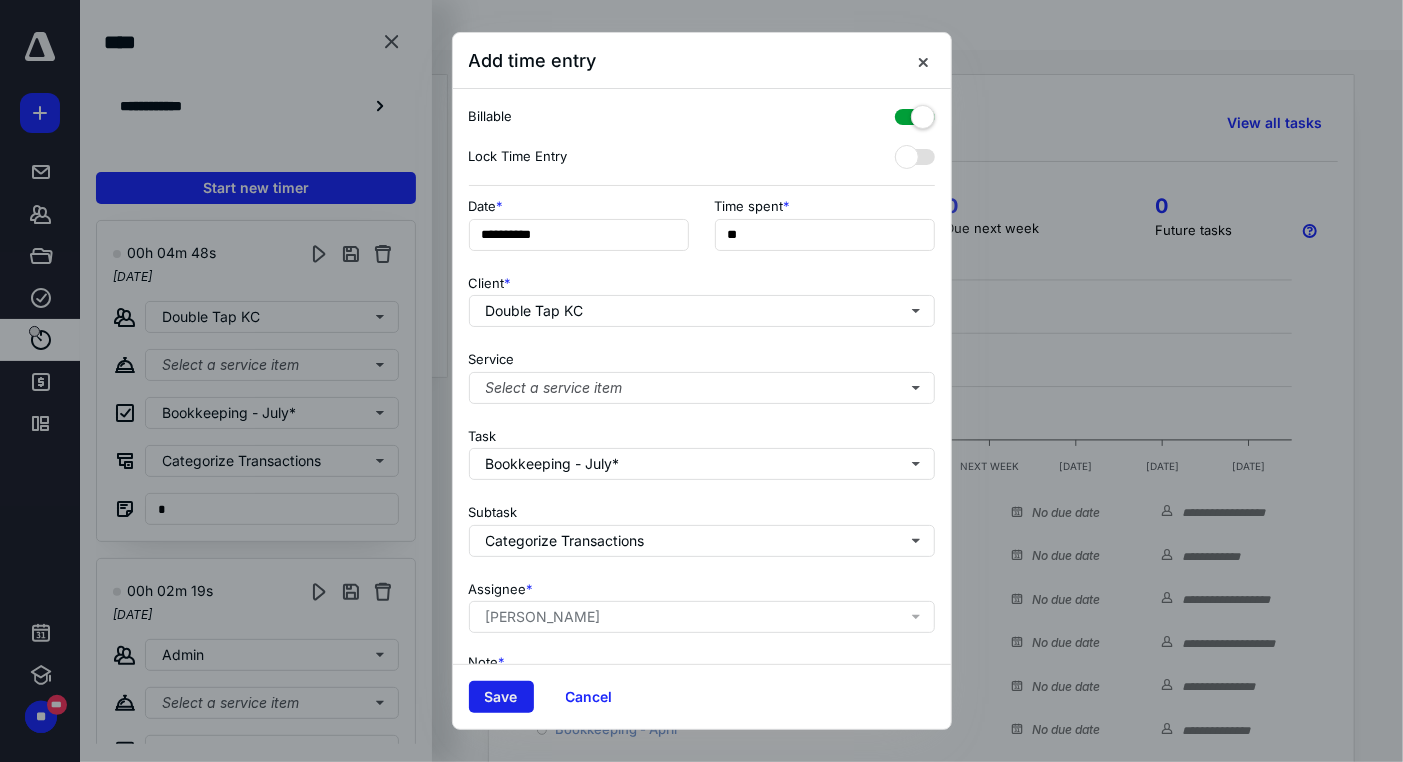 click on "Save" at bounding box center (501, 697) 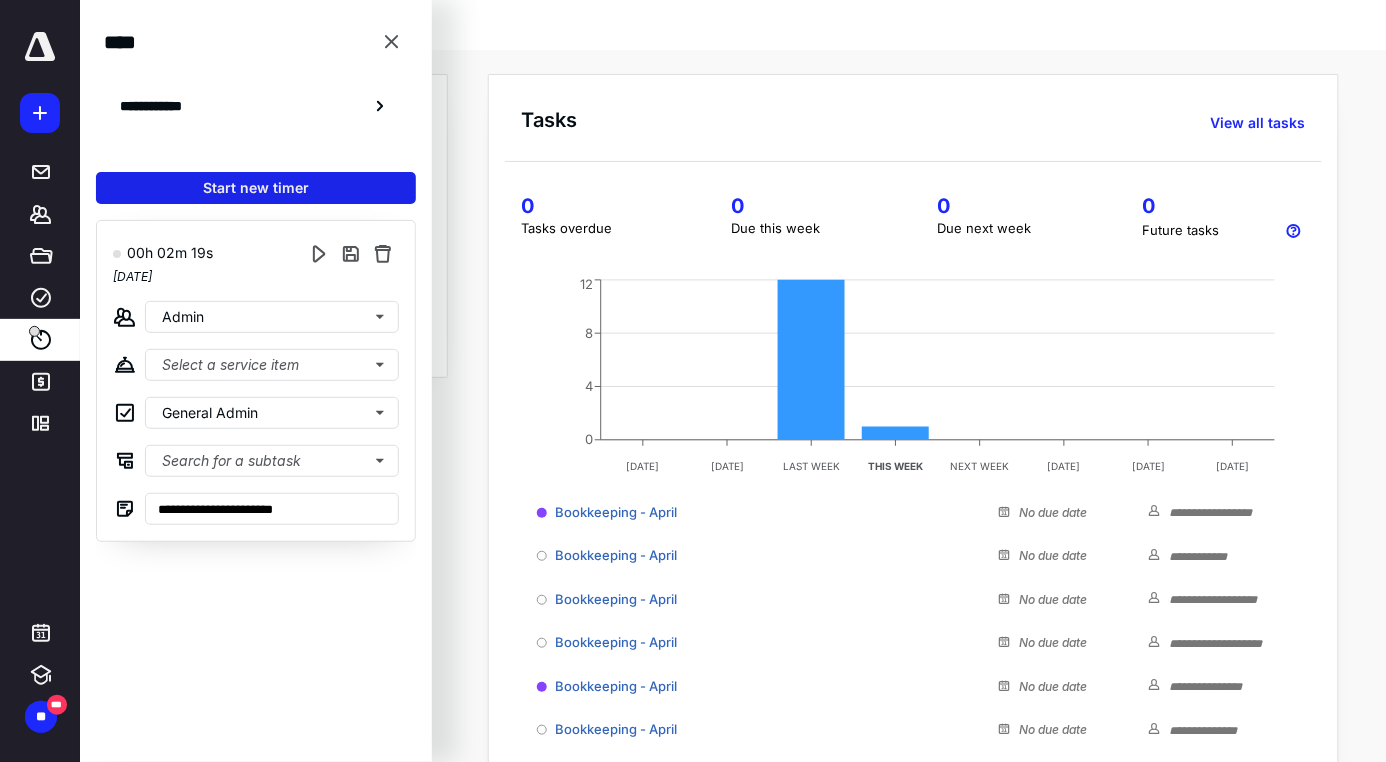 click on "Start new timer" at bounding box center [256, 188] 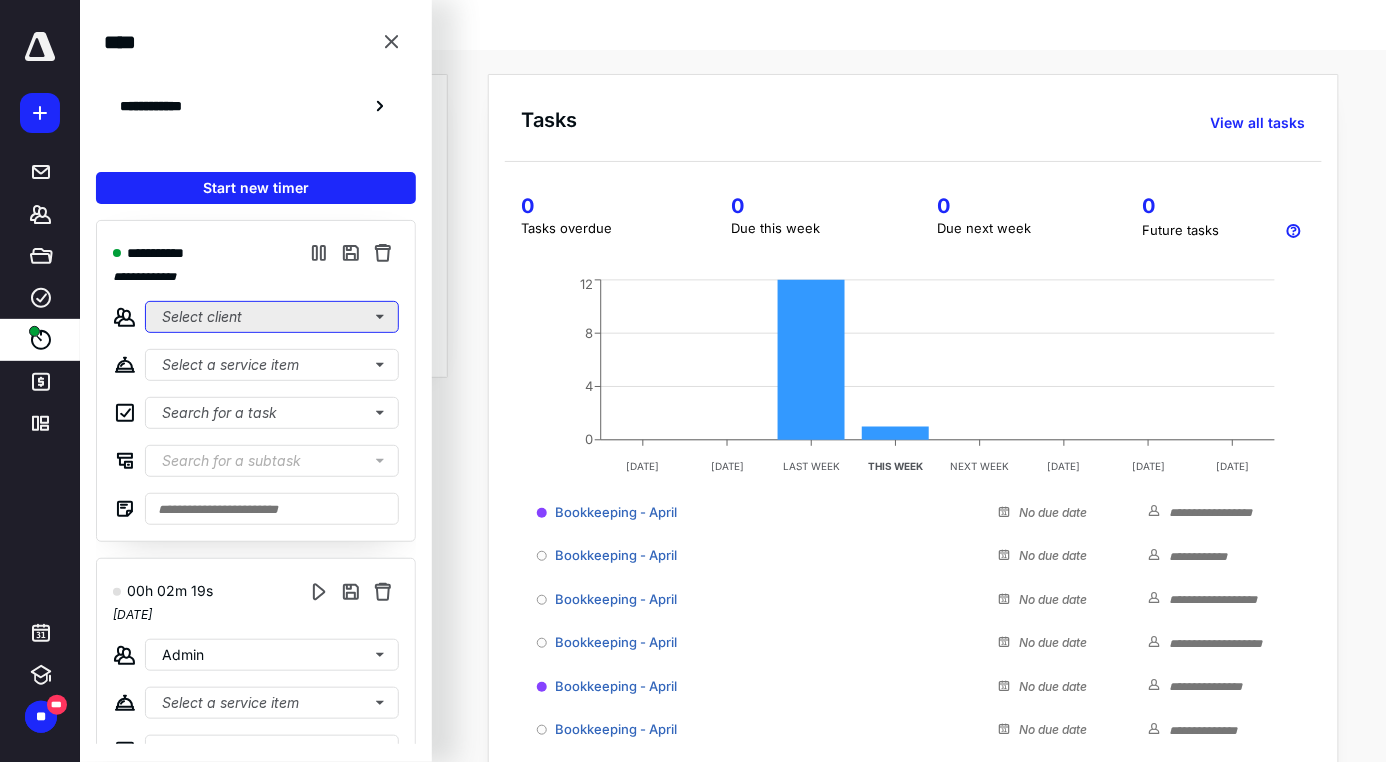 click on "Select client" at bounding box center (272, 317) 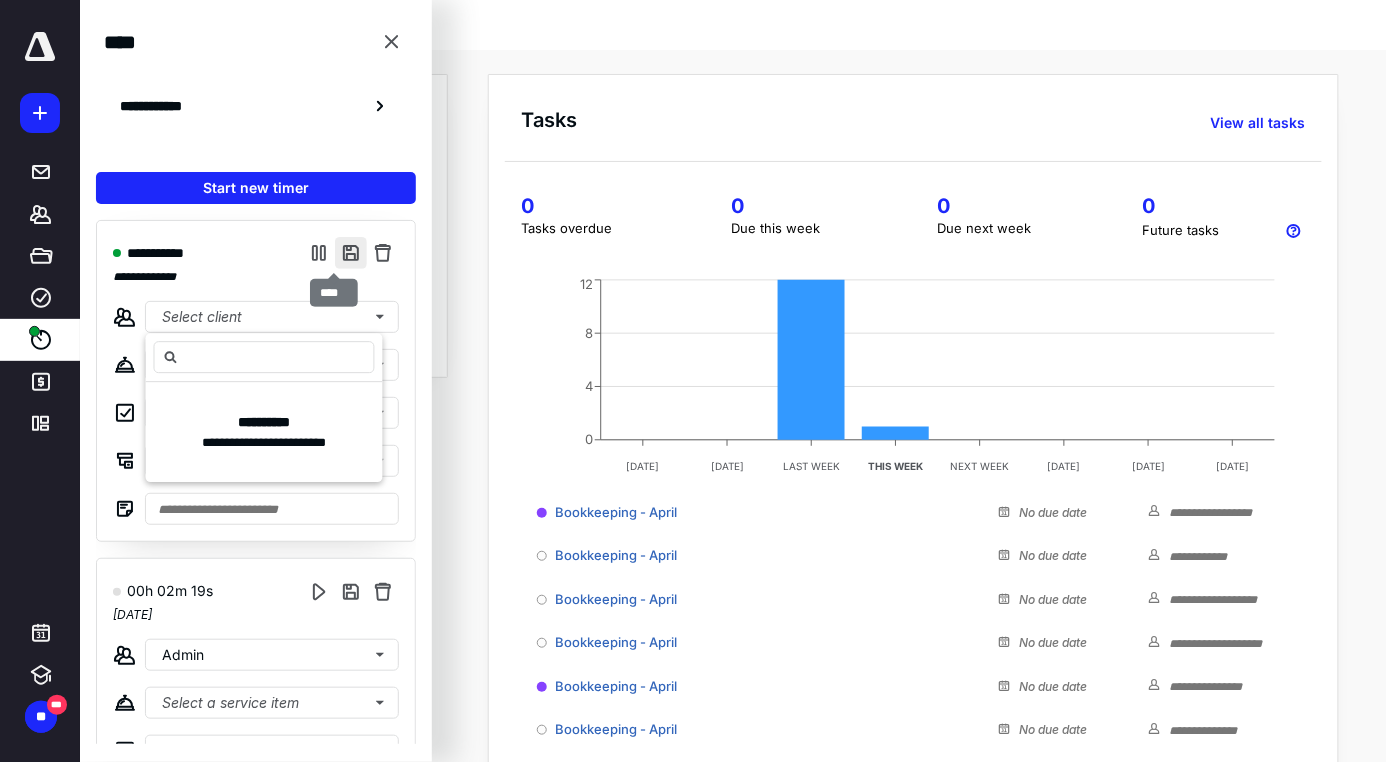 click at bounding box center (351, 253) 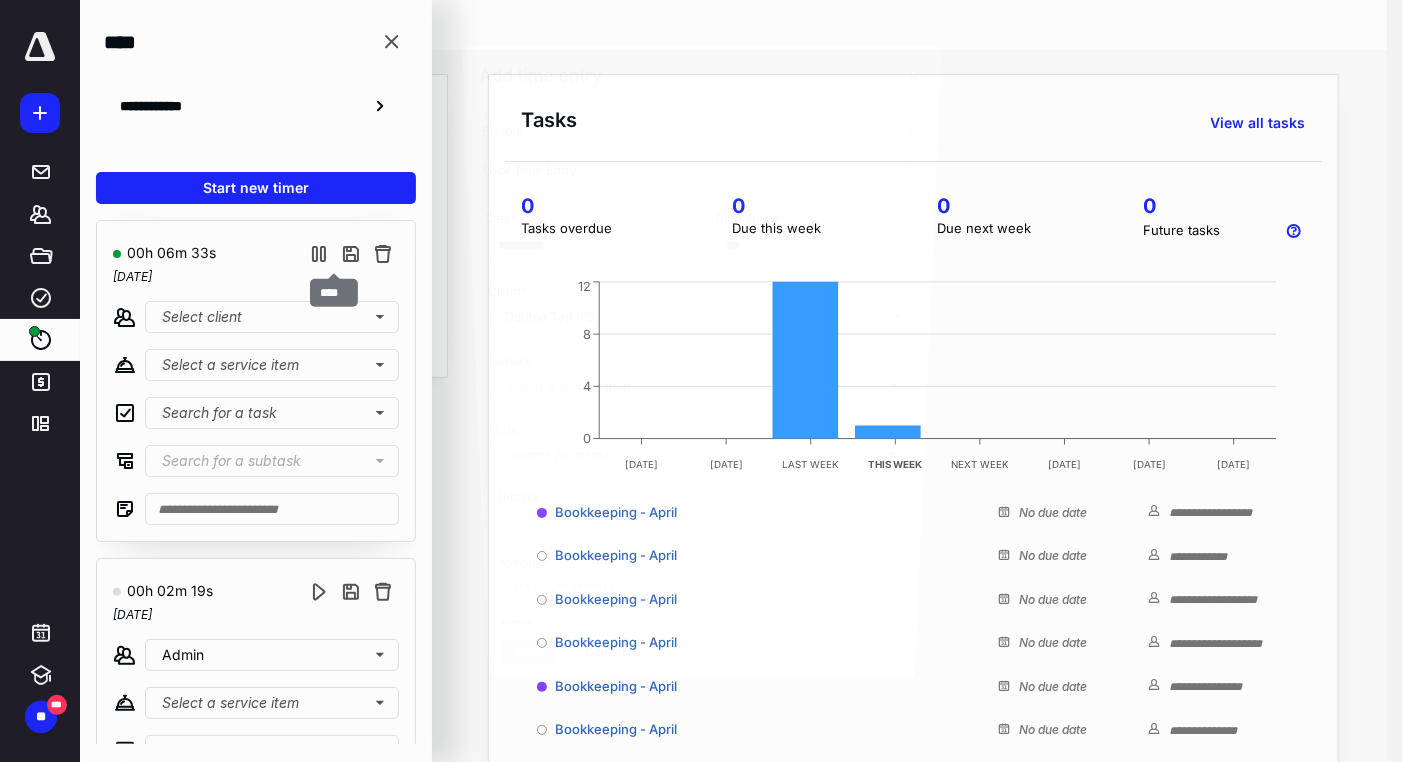 type on "**" 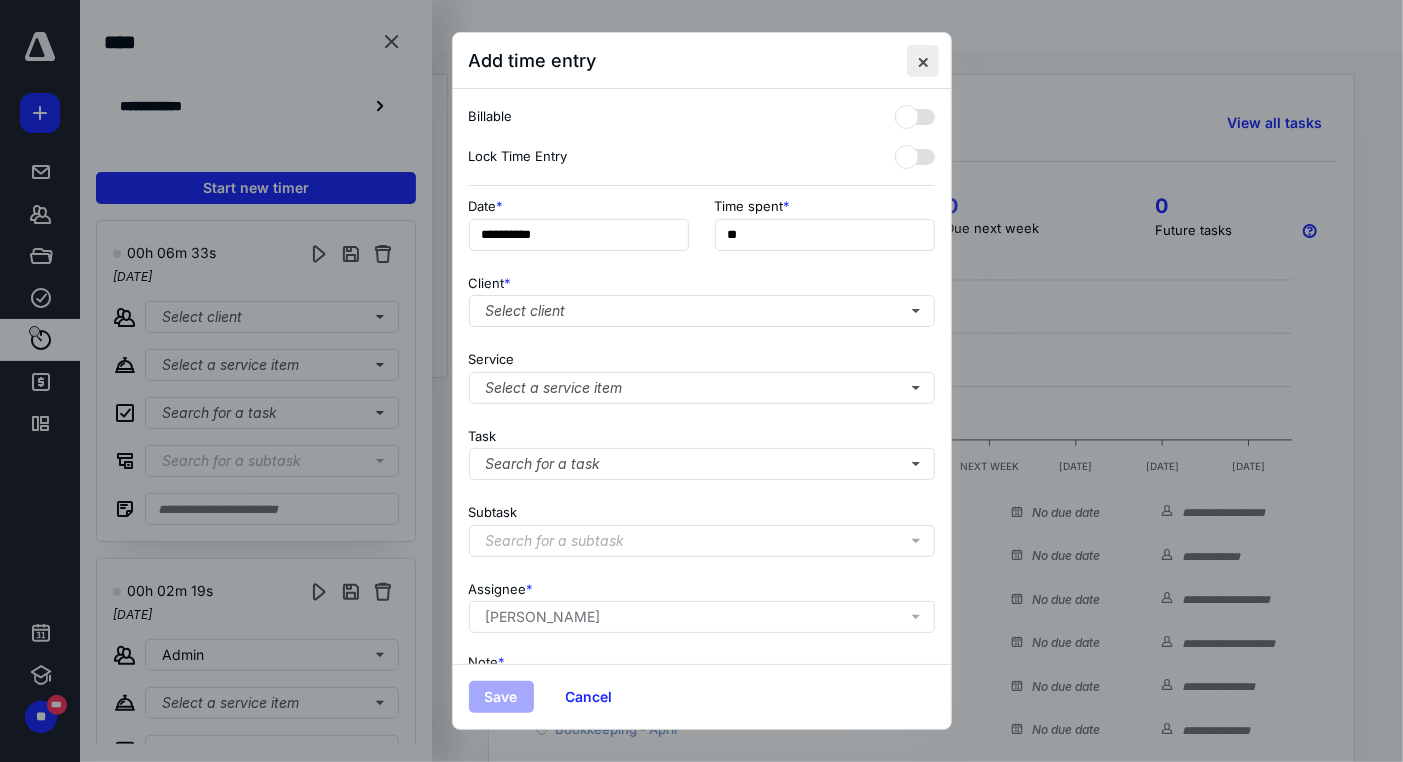 click at bounding box center [923, 61] 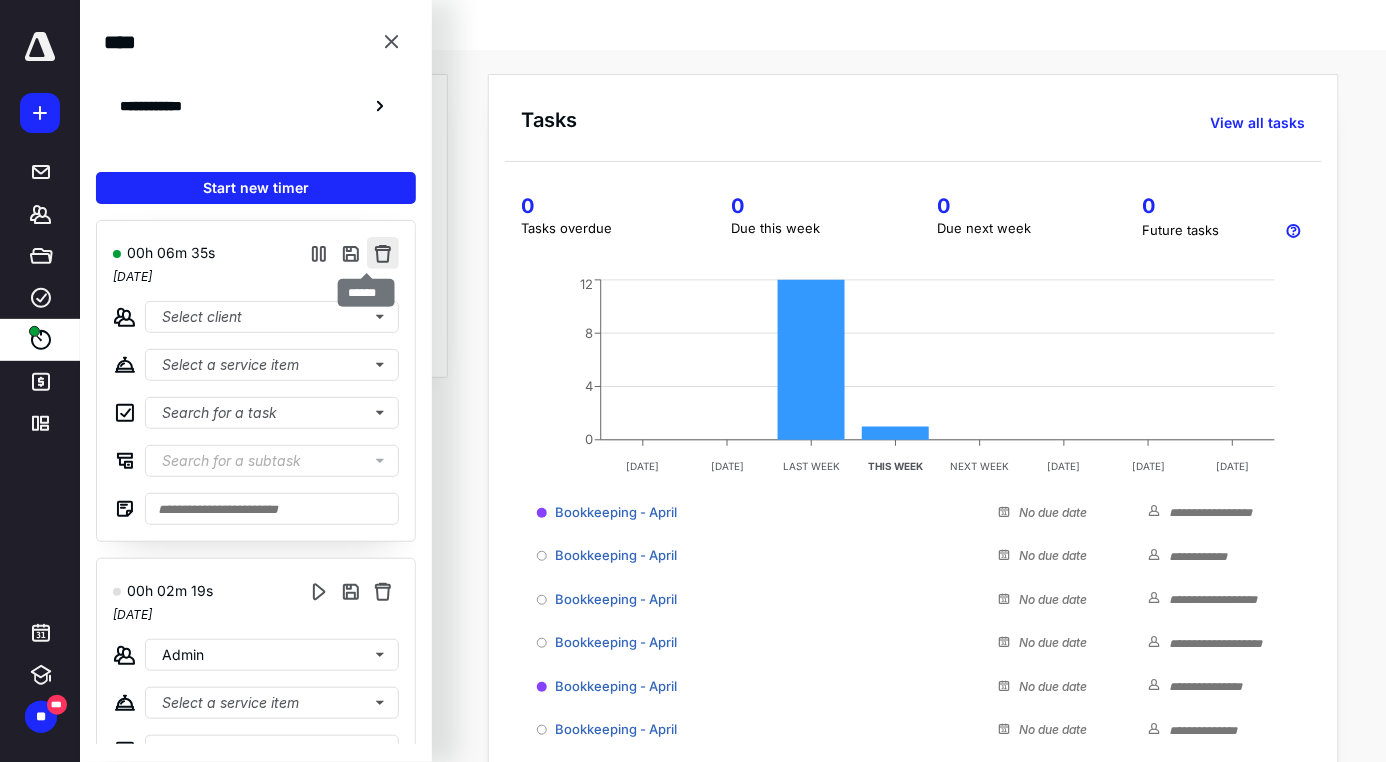 click at bounding box center (383, 253) 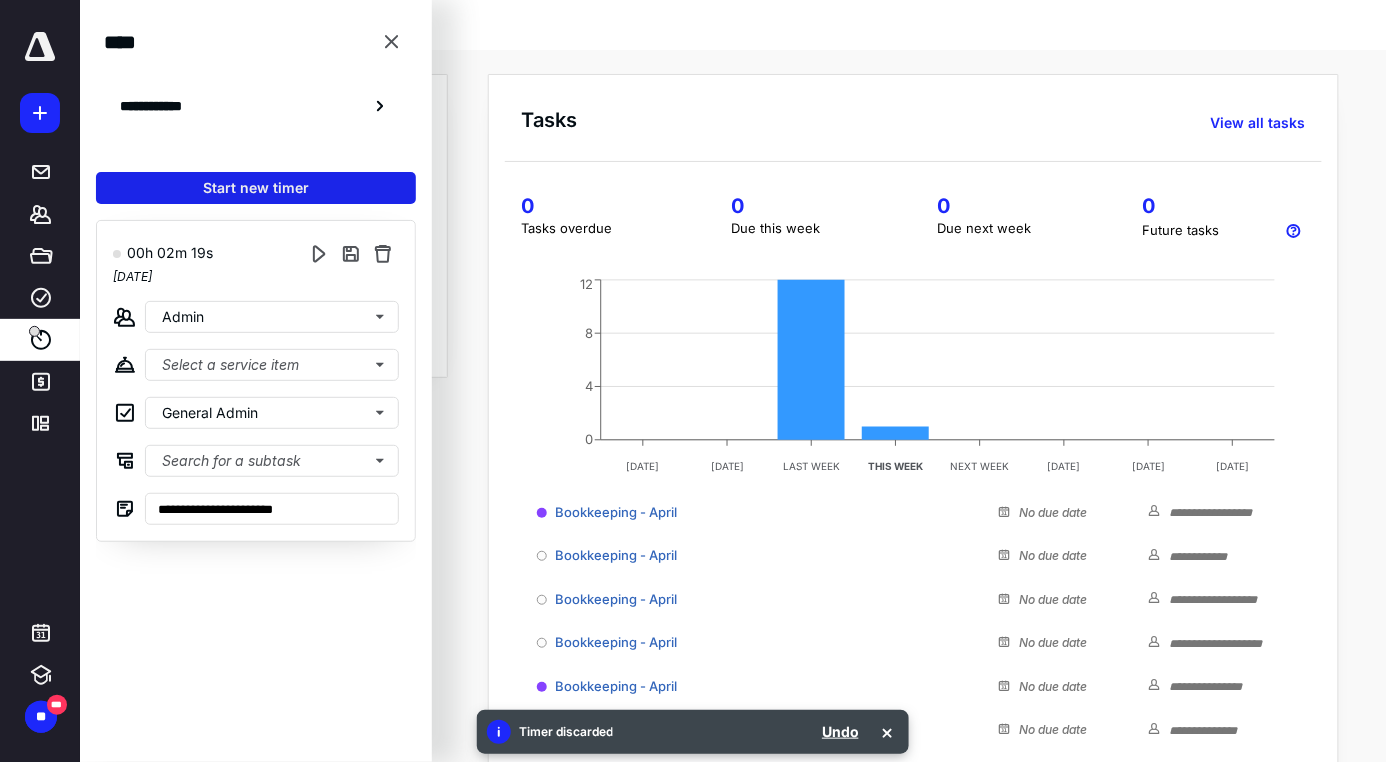 click on "Start new timer" at bounding box center (256, 188) 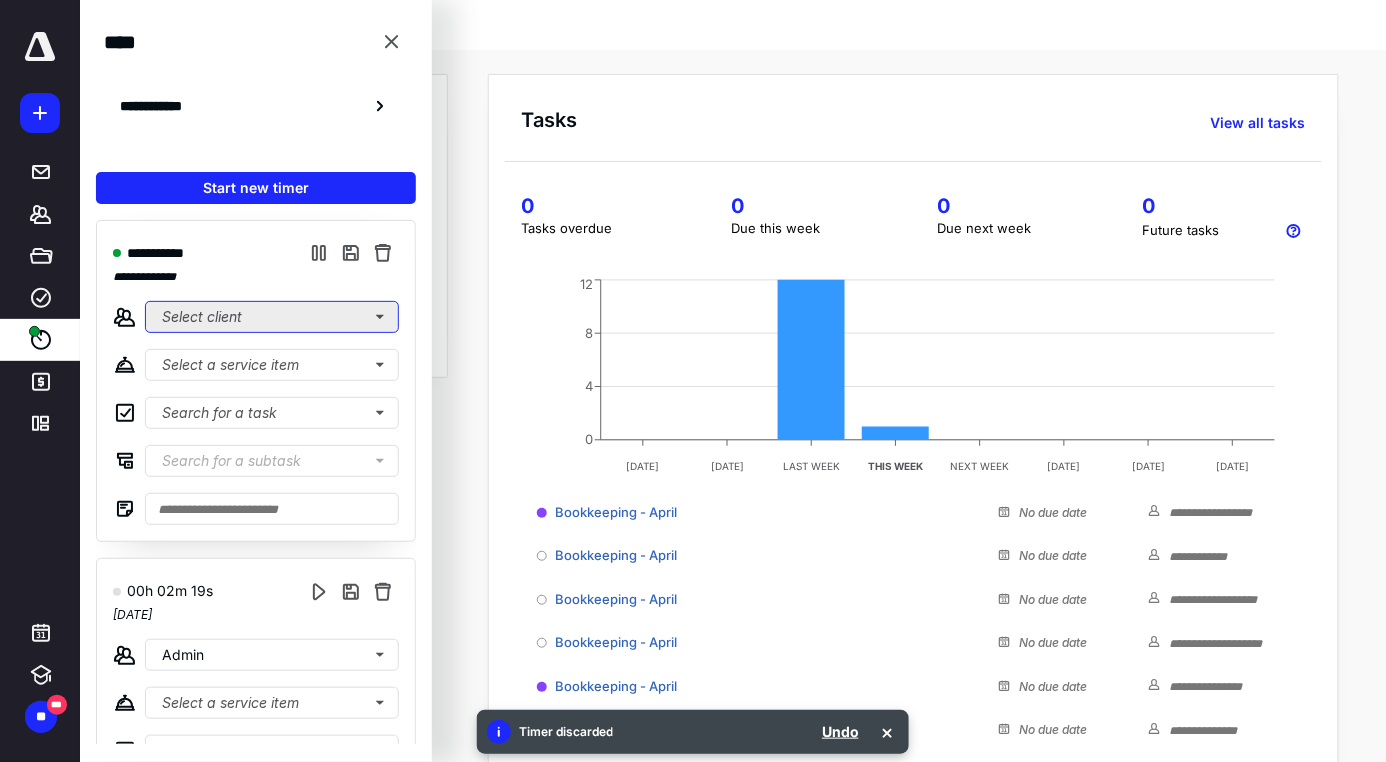 click on "Select client" at bounding box center [272, 317] 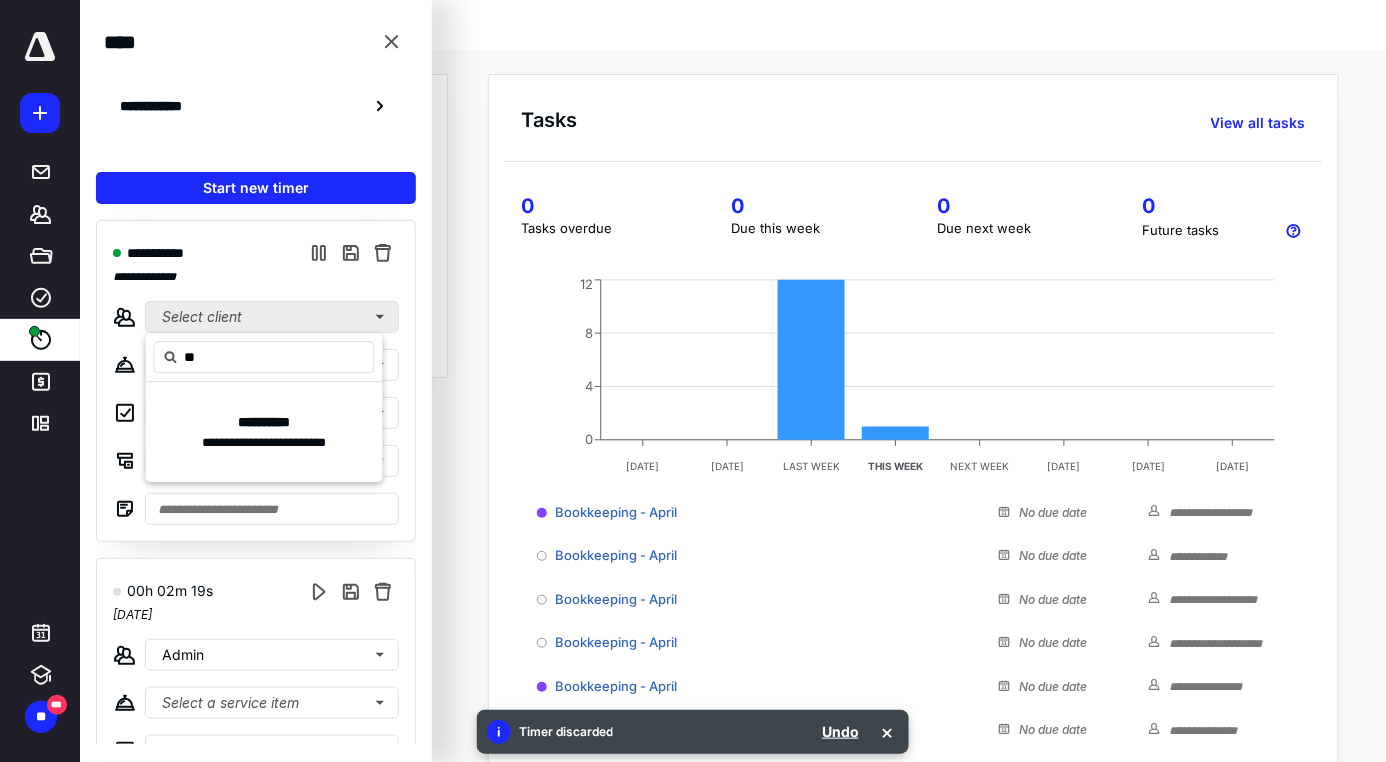 type on "*" 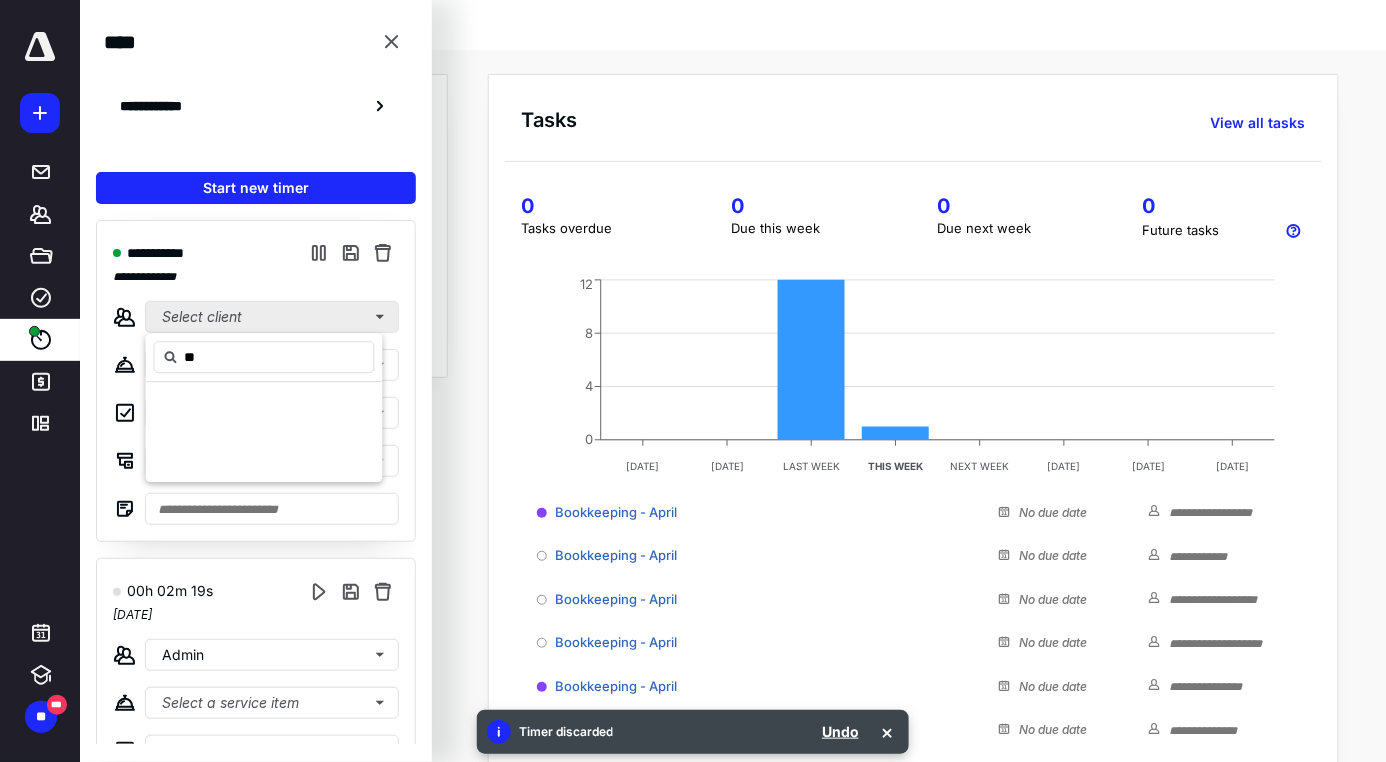 type on "*" 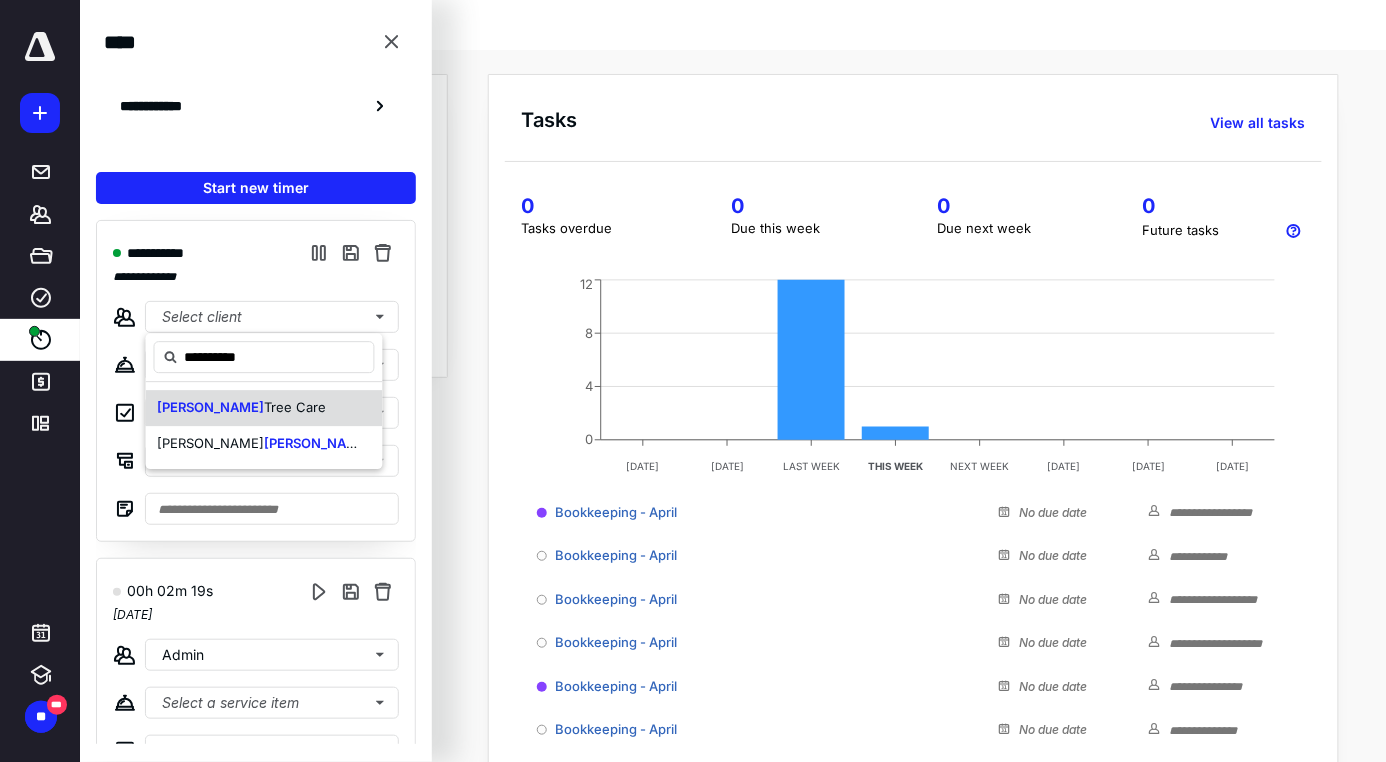click on "Tree Care" at bounding box center [296, 407] 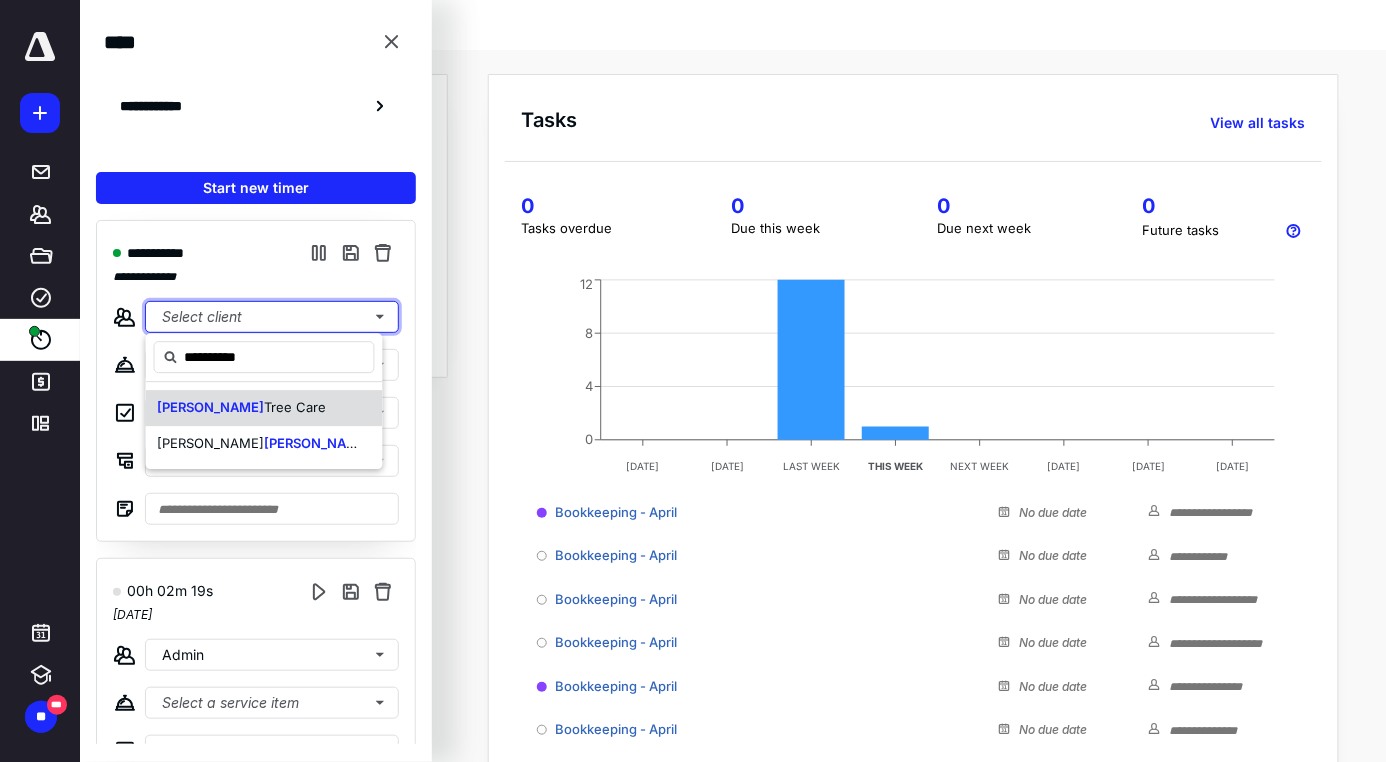 type 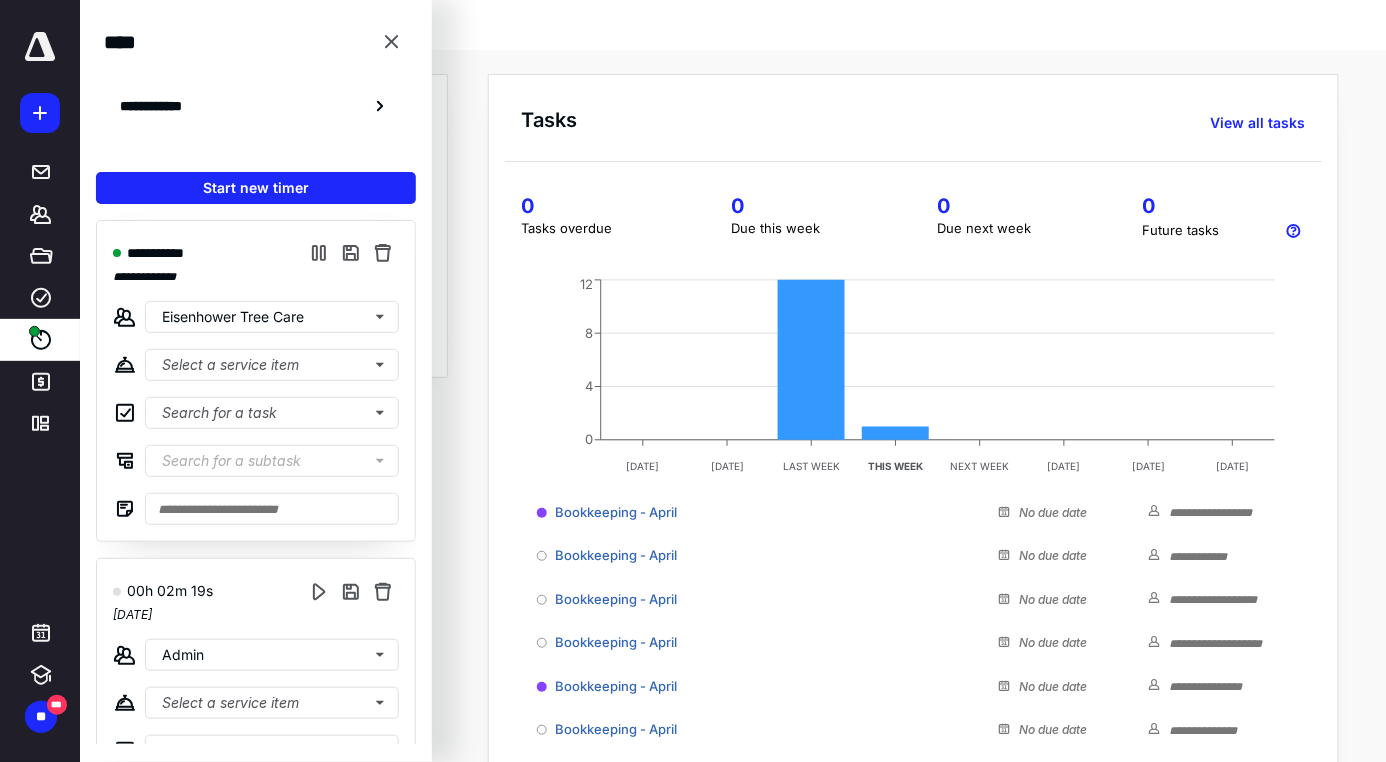 click on "**********" at bounding box center [256, 78] 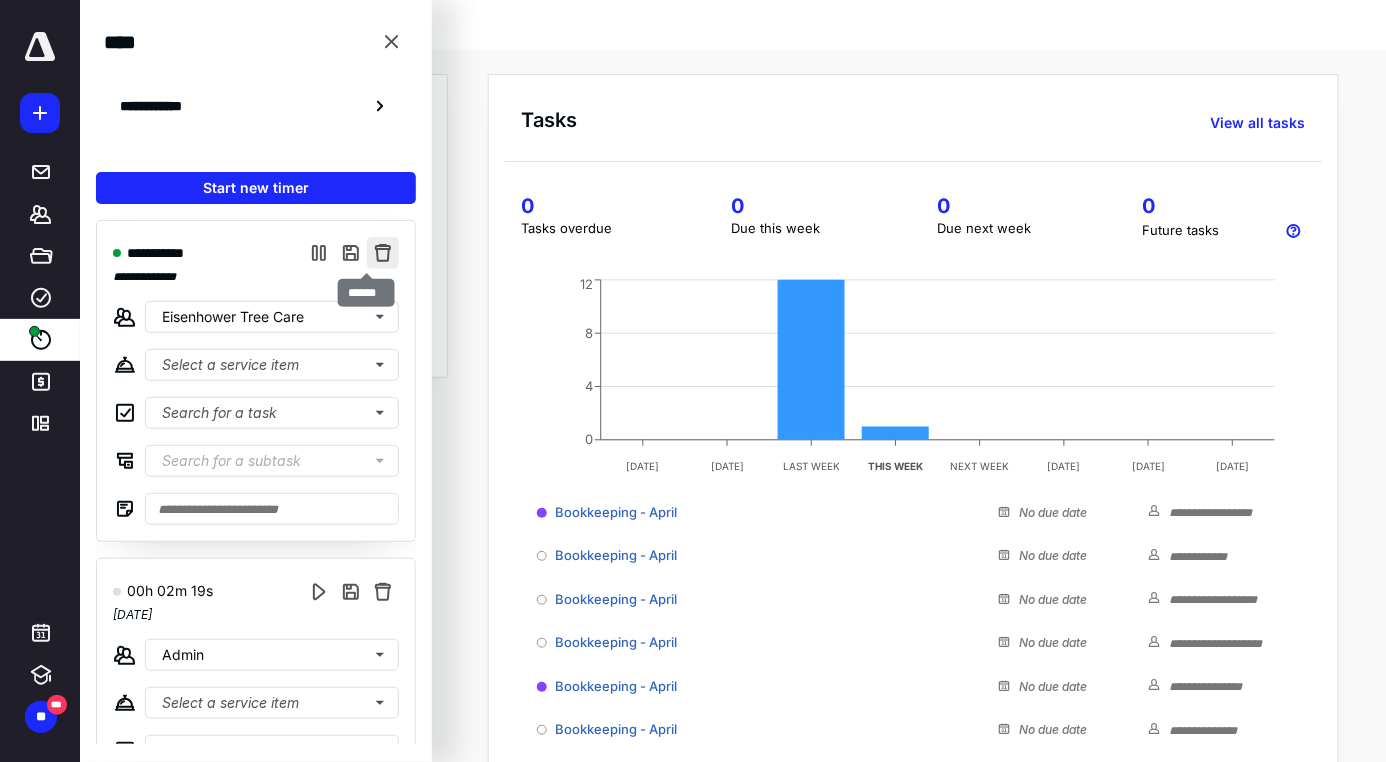 click at bounding box center (383, 253) 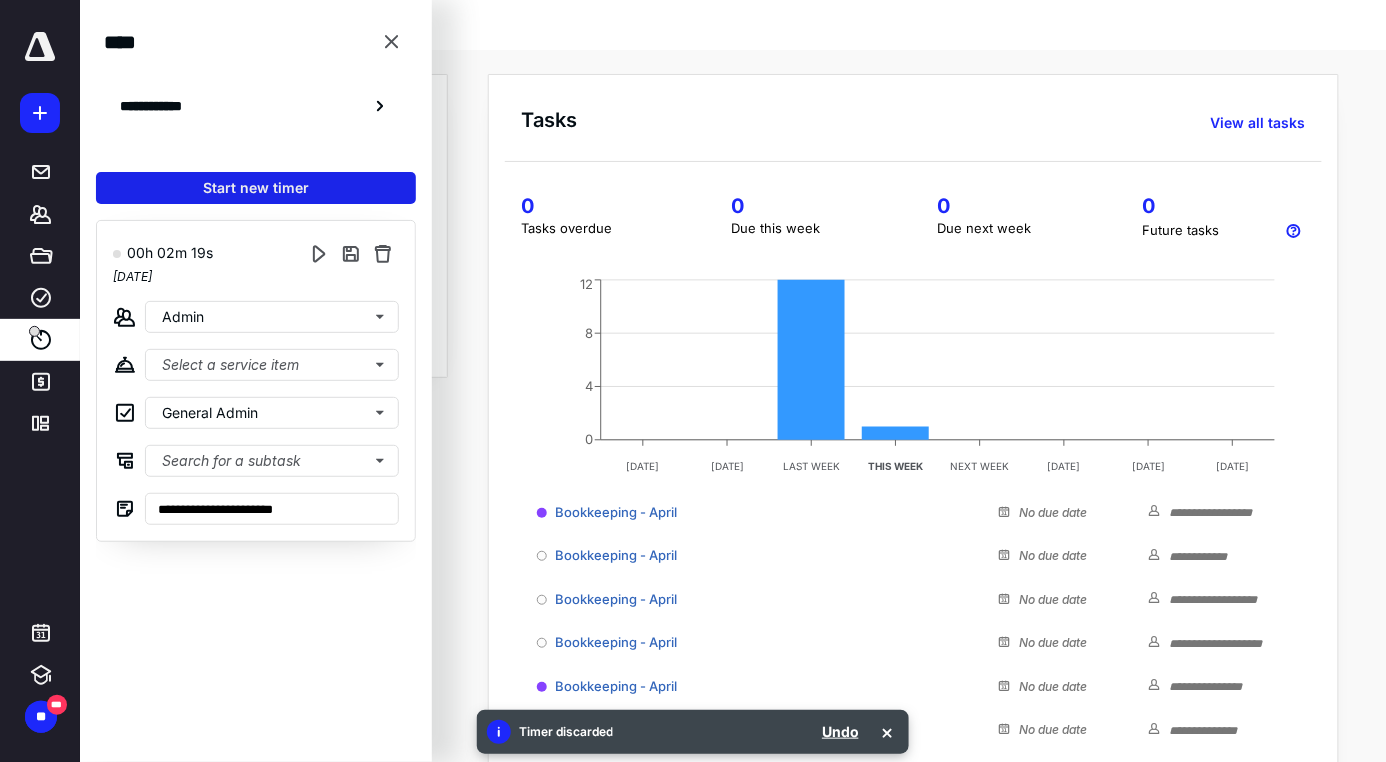 click on "Start new timer" at bounding box center [256, 188] 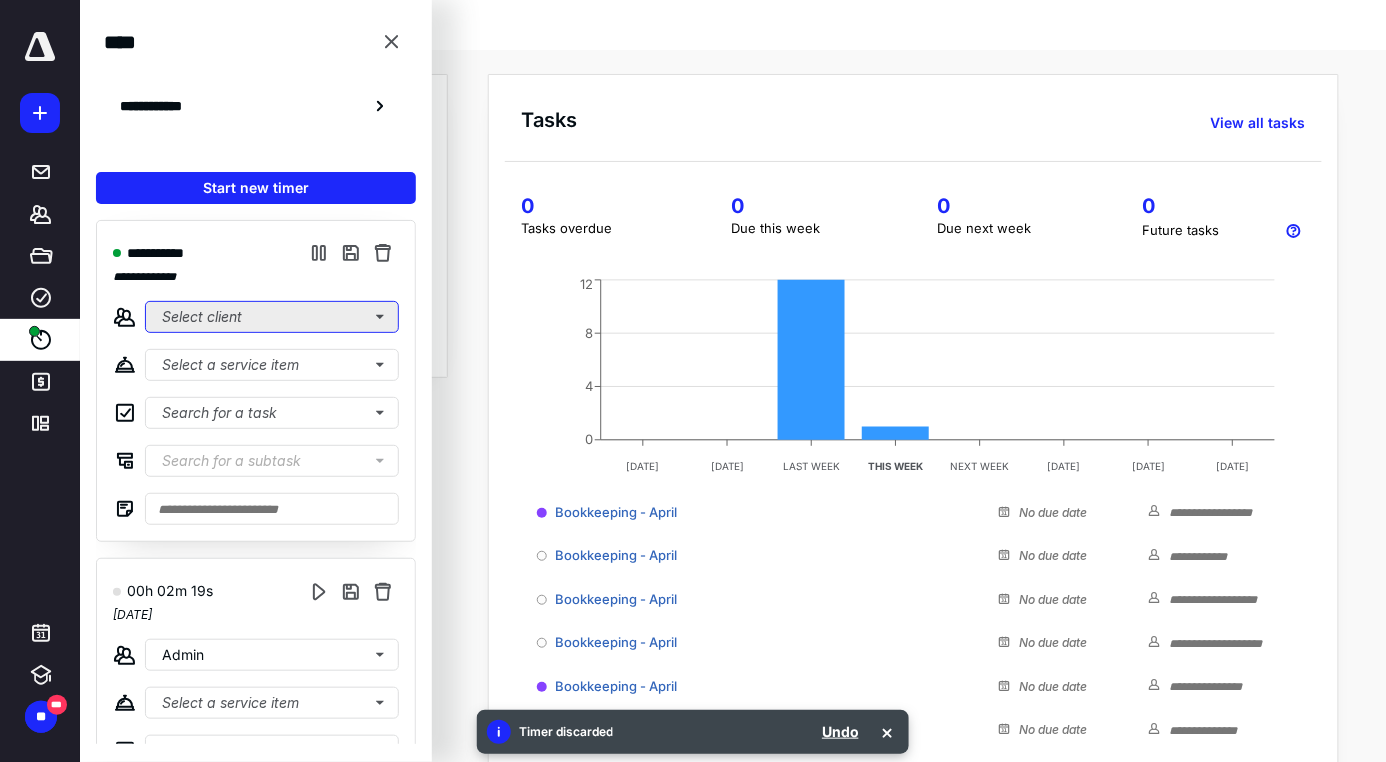 click on "Select client" at bounding box center [272, 317] 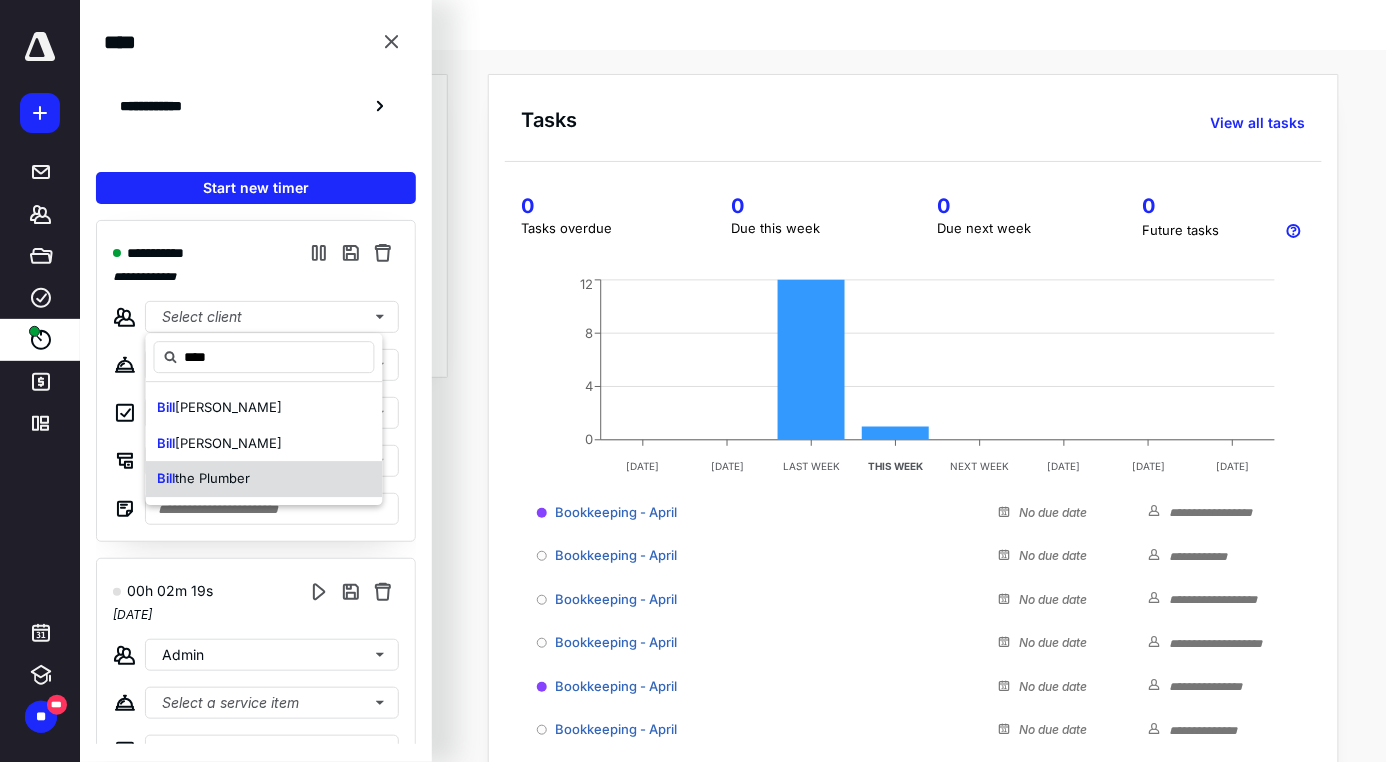 click on "Bill  the Plumber" at bounding box center (264, 479) 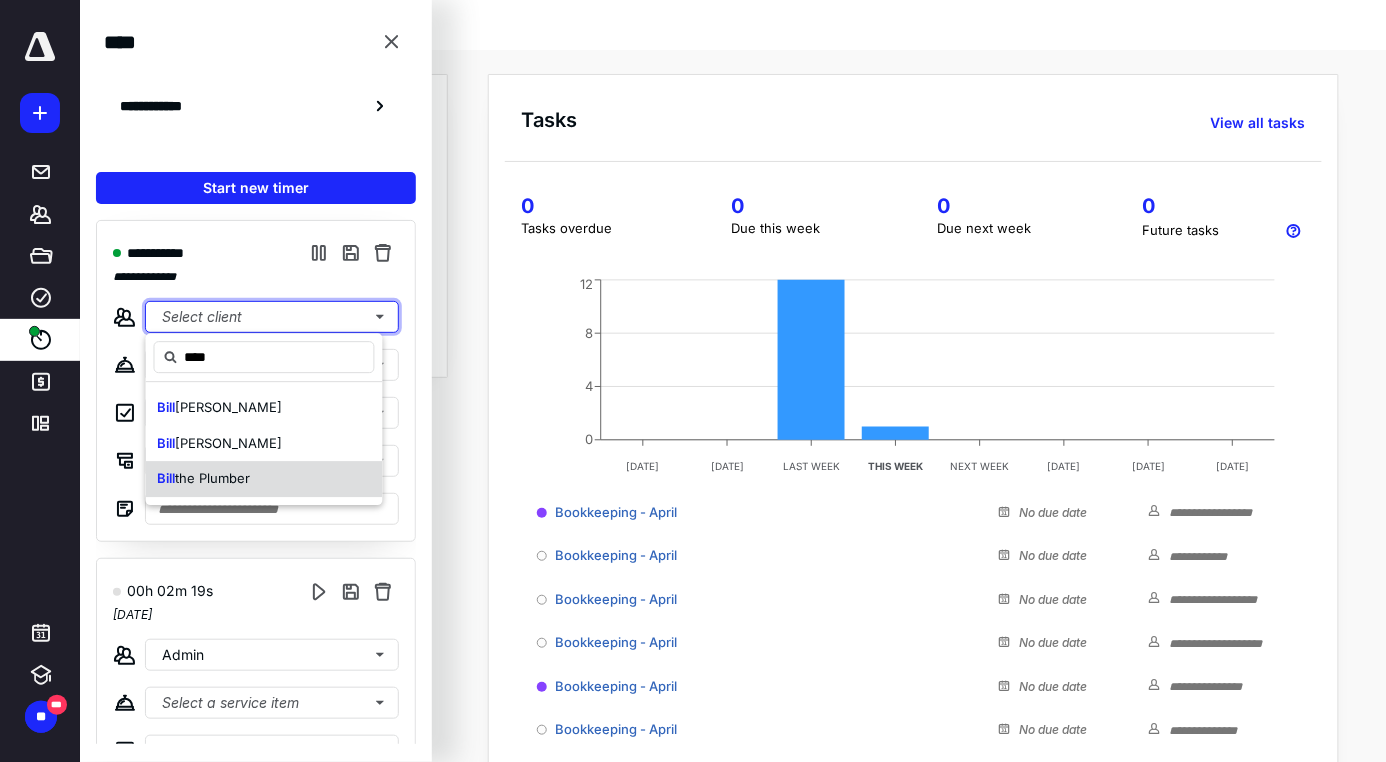 type 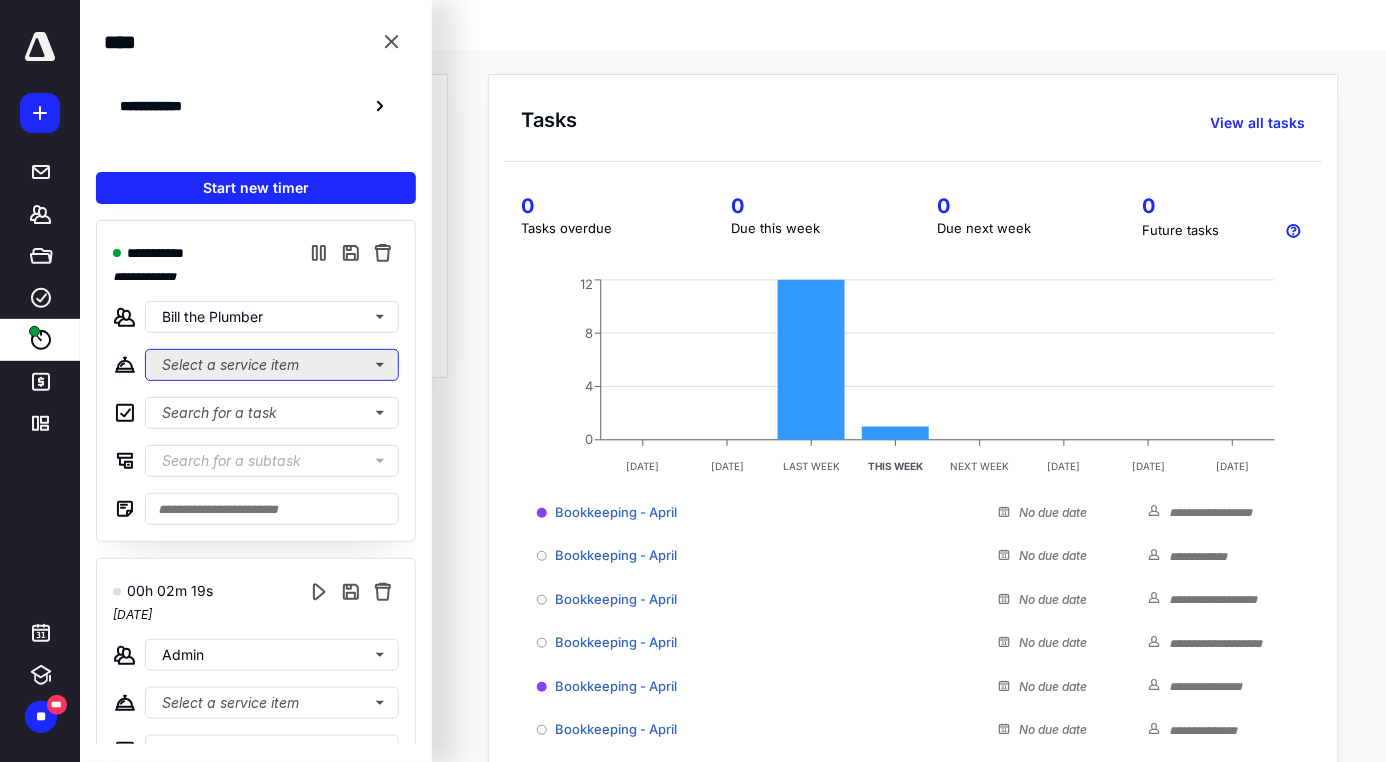 click on "Select a service item" at bounding box center (272, 365) 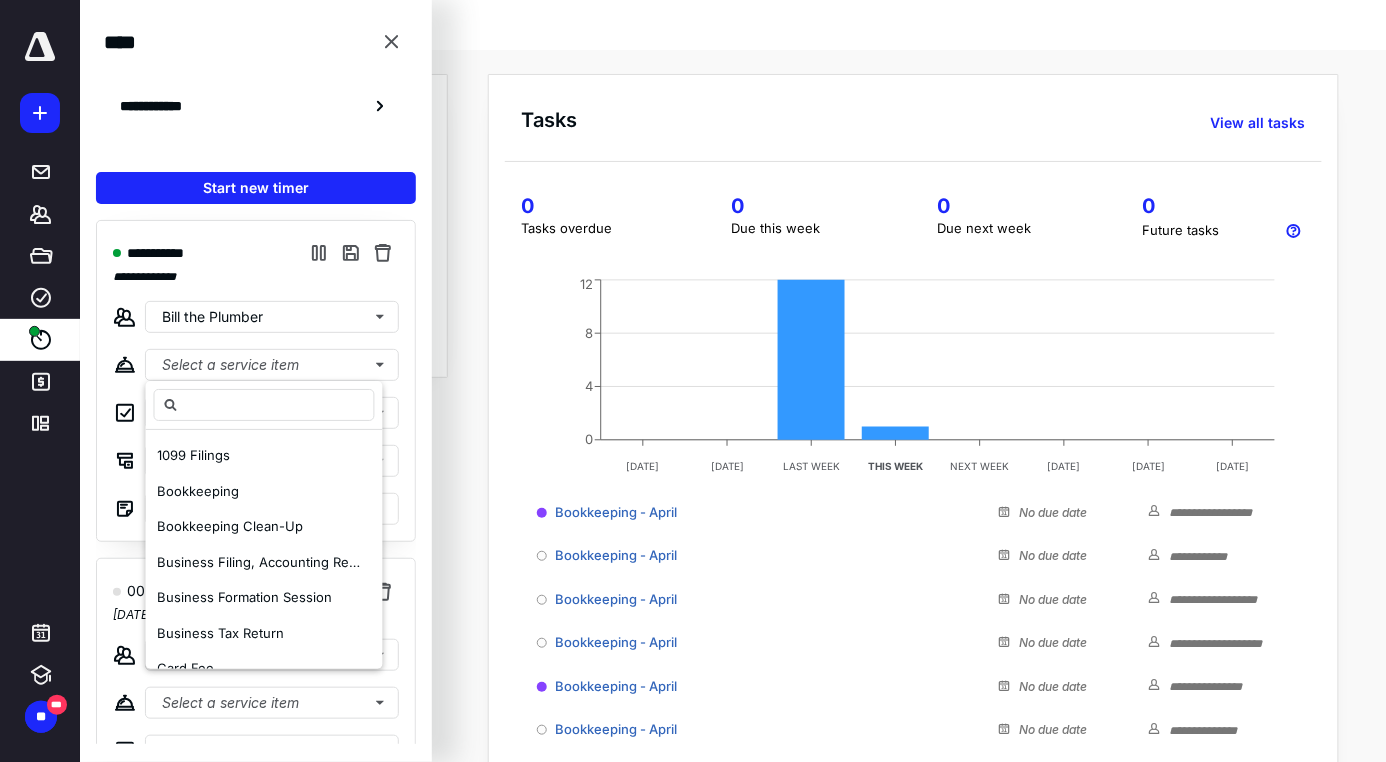 click on "**********" at bounding box center [256, 381] 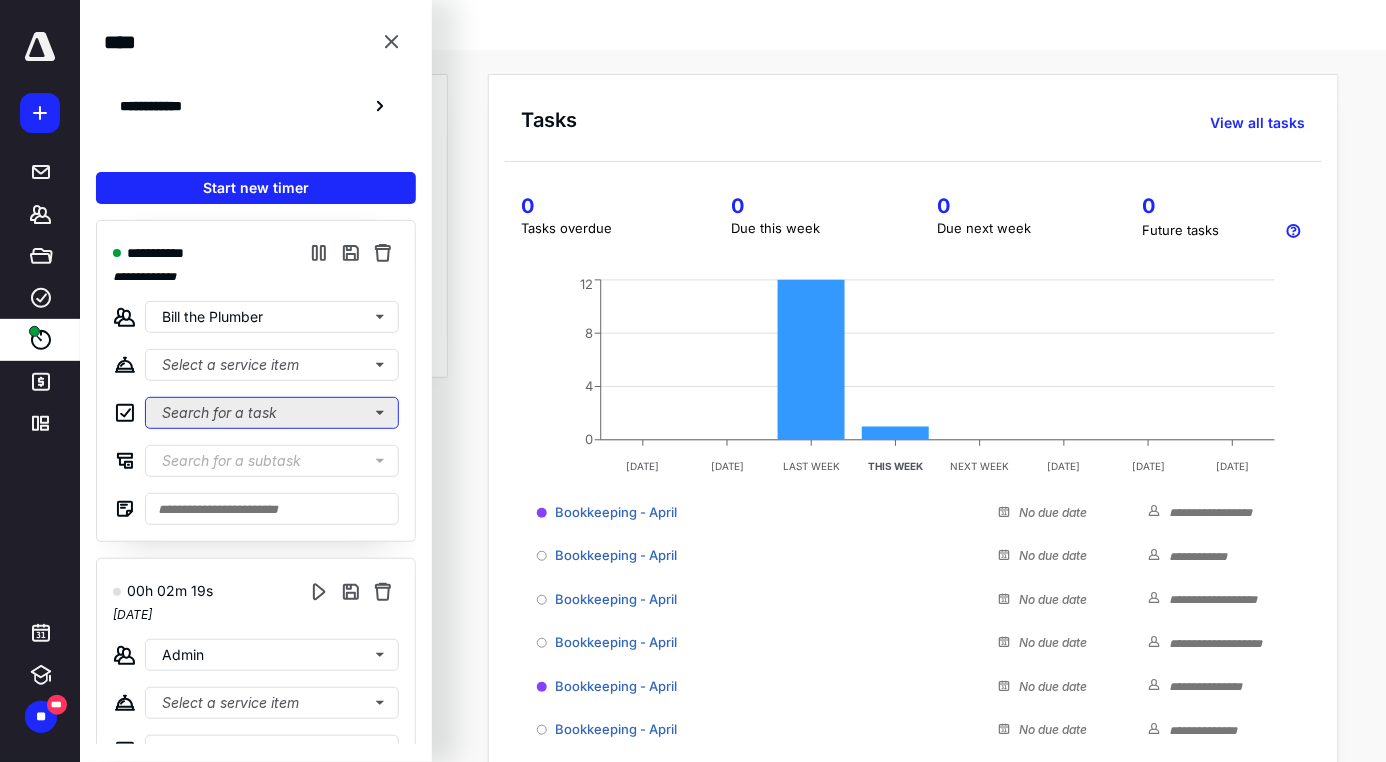 click on "Search for a task" at bounding box center (272, 413) 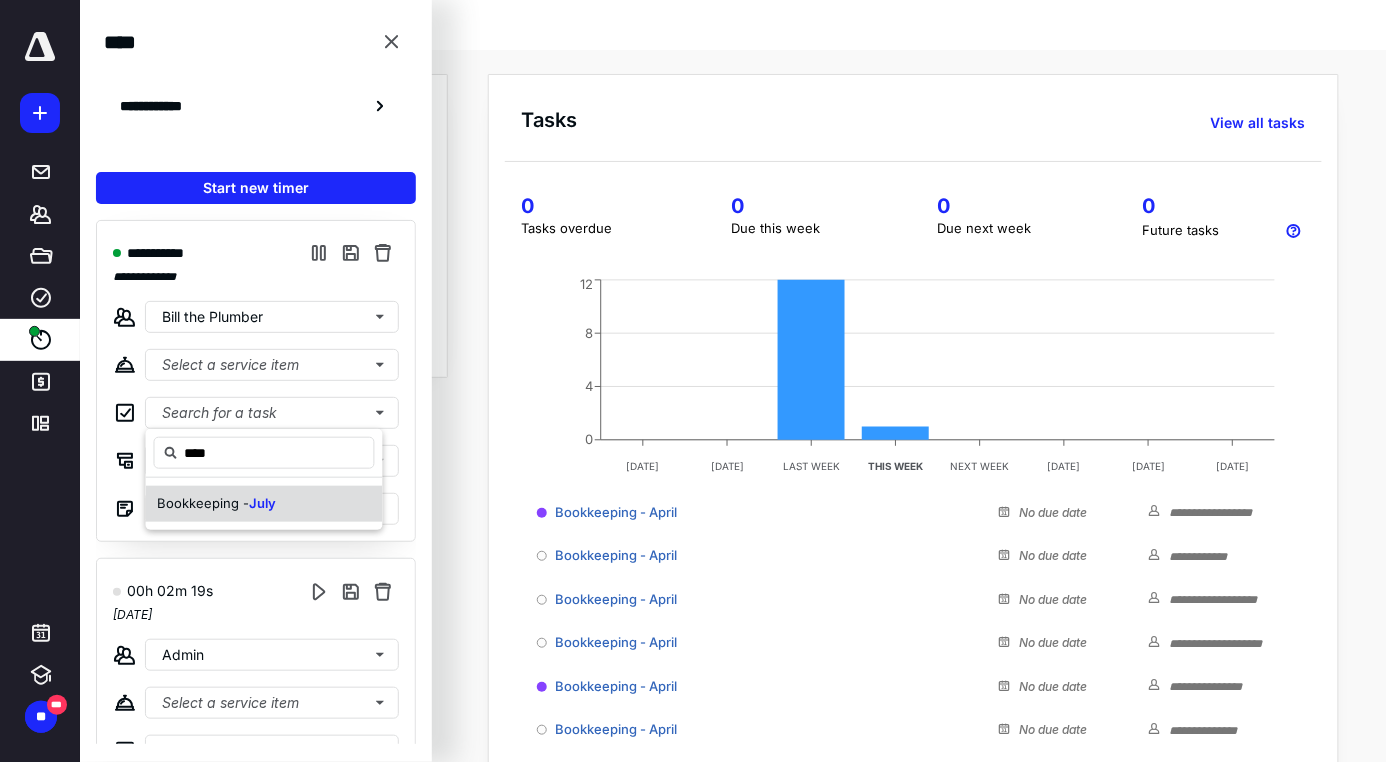 click on "Bookkeeping -" at bounding box center (204, 503) 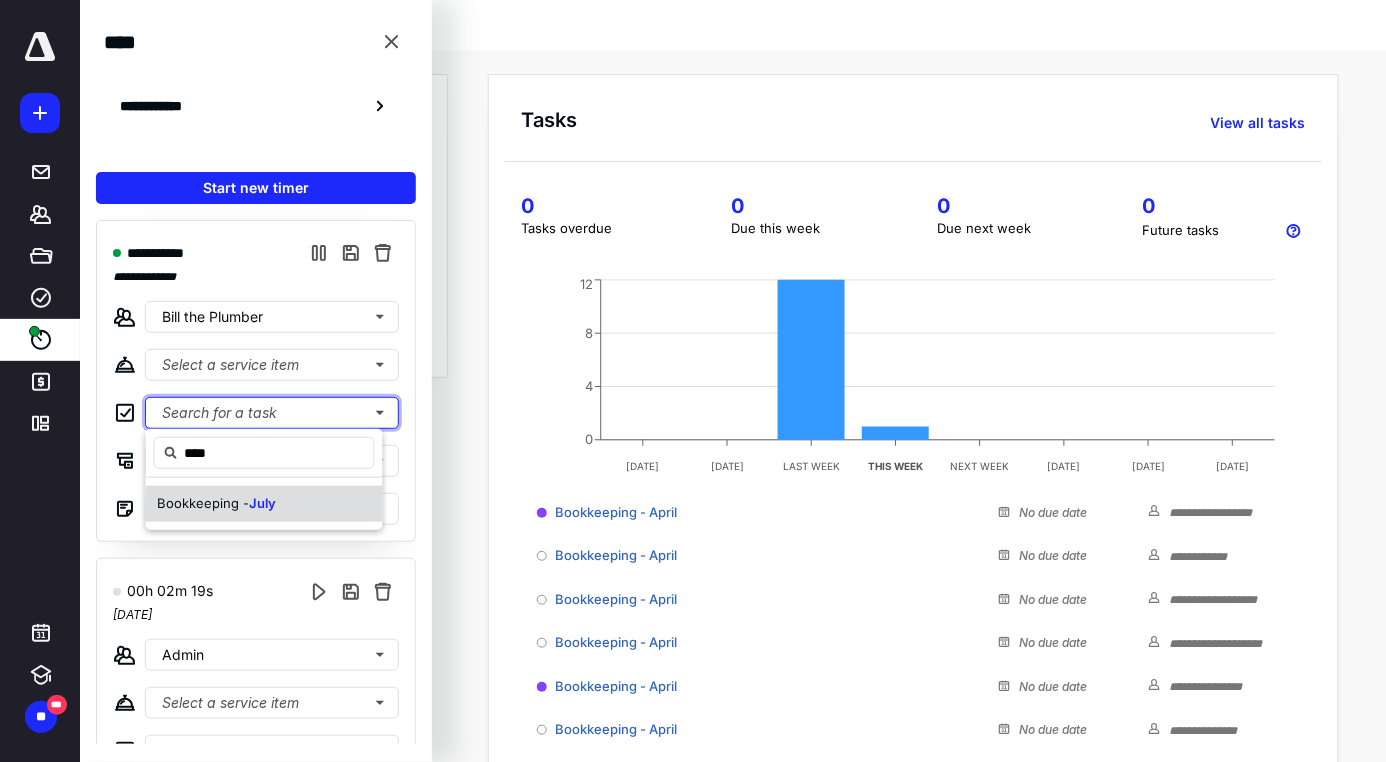 type 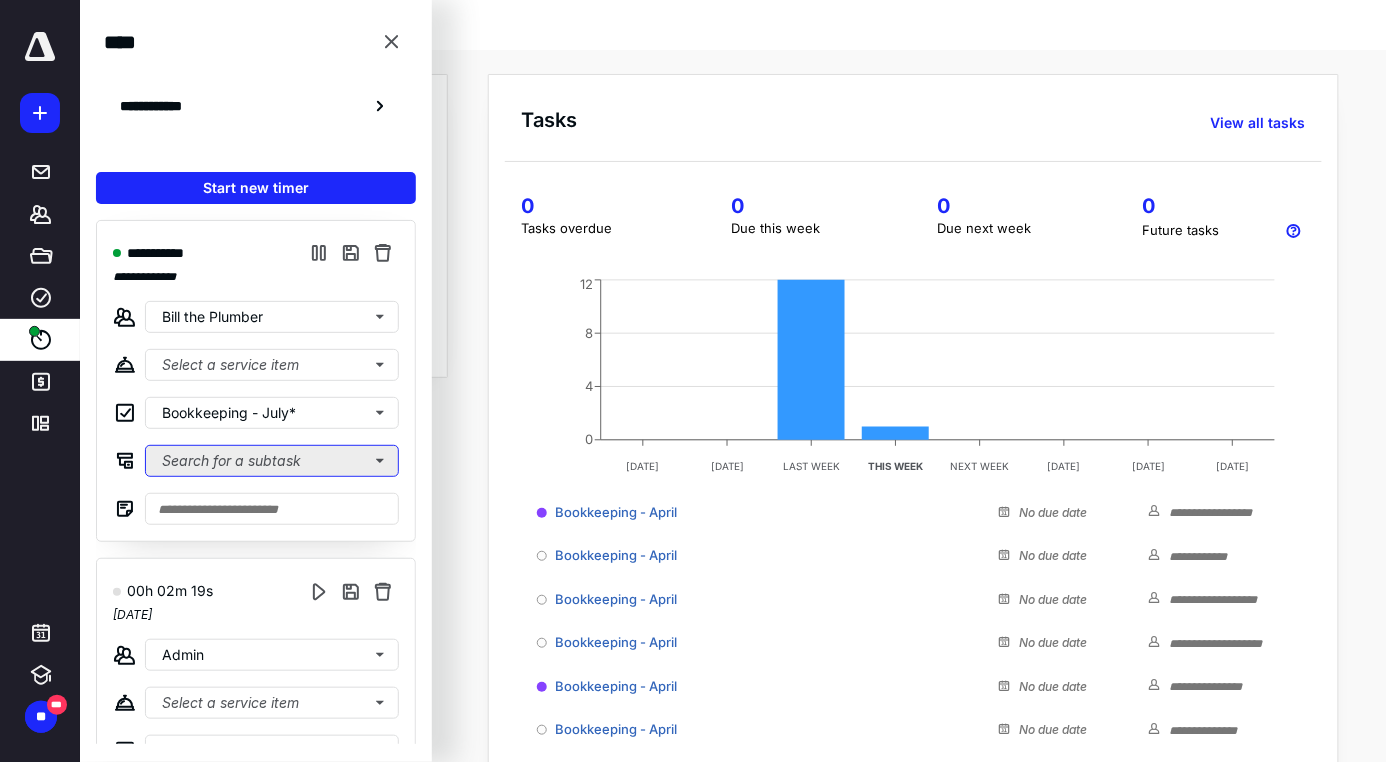 click on "Search for a subtask" at bounding box center [272, 461] 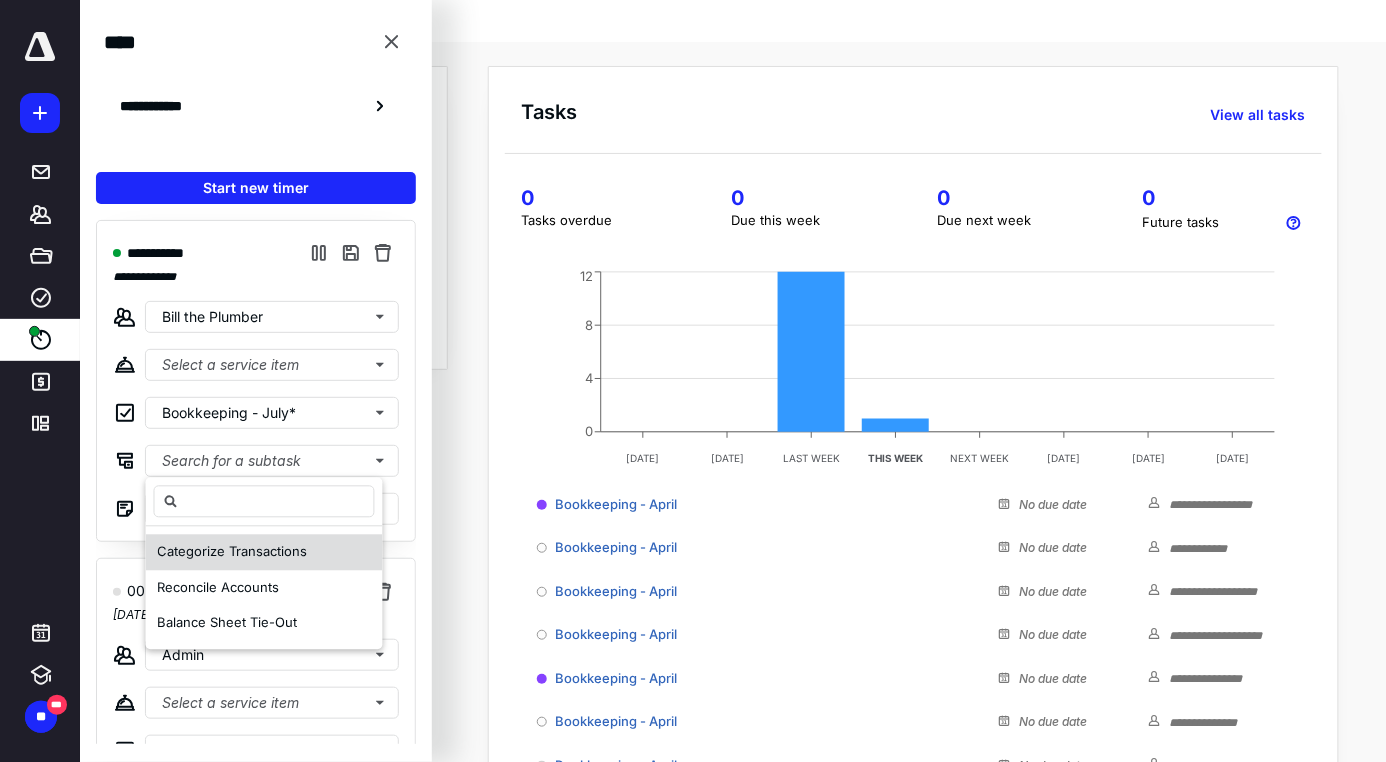 scroll, scrollTop: 10, scrollLeft: 0, axis: vertical 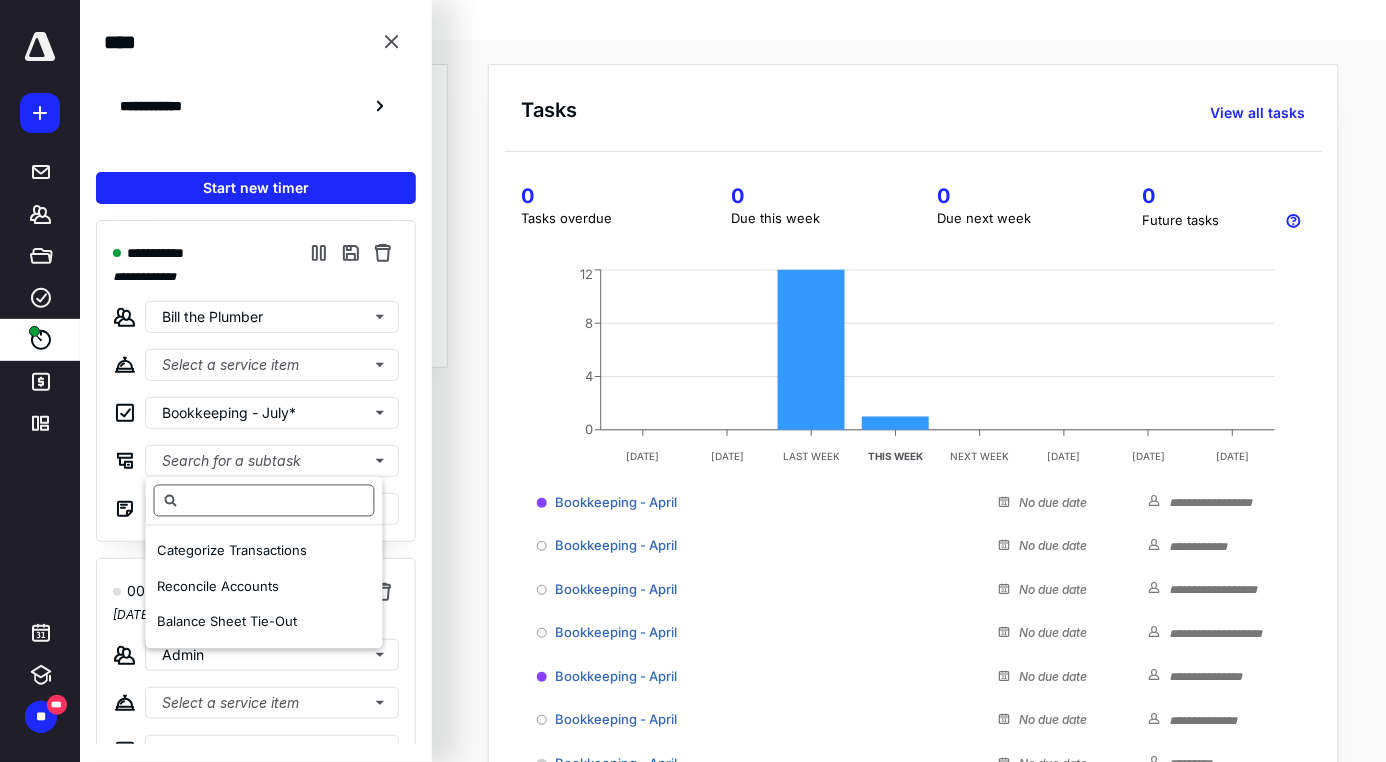 click at bounding box center (264, 501) 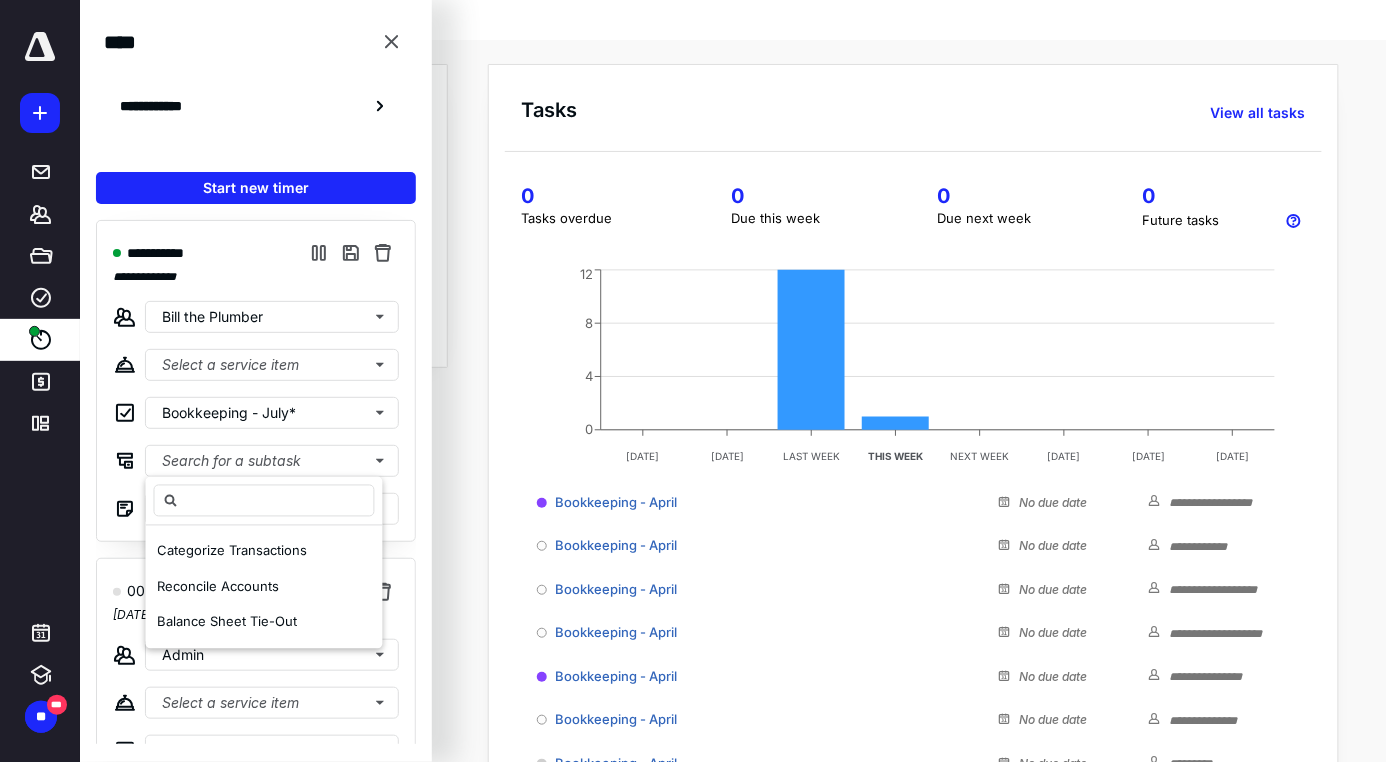 click on "**********" at bounding box center (256, 381) 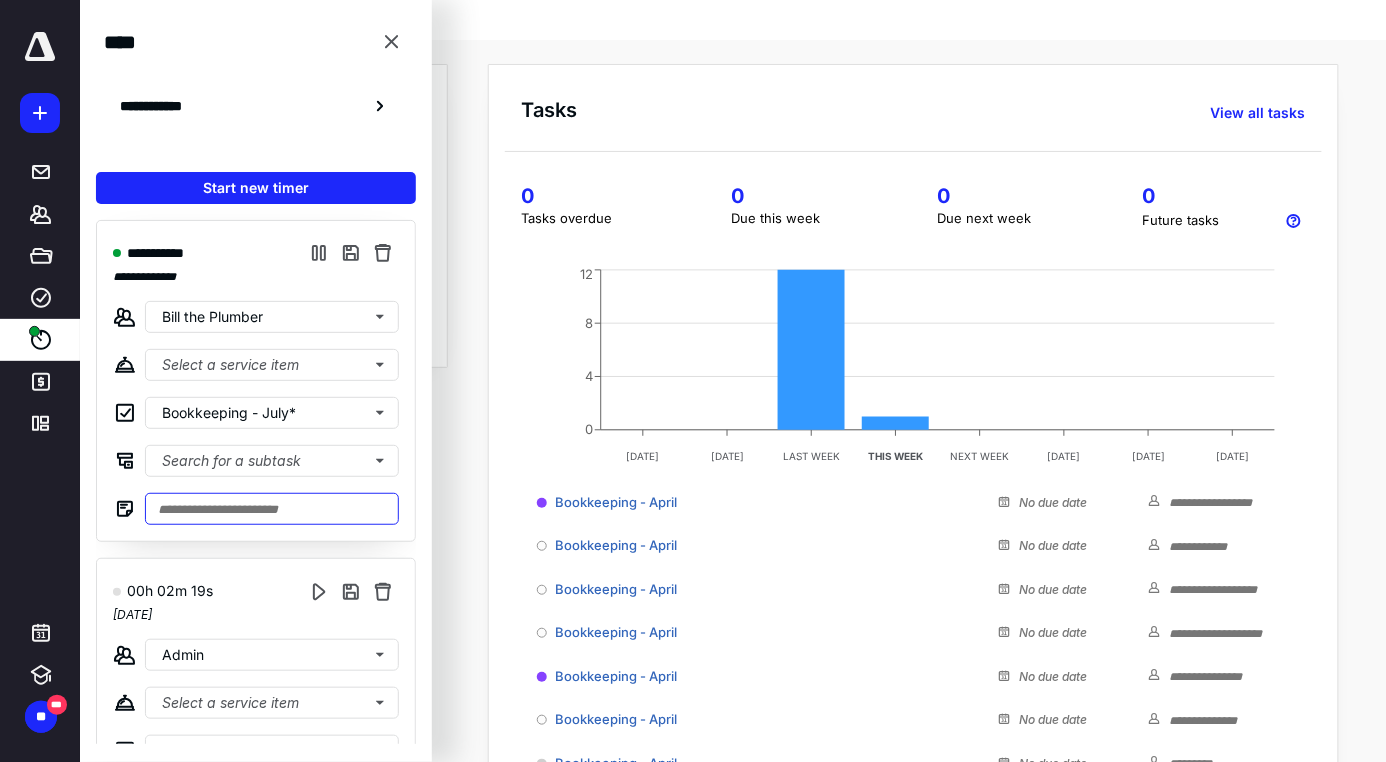 click at bounding box center [272, 509] 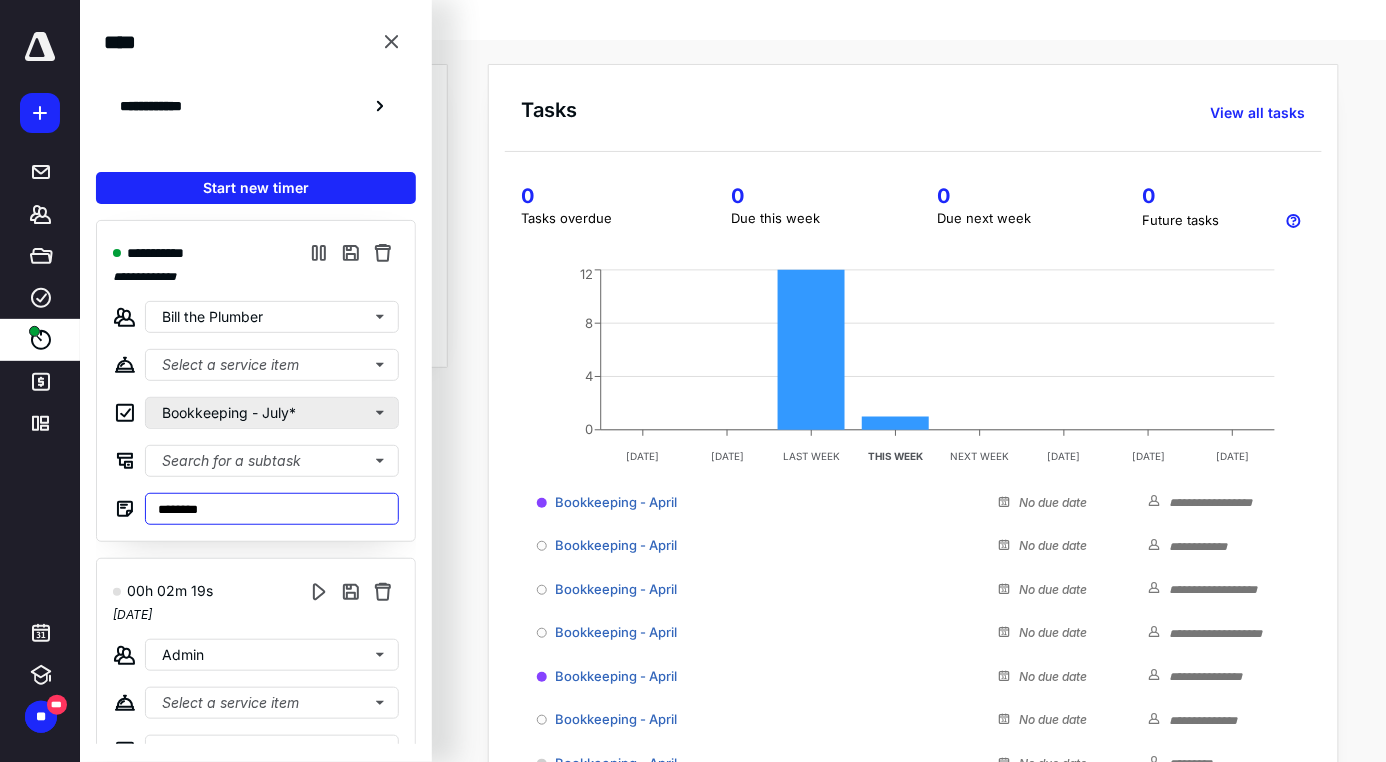 type on "*******" 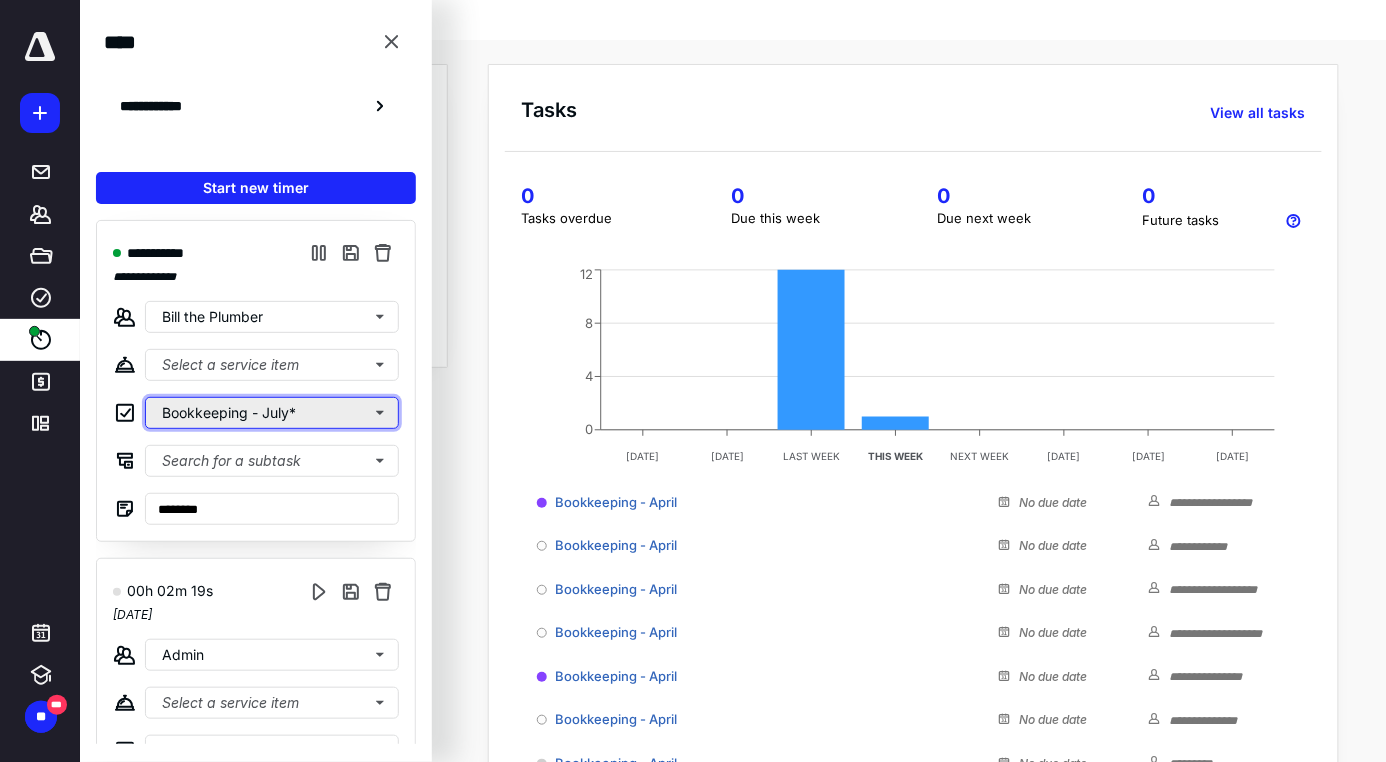 click on "Bookkeeping - July*" at bounding box center (272, 413) 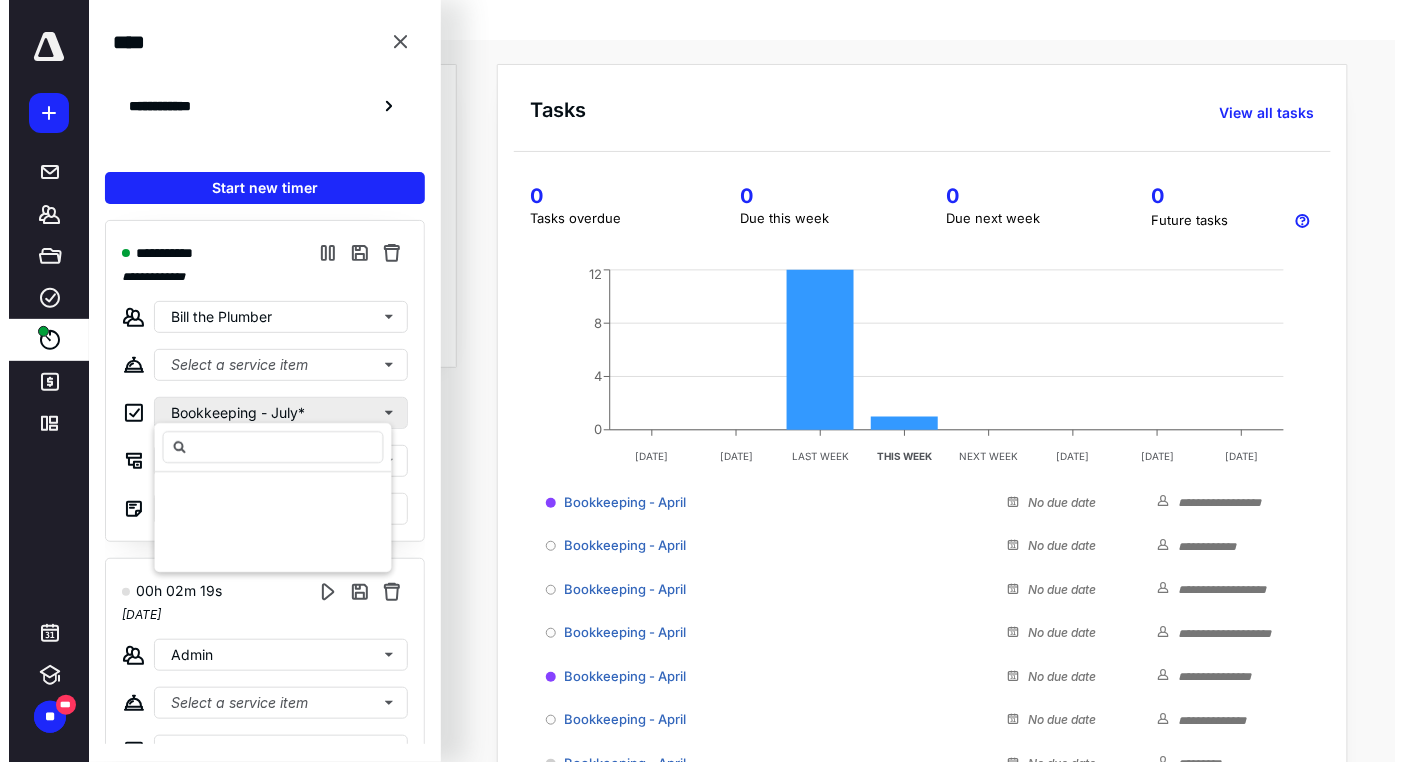 scroll, scrollTop: 0, scrollLeft: 0, axis: both 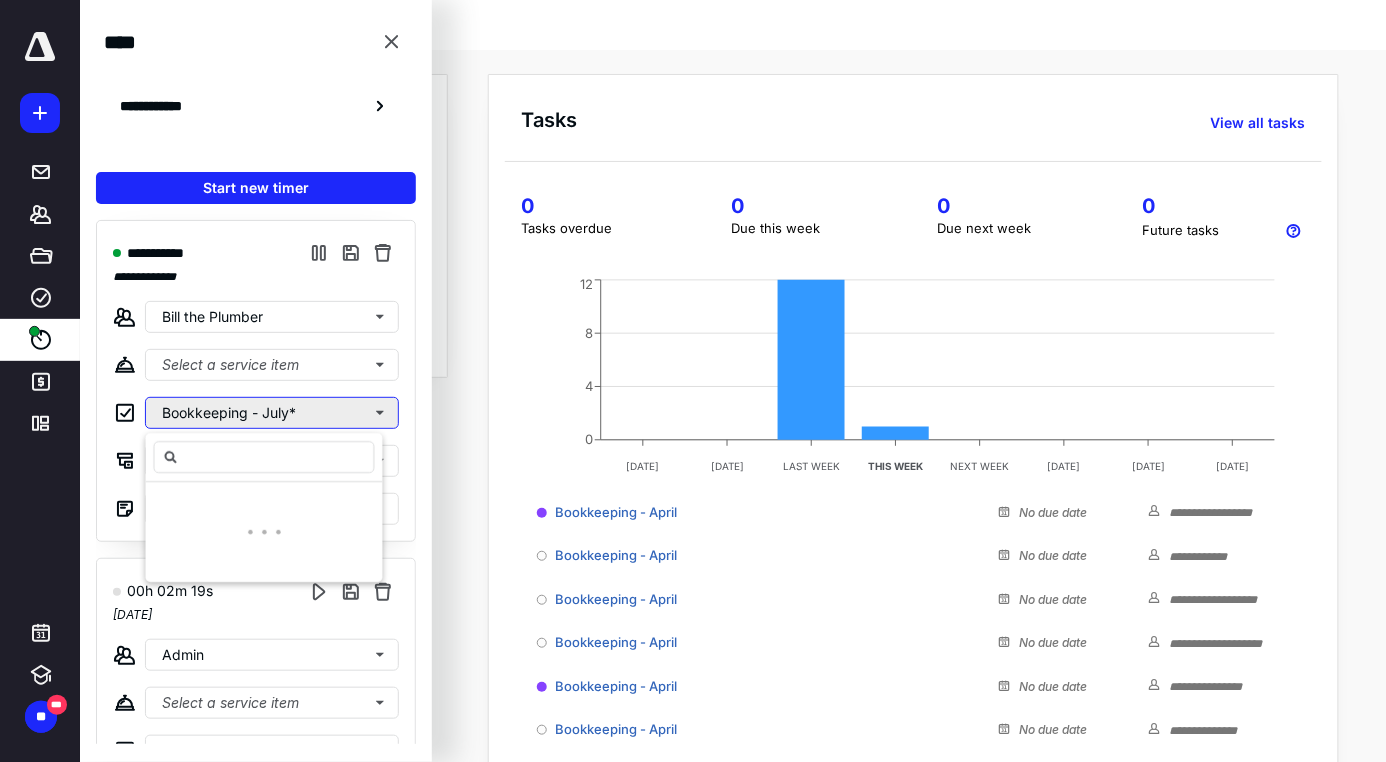 click on "Bookkeeping - July*" at bounding box center [272, 413] 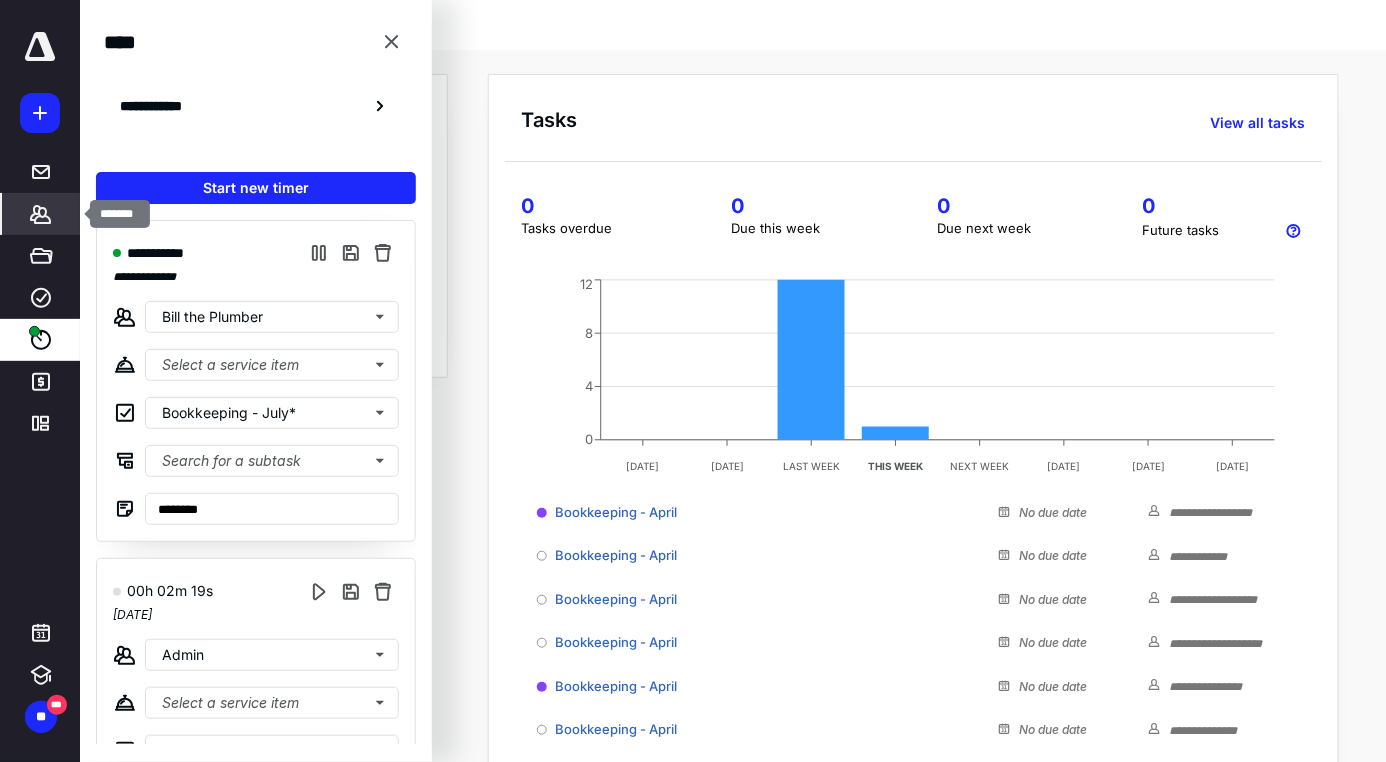 click 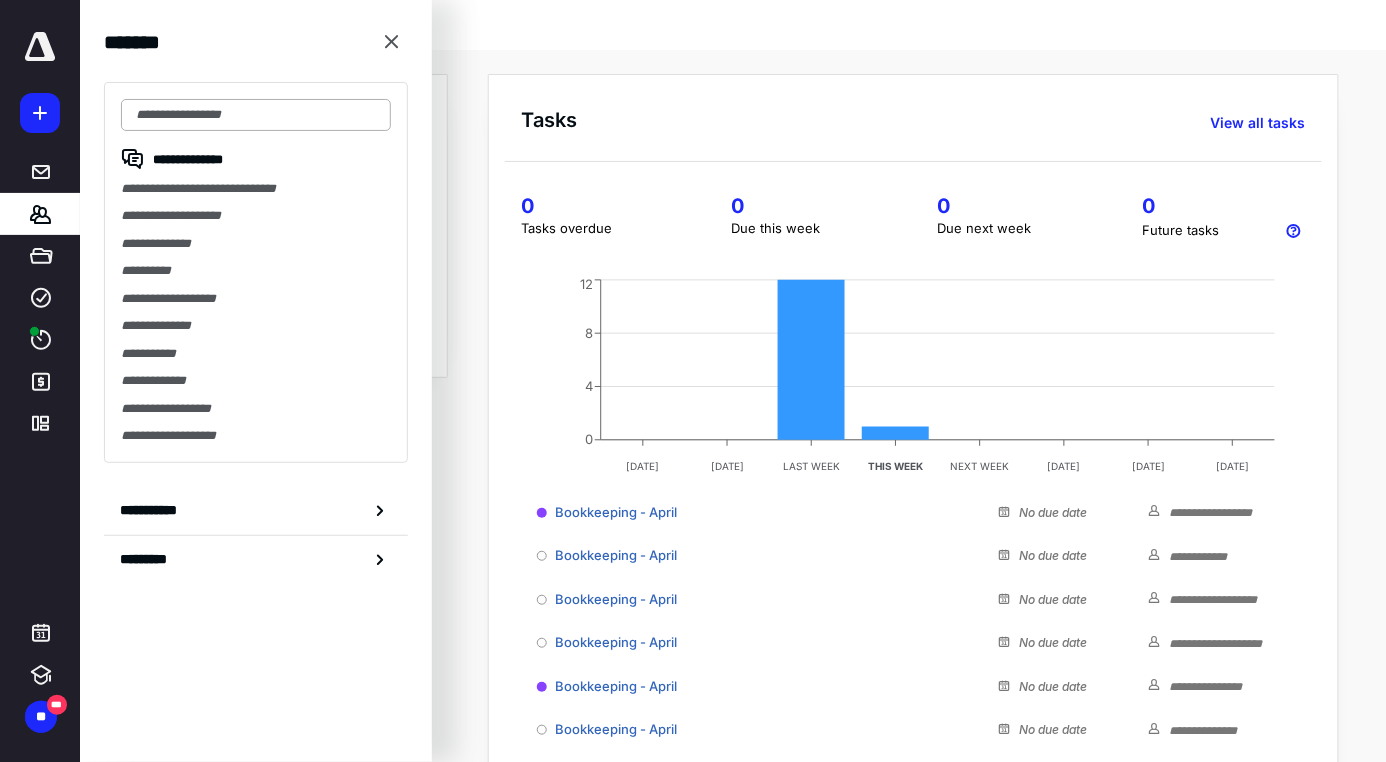 click at bounding box center (256, 115) 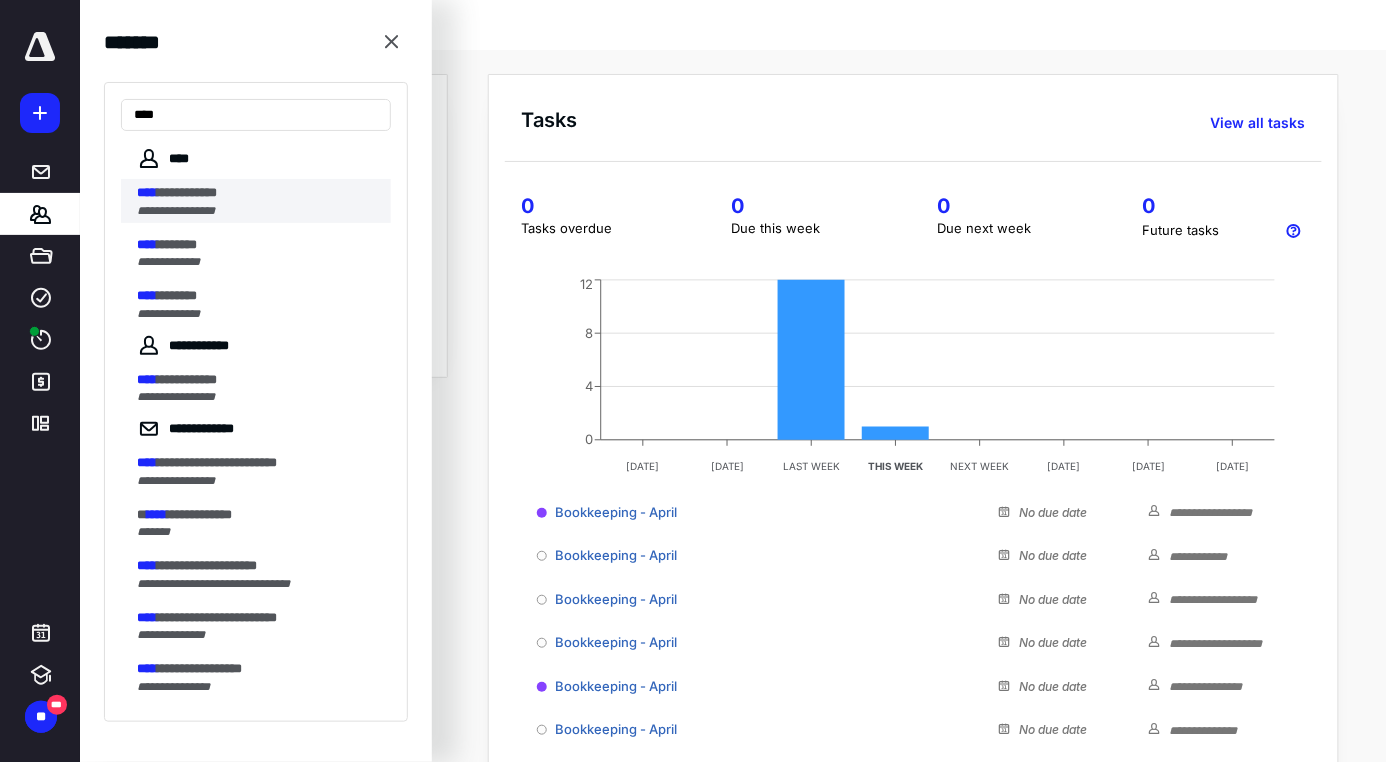 type on "****" 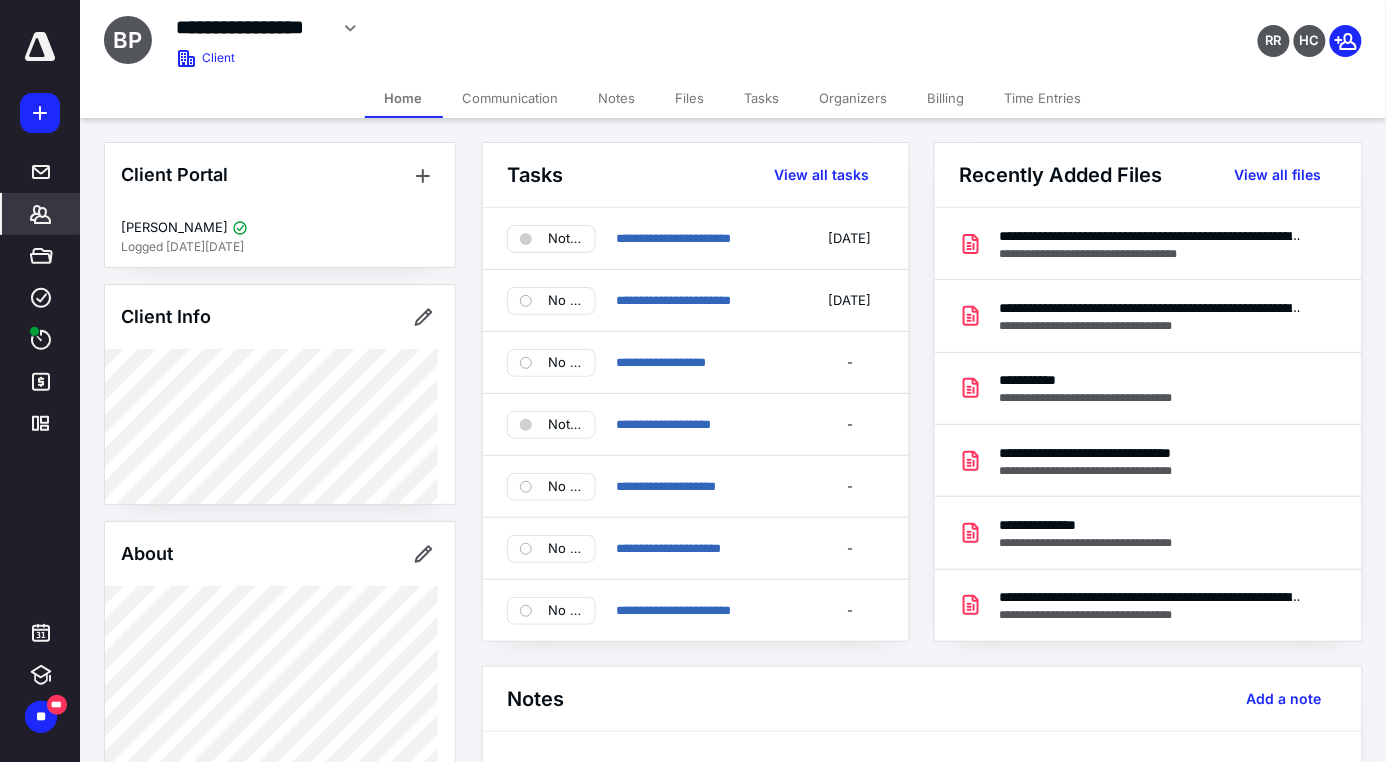 click on "Files" at bounding box center (690, 98) 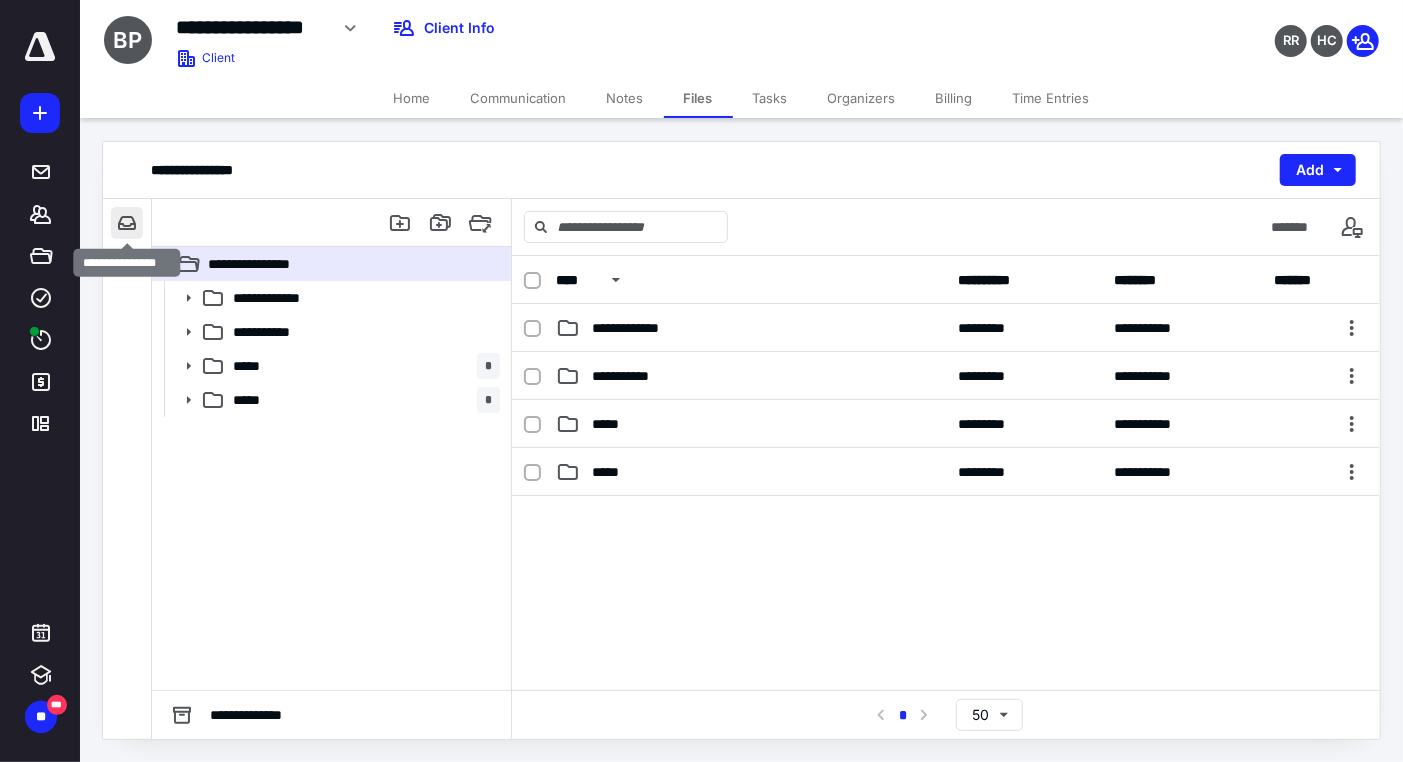 click at bounding box center [127, 223] 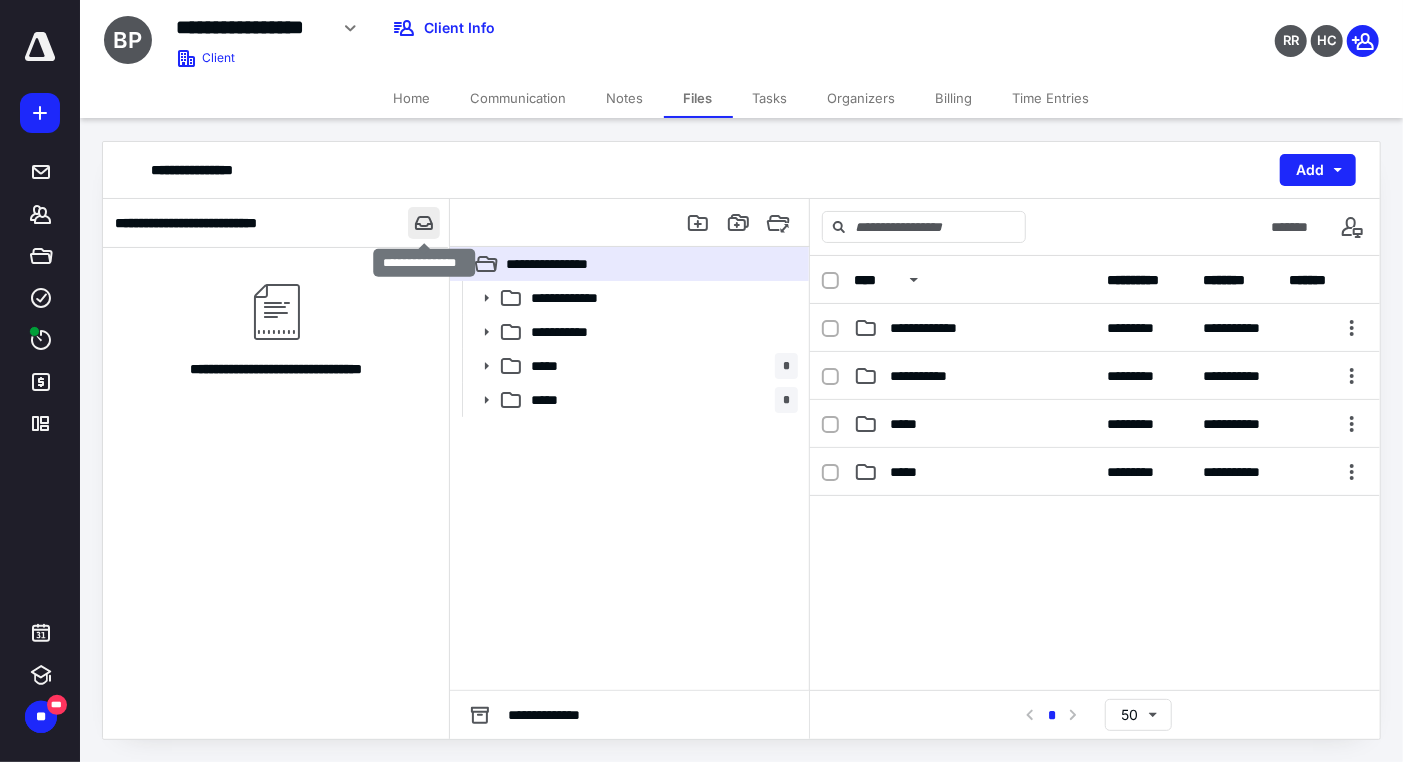 click at bounding box center (424, 223) 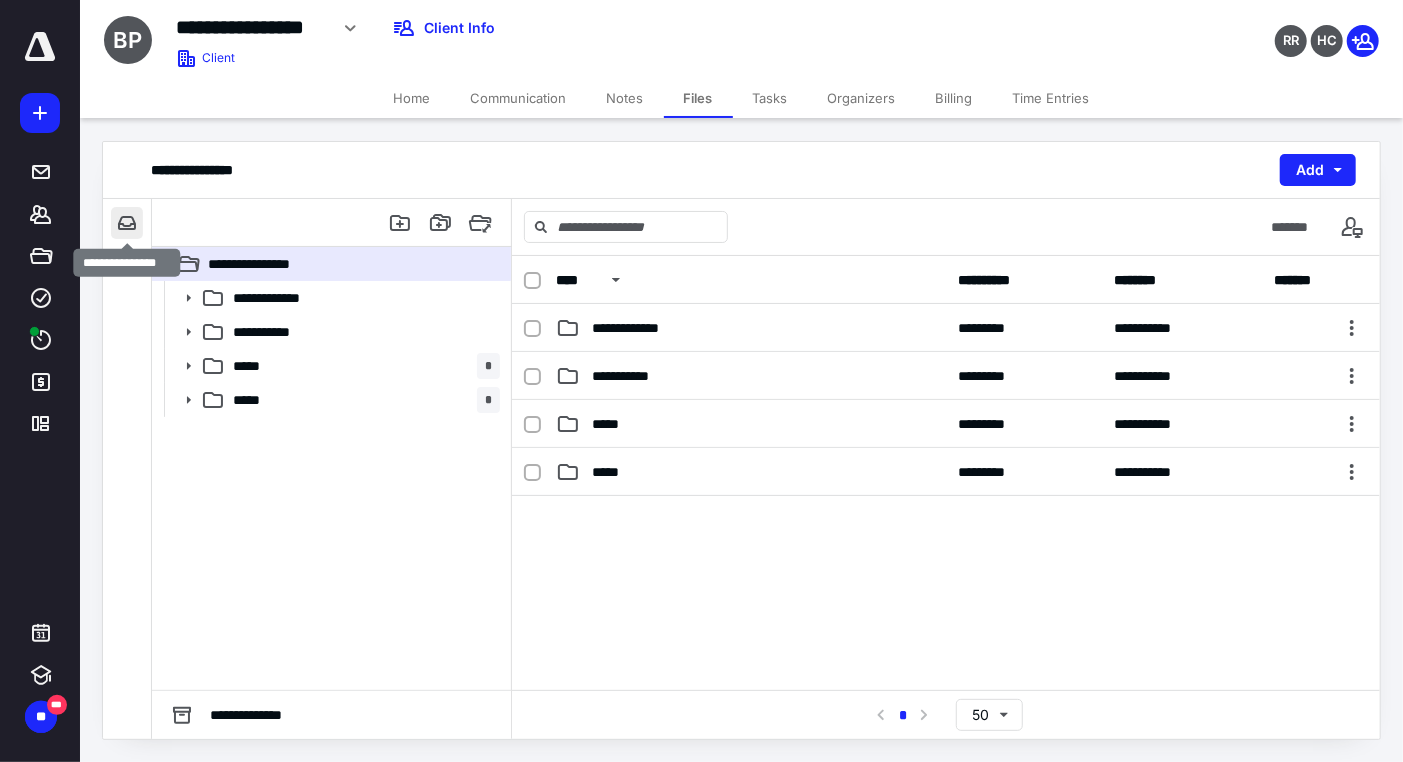 click at bounding box center (127, 223) 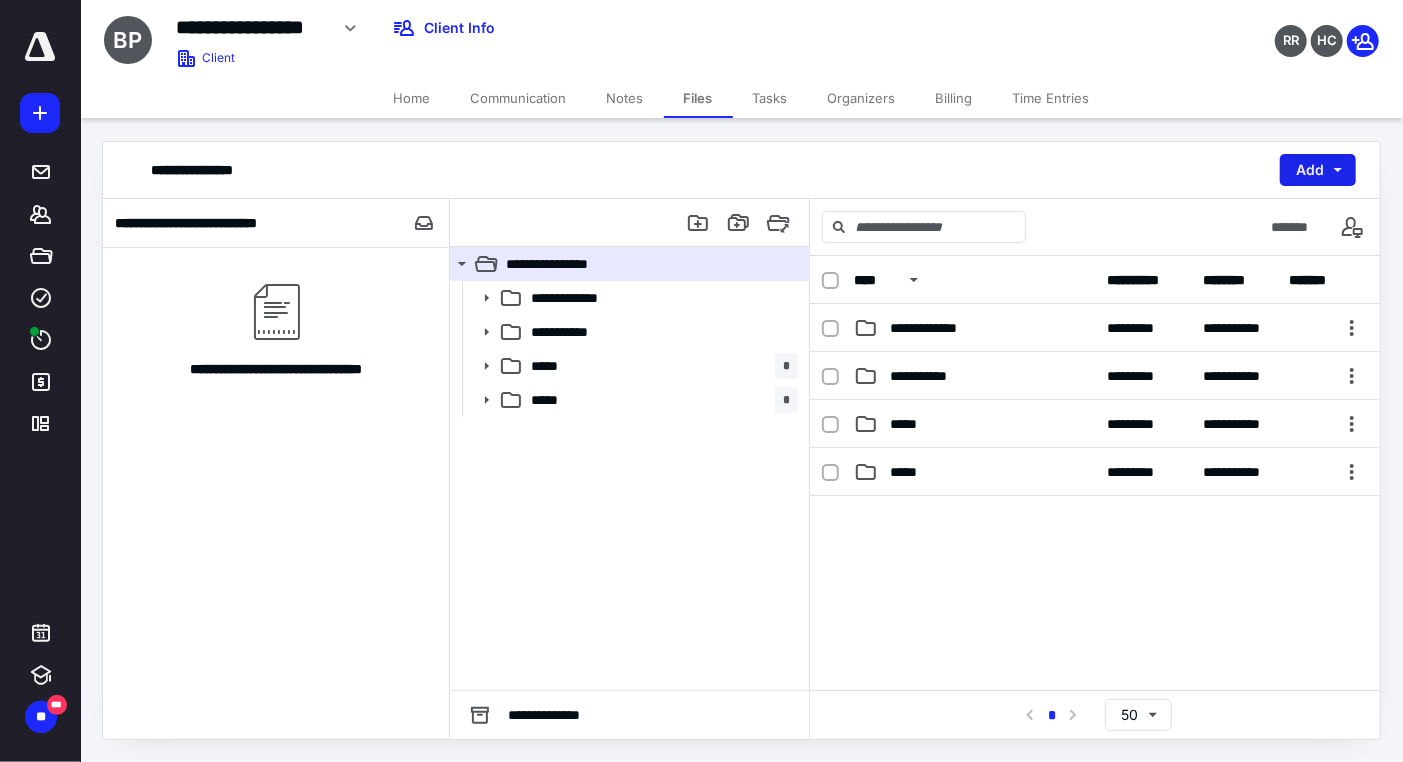 click on "Add" at bounding box center (1318, 170) 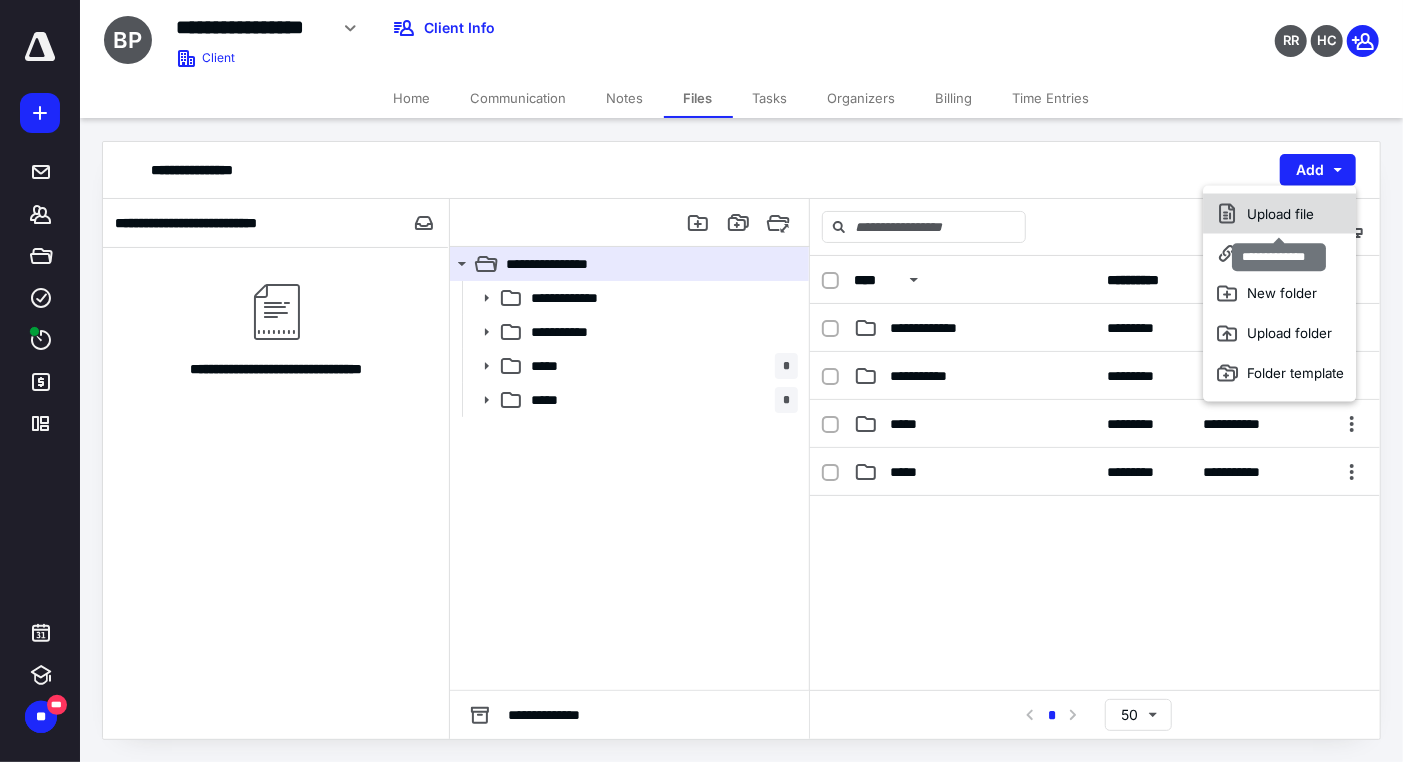 click on "Upload file" at bounding box center (1280, 214) 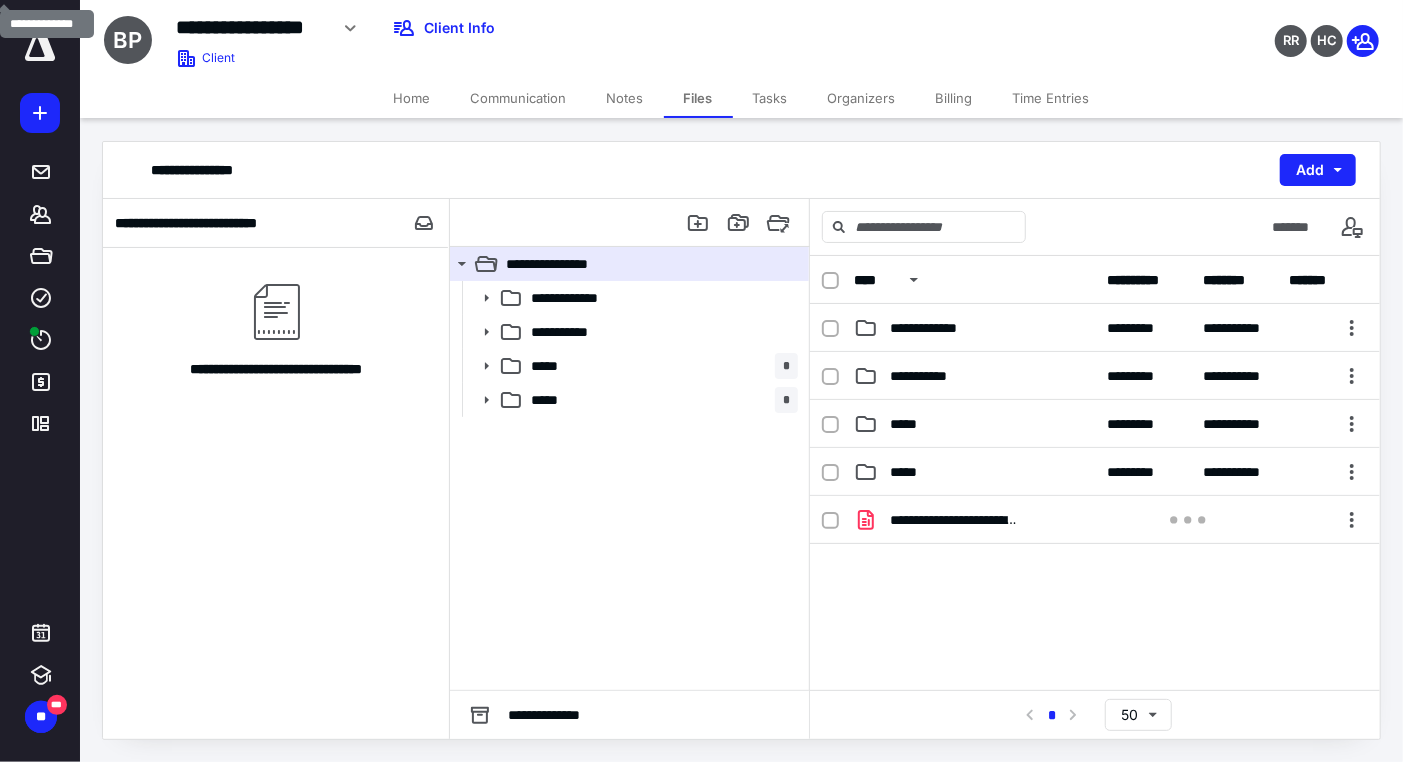 click on "**********" at bounding box center [276, 325] 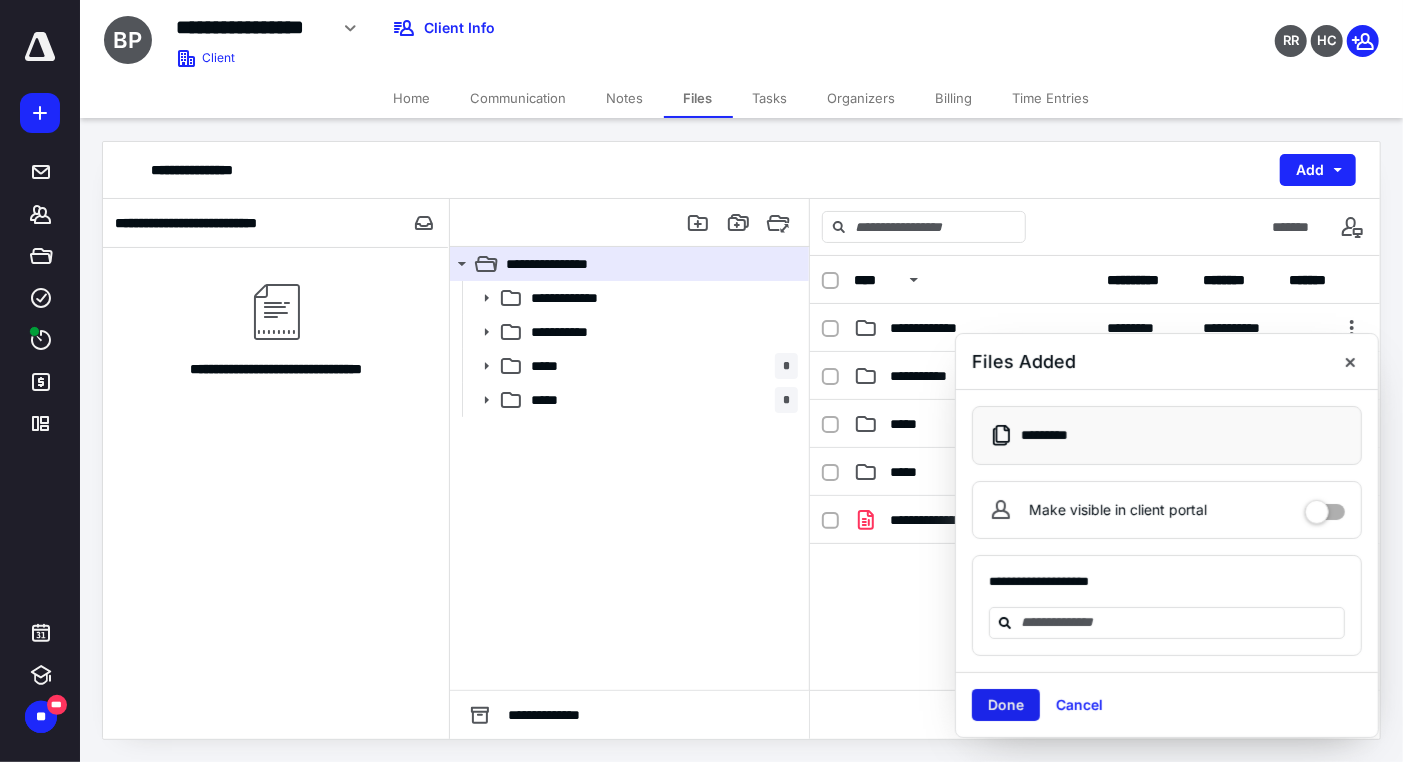 click on "Done" at bounding box center [1006, 705] 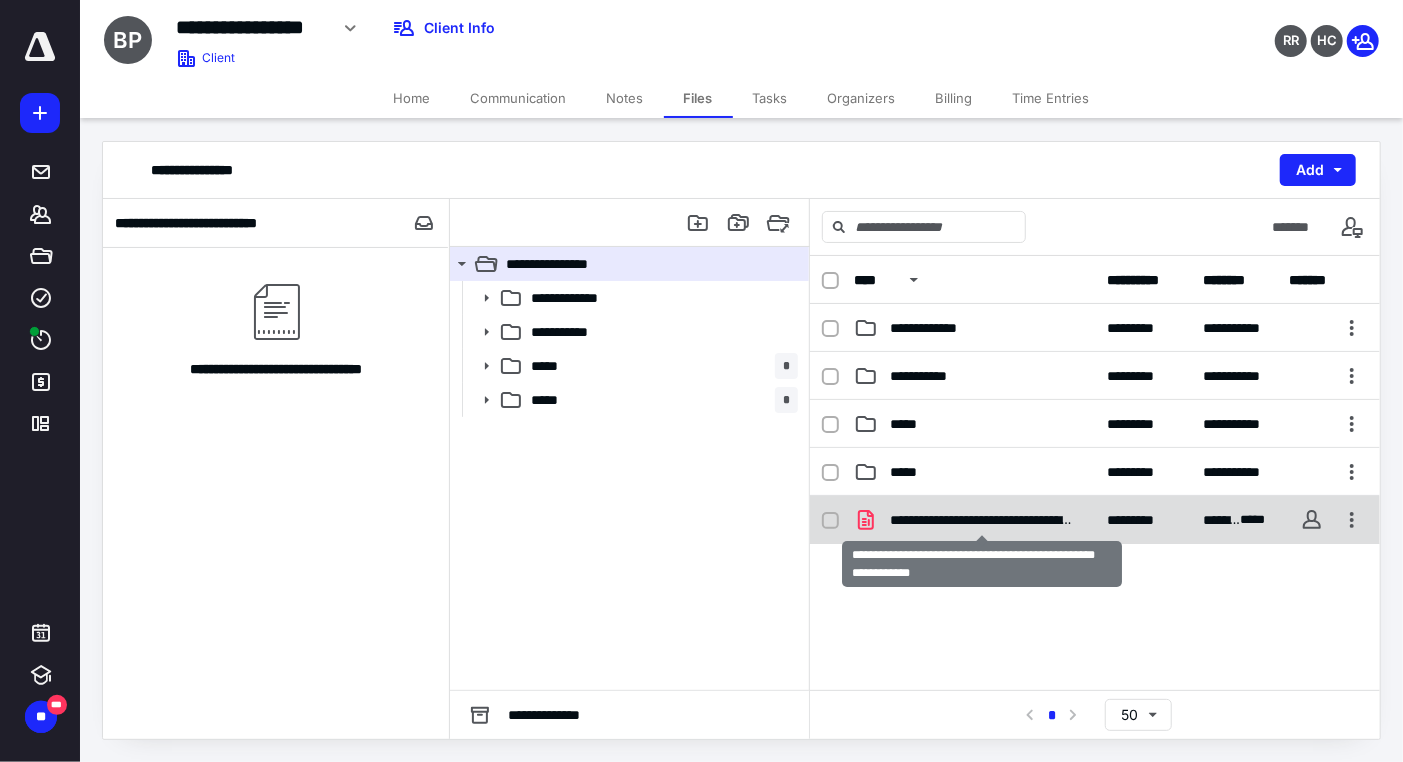 click on "**********" at bounding box center (982, 520) 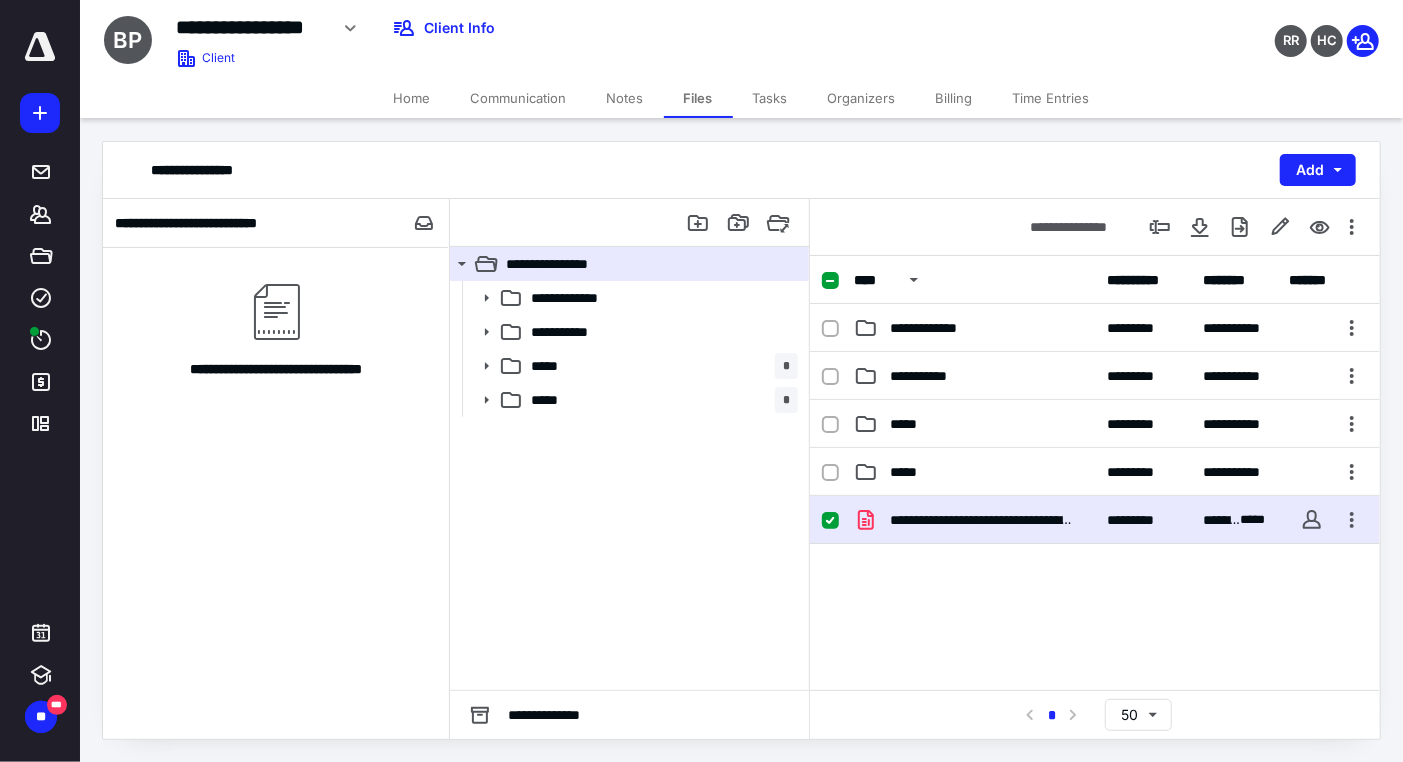 click on "**********" at bounding box center (1095, 646) 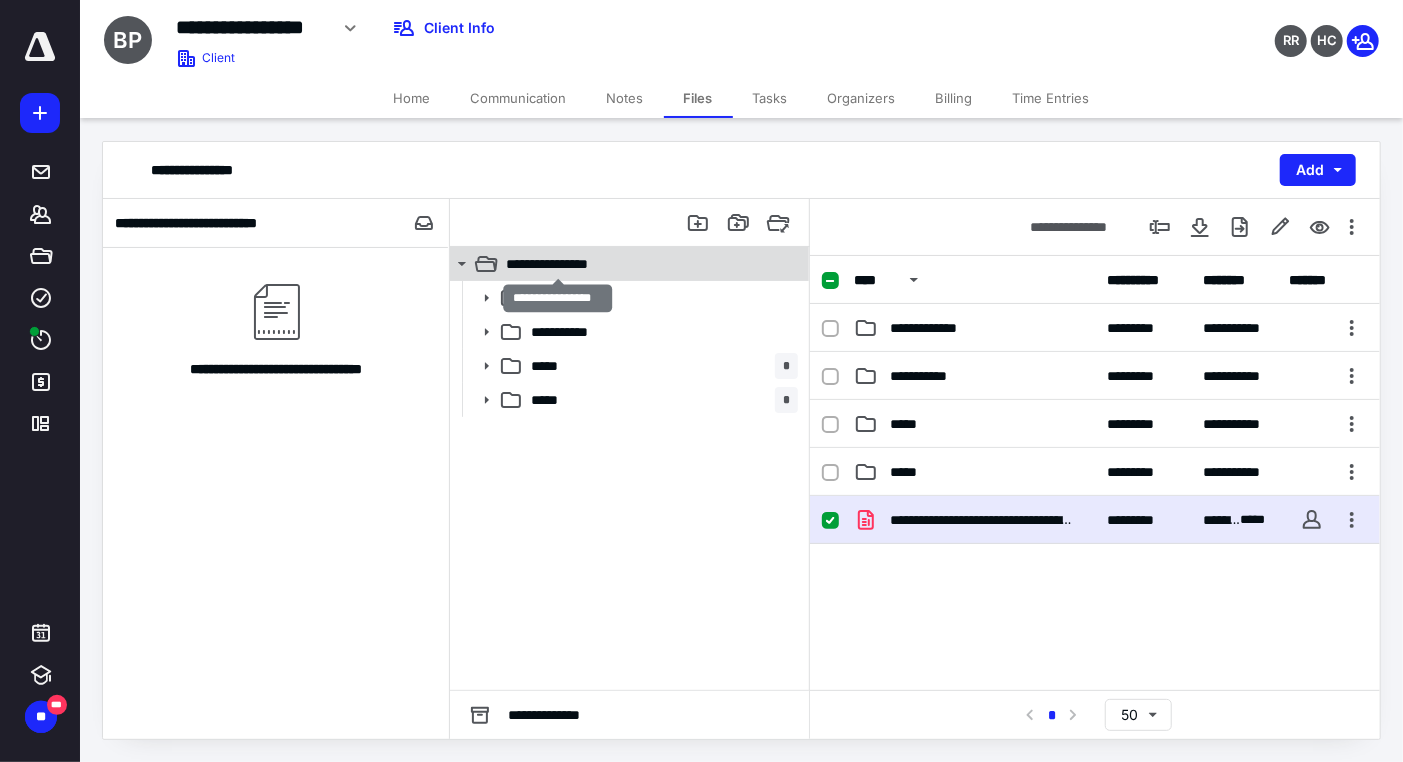 click on "**********" at bounding box center [557, 264] 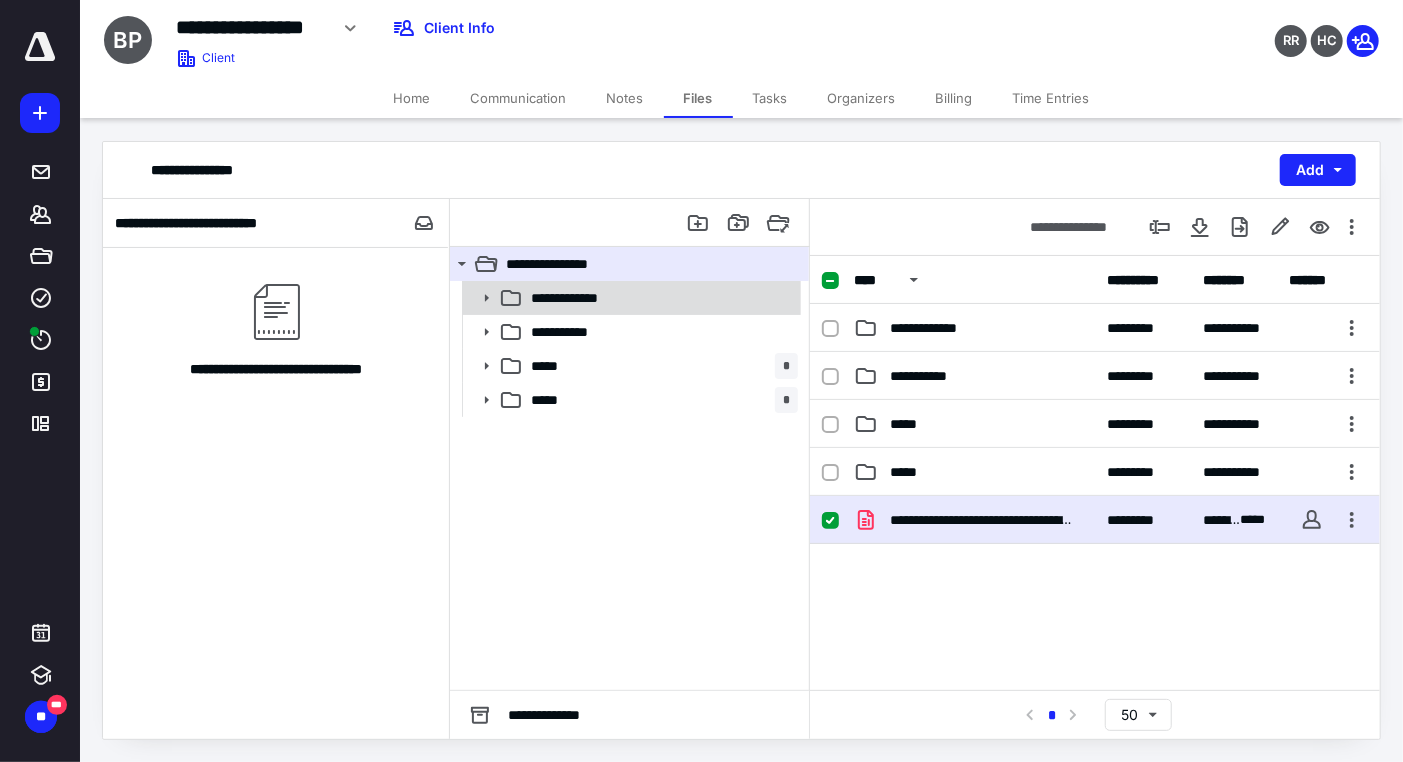 click on "**********" at bounding box center [630, 298] 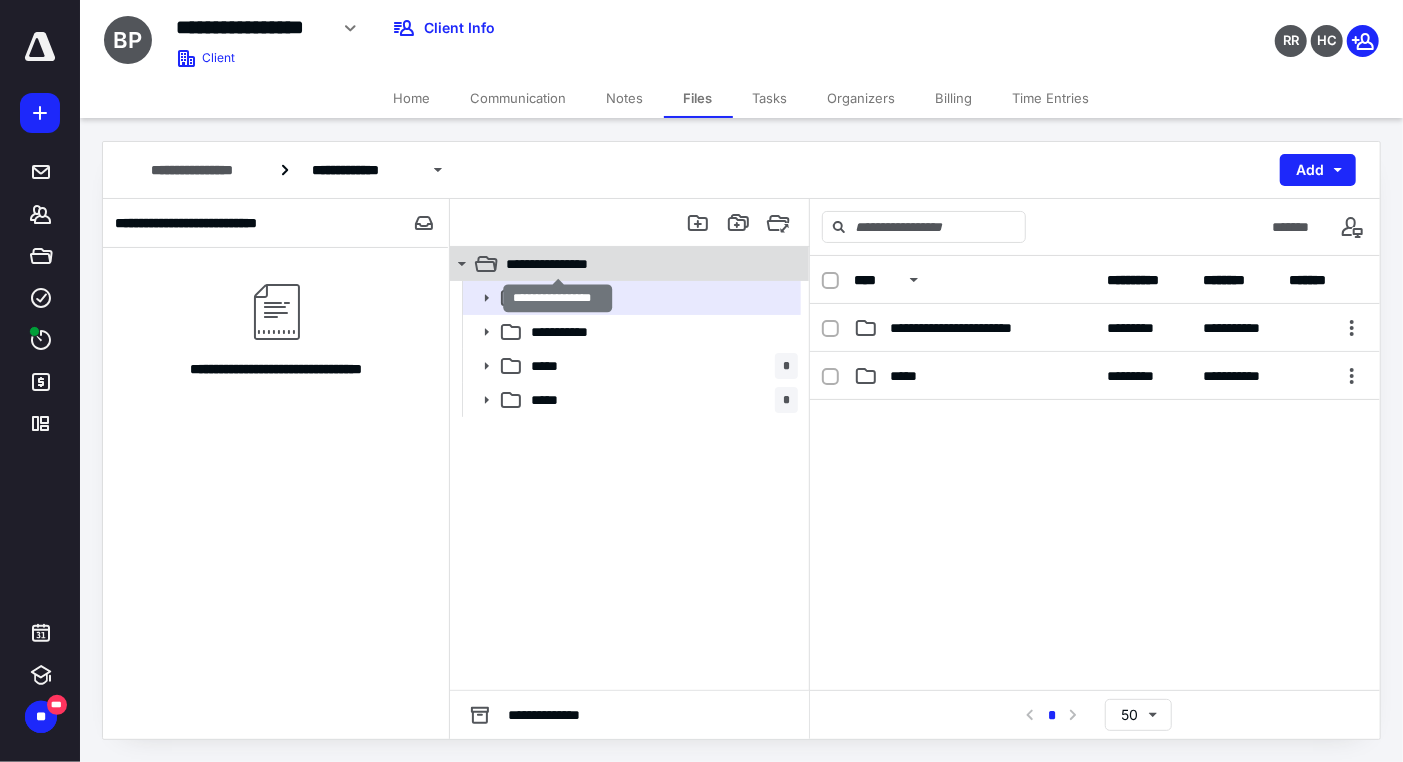 click on "**********" at bounding box center (557, 264) 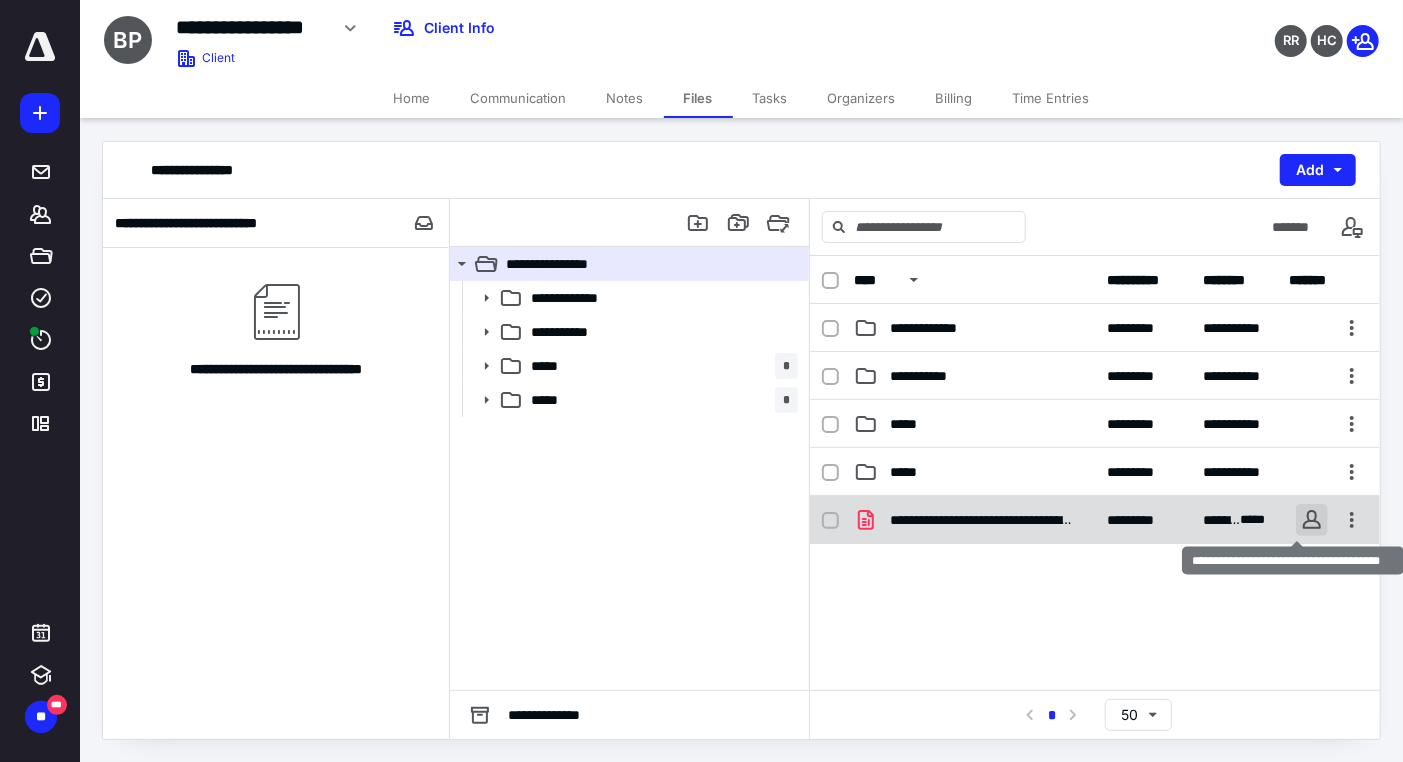 click at bounding box center (1312, 520) 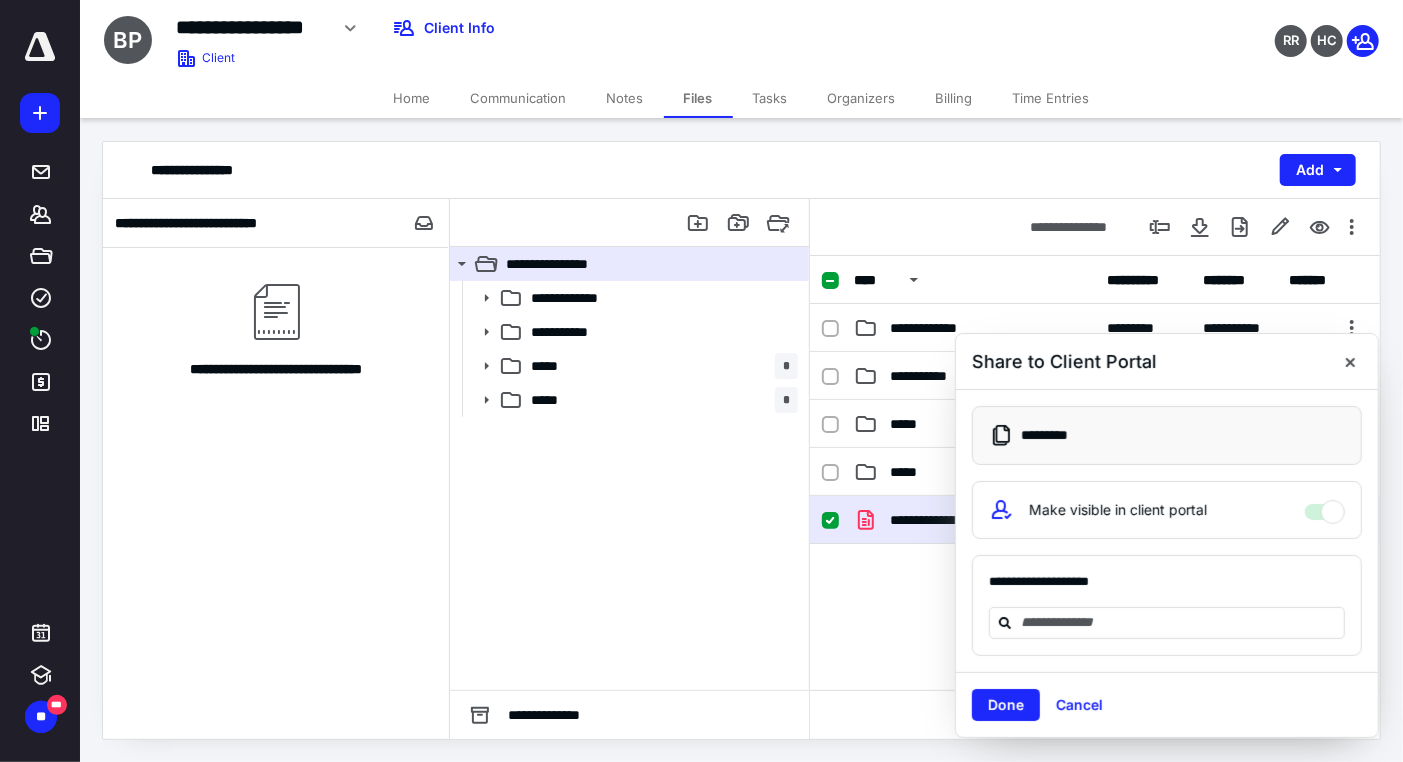 click on "Make visible in client portal" at bounding box center [1325, 507] 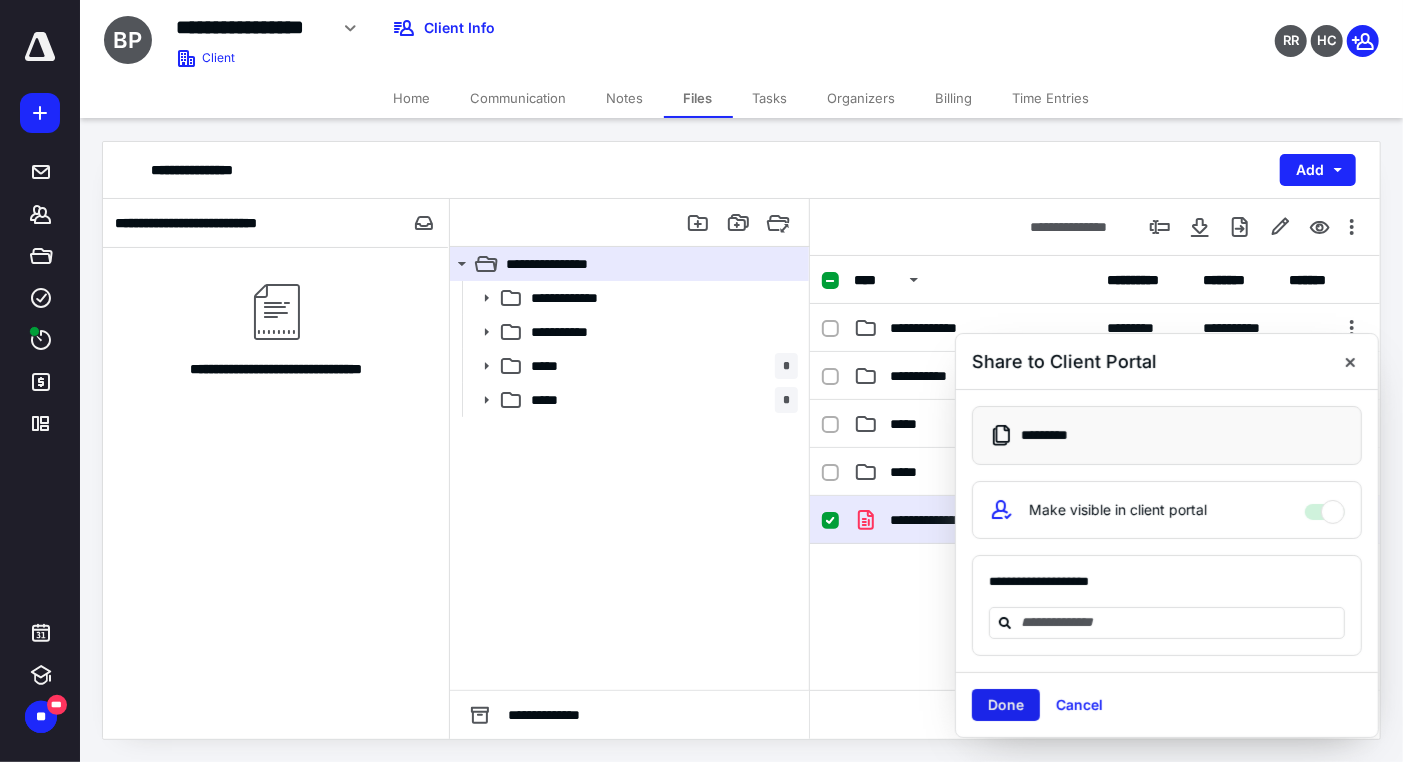 click on "Done" at bounding box center [1006, 705] 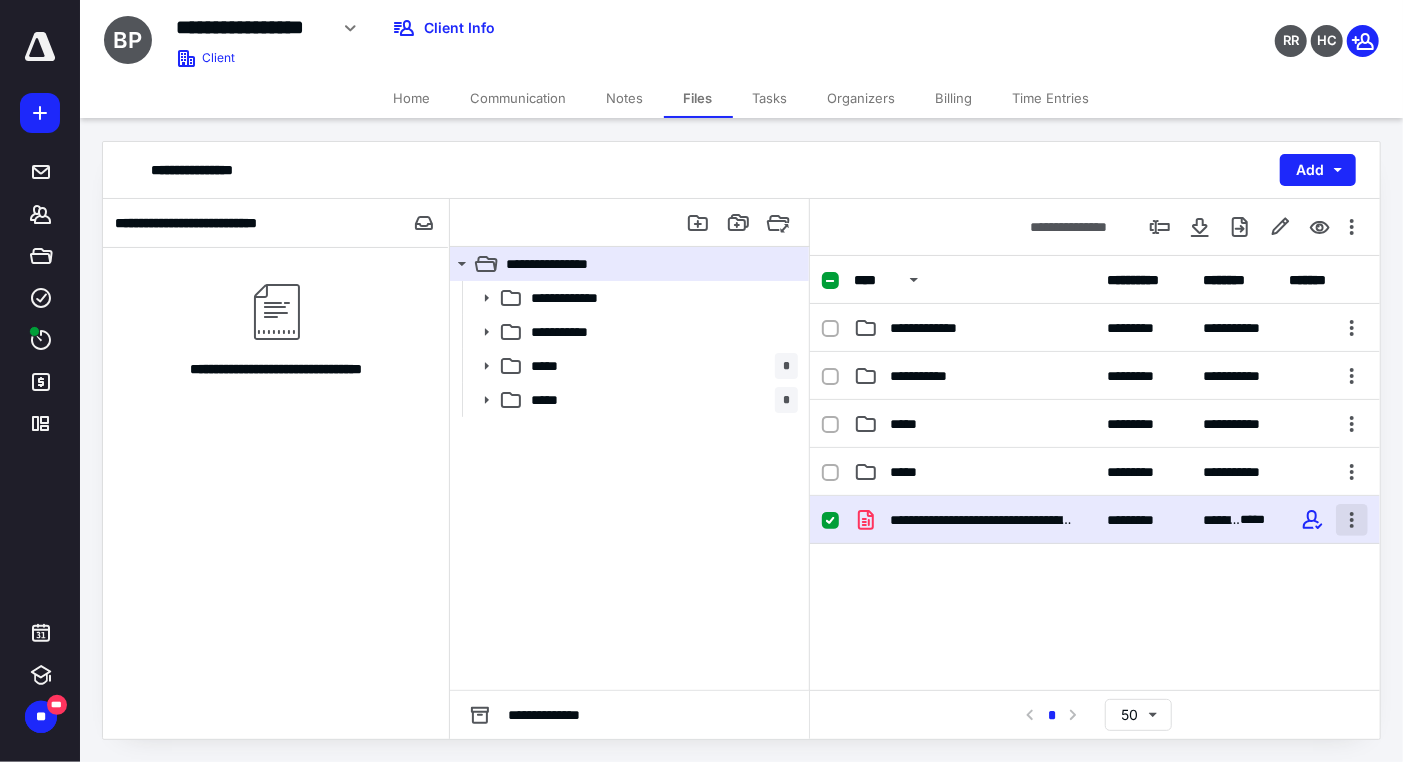 click at bounding box center (1352, 520) 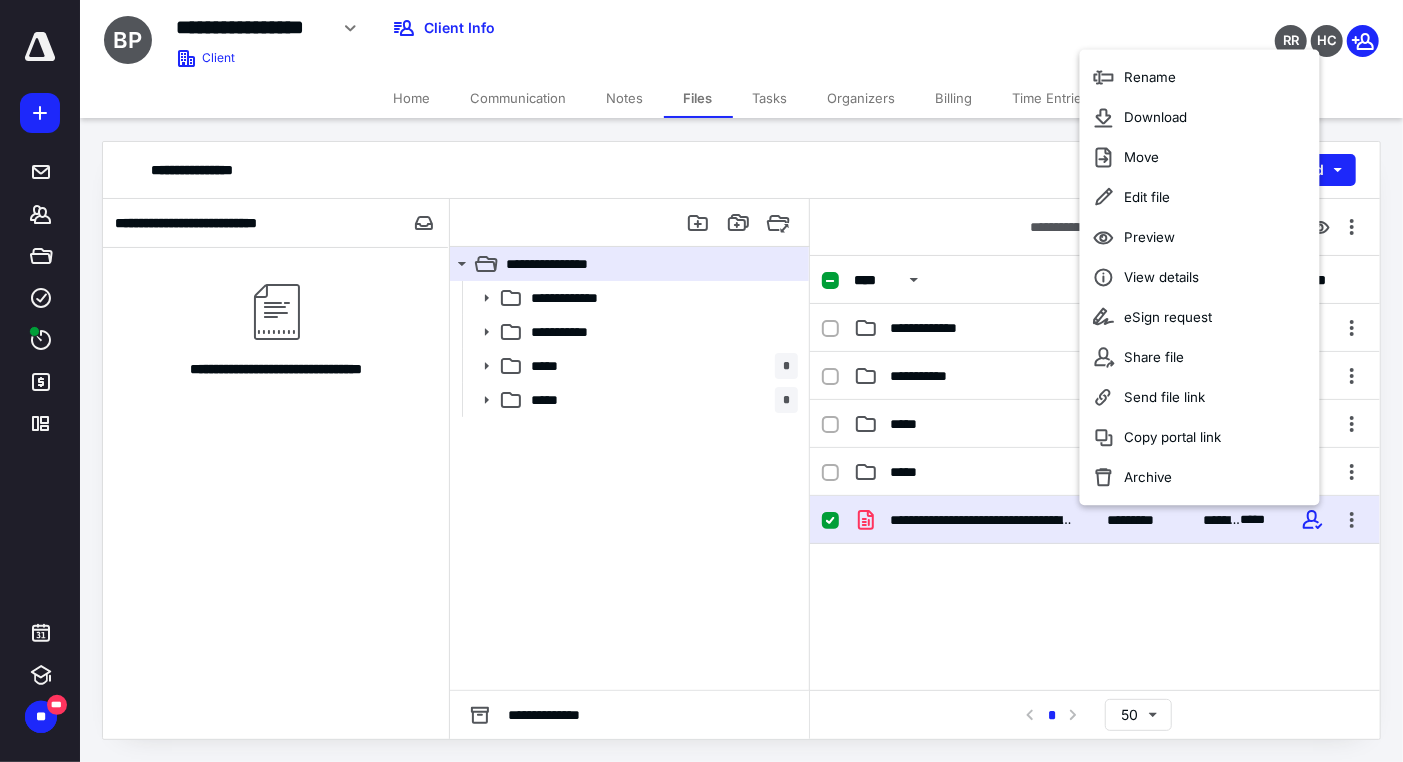 click on "**********" at bounding box center [982, 520] 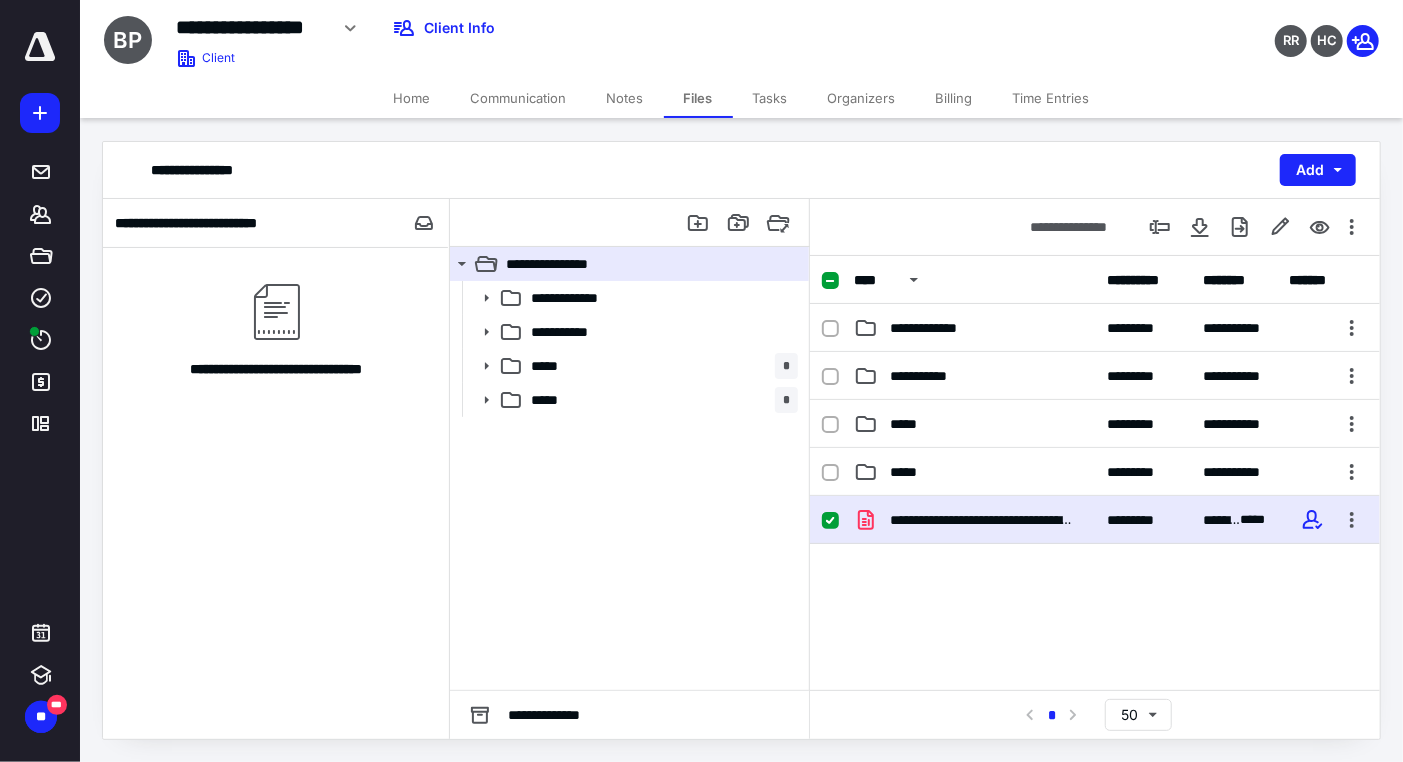 click on "**********" at bounding box center [1095, 646] 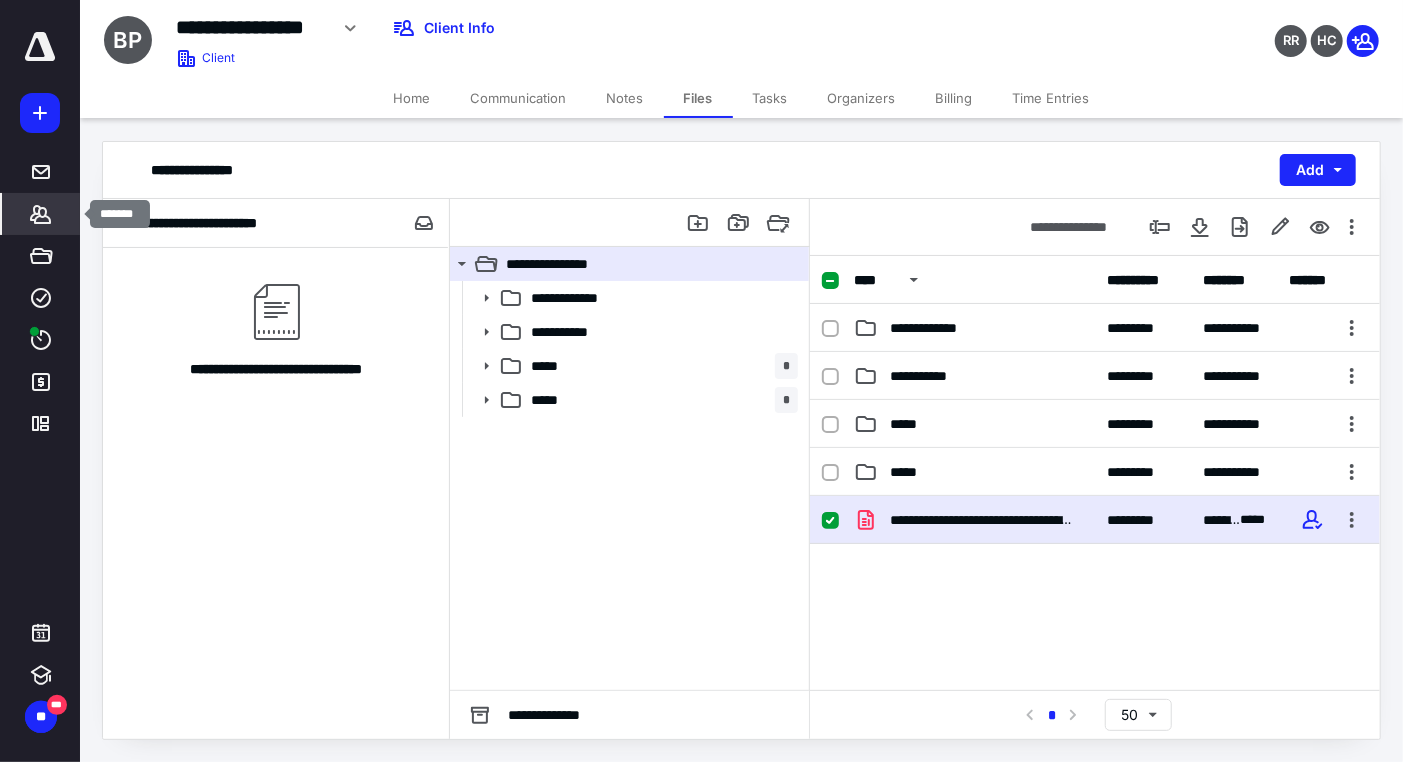 click 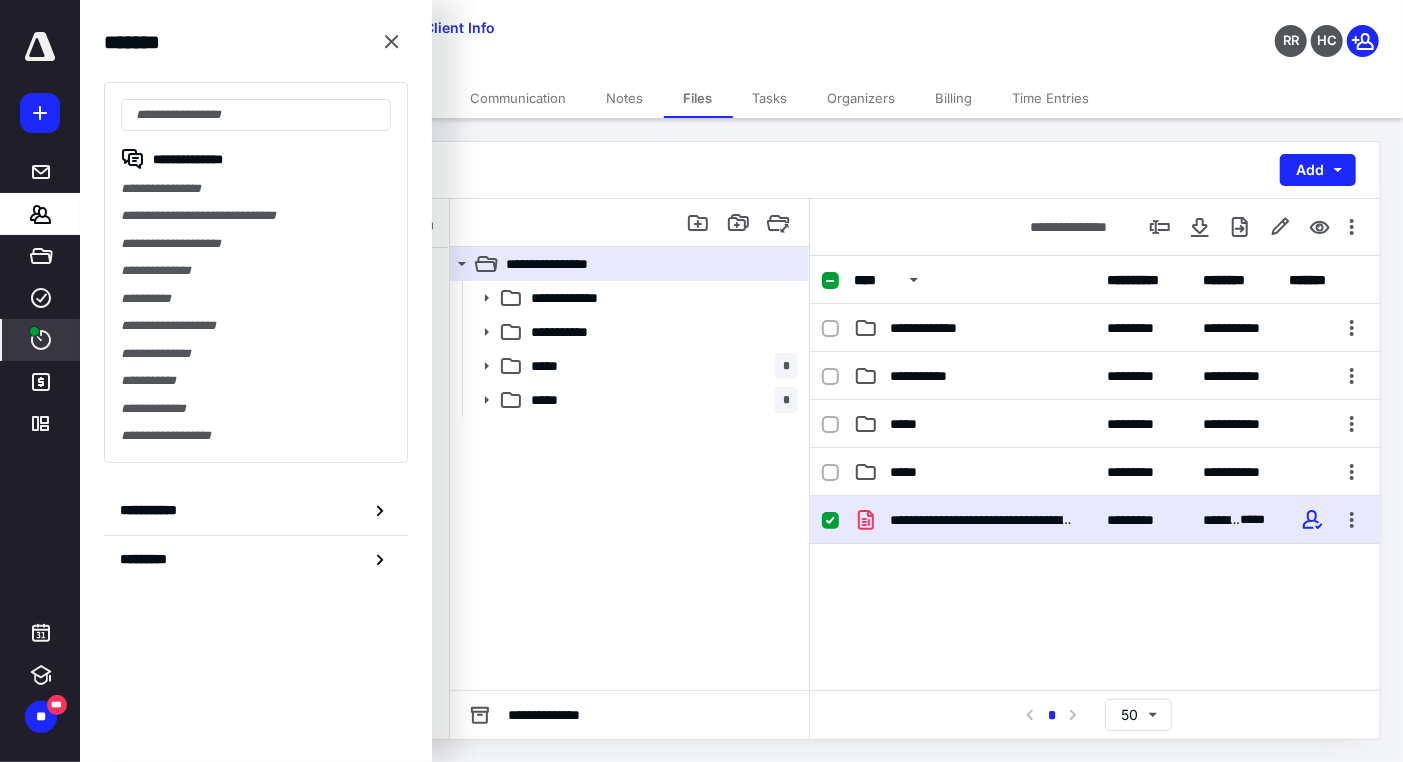click 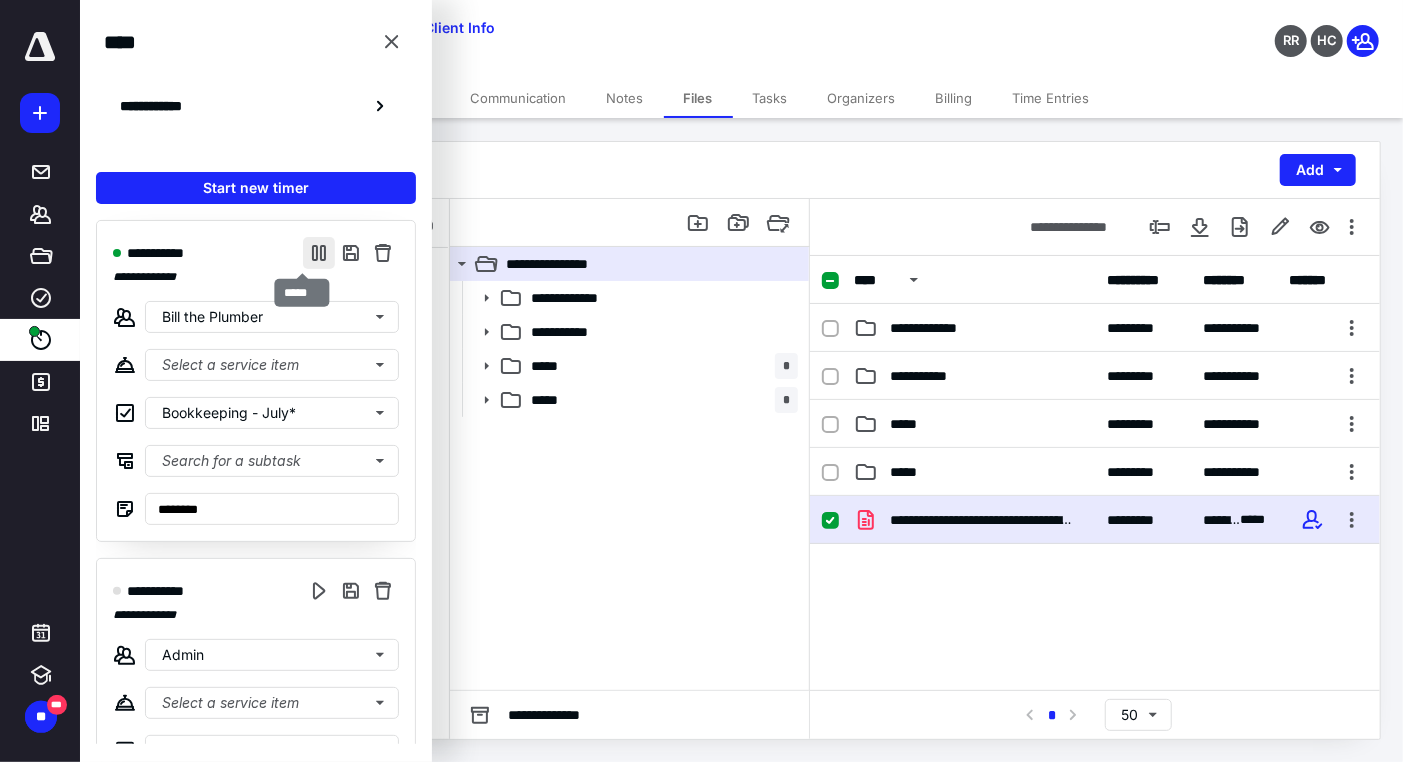 click at bounding box center (319, 253) 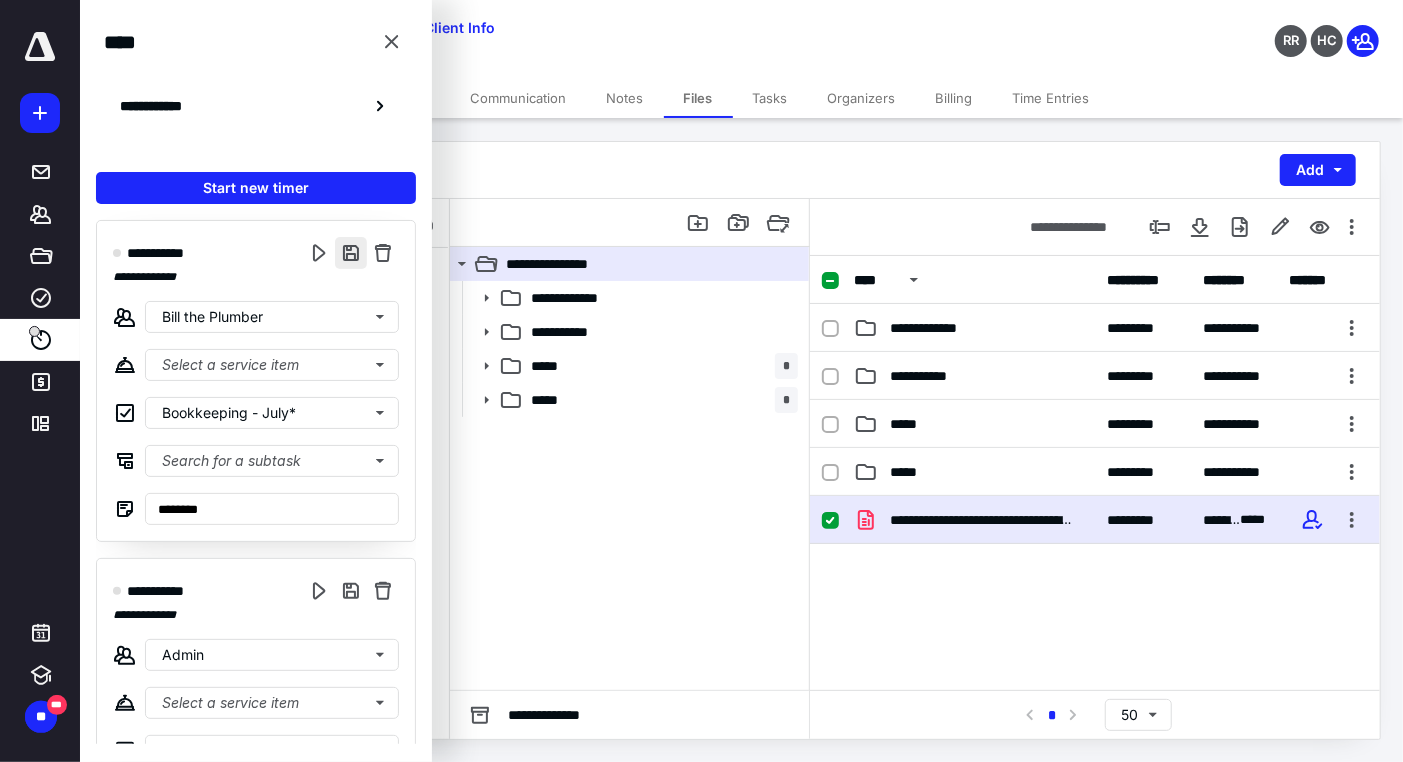 click at bounding box center [351, 253] 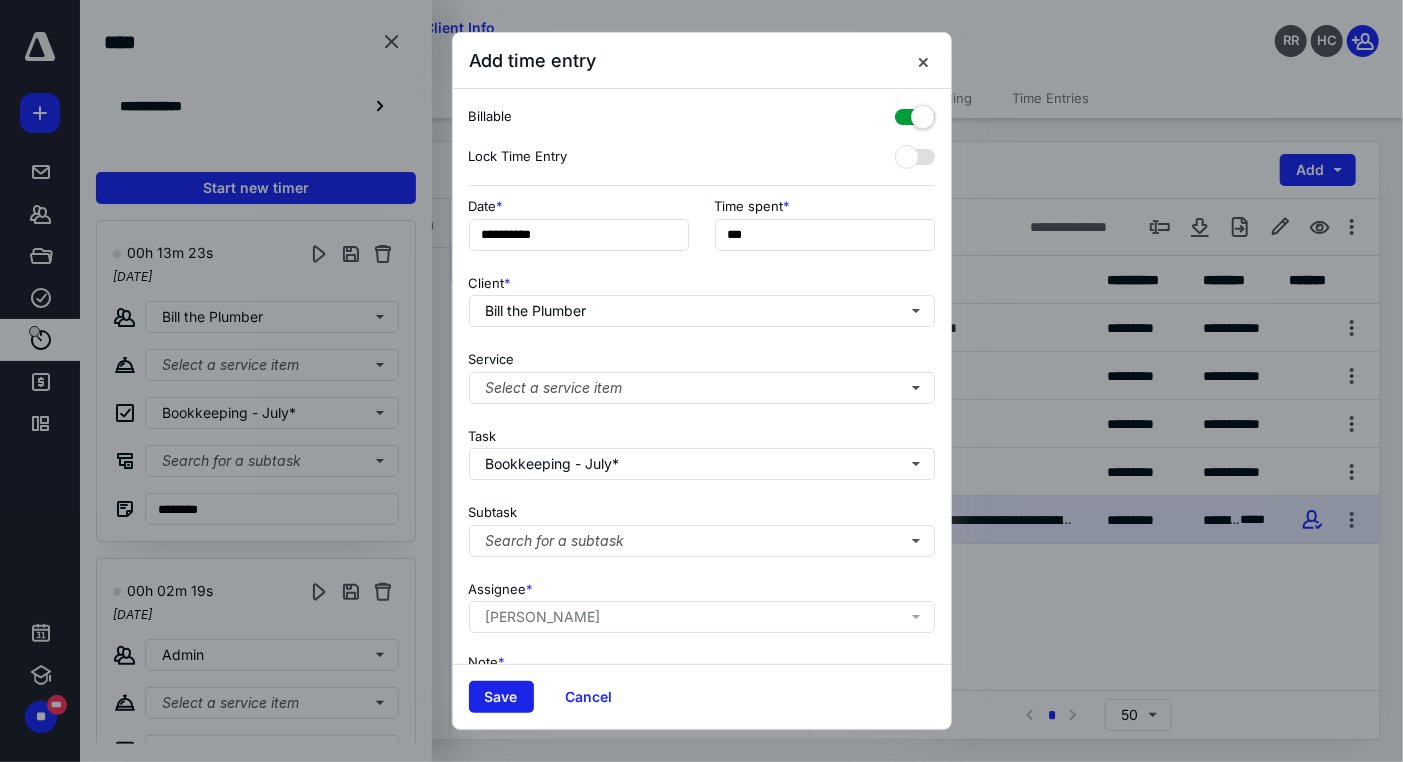 click on "Save" at bounding box center (501, 697) 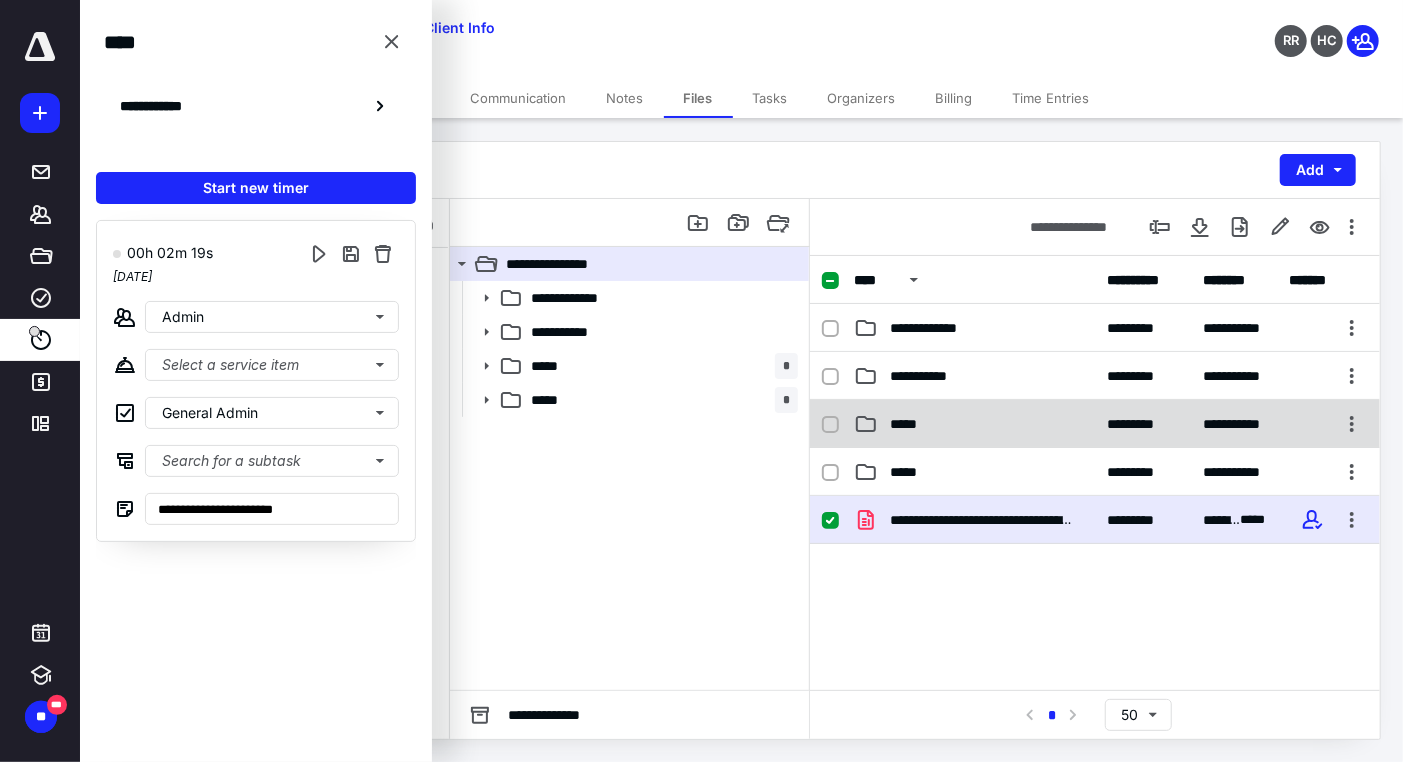 click on "*****" at bounding box center (908, 424) 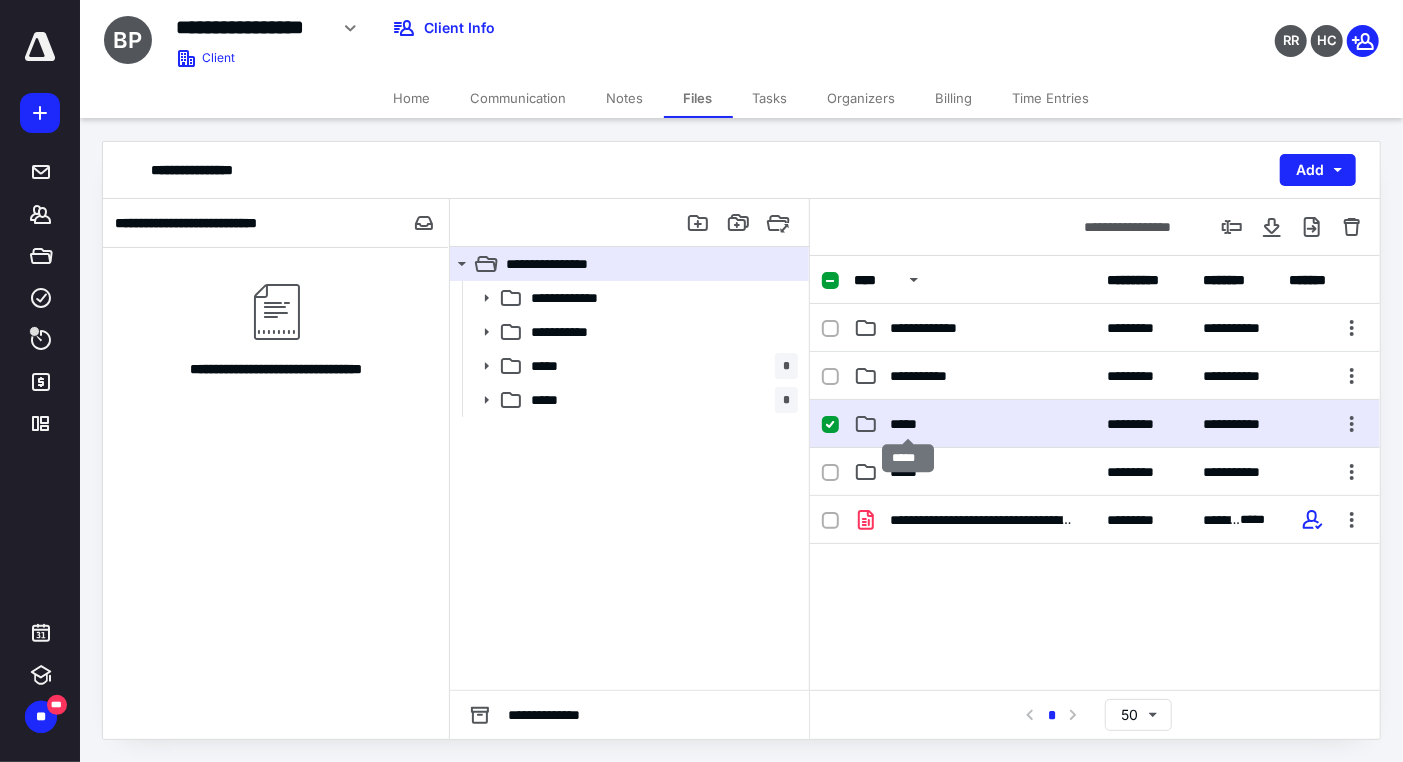 click on "*****" at bounding box center [908, 424] 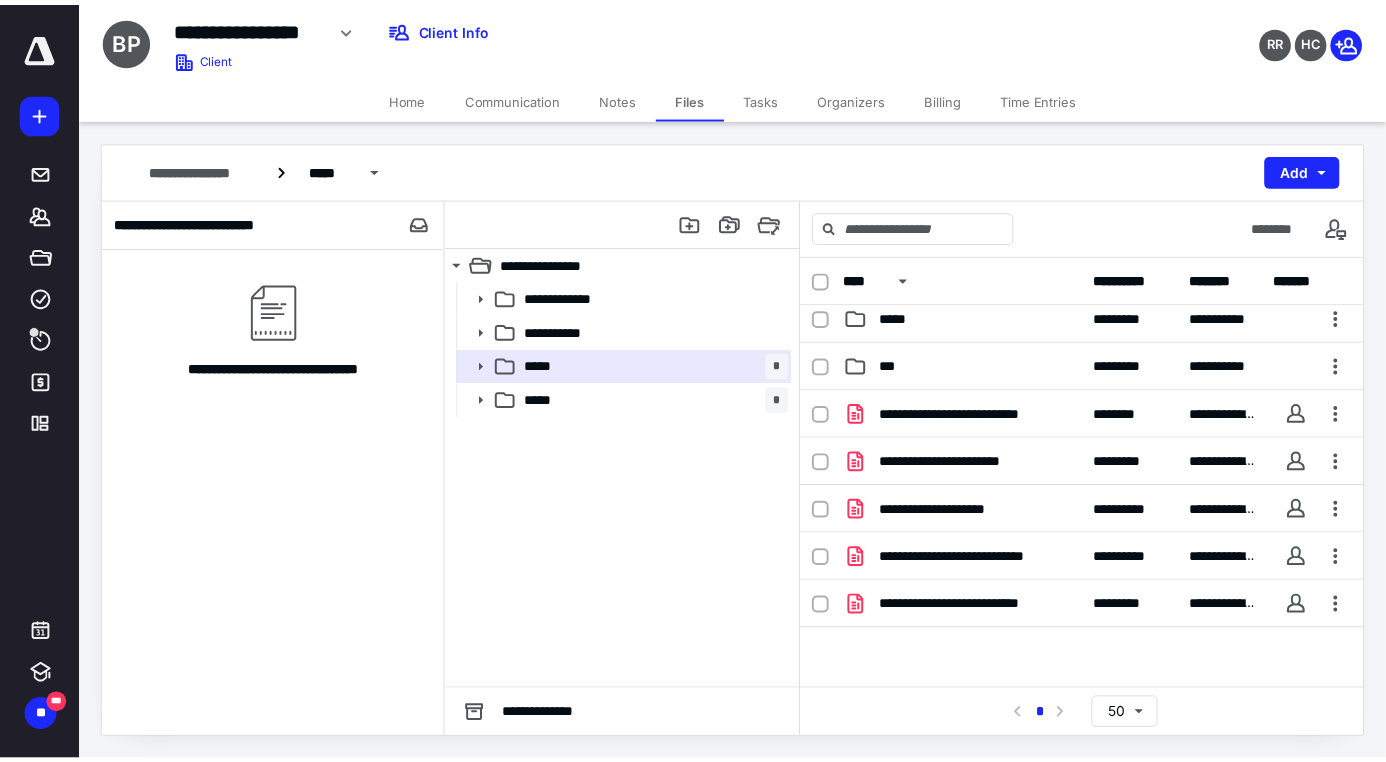 scroll, scrollTop: 0, scrollLeft: 0, axis: both 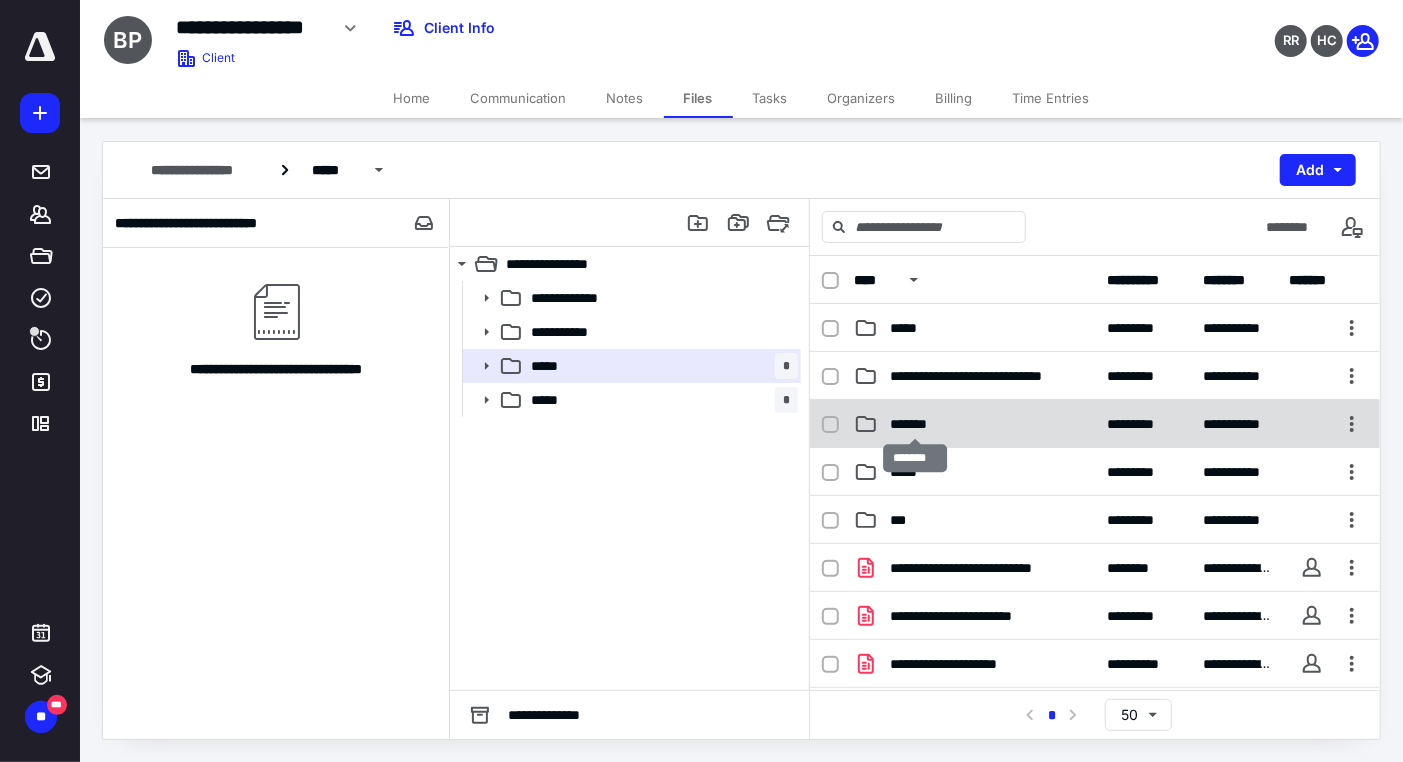 click on "*******" at bounding box center (915, 424) 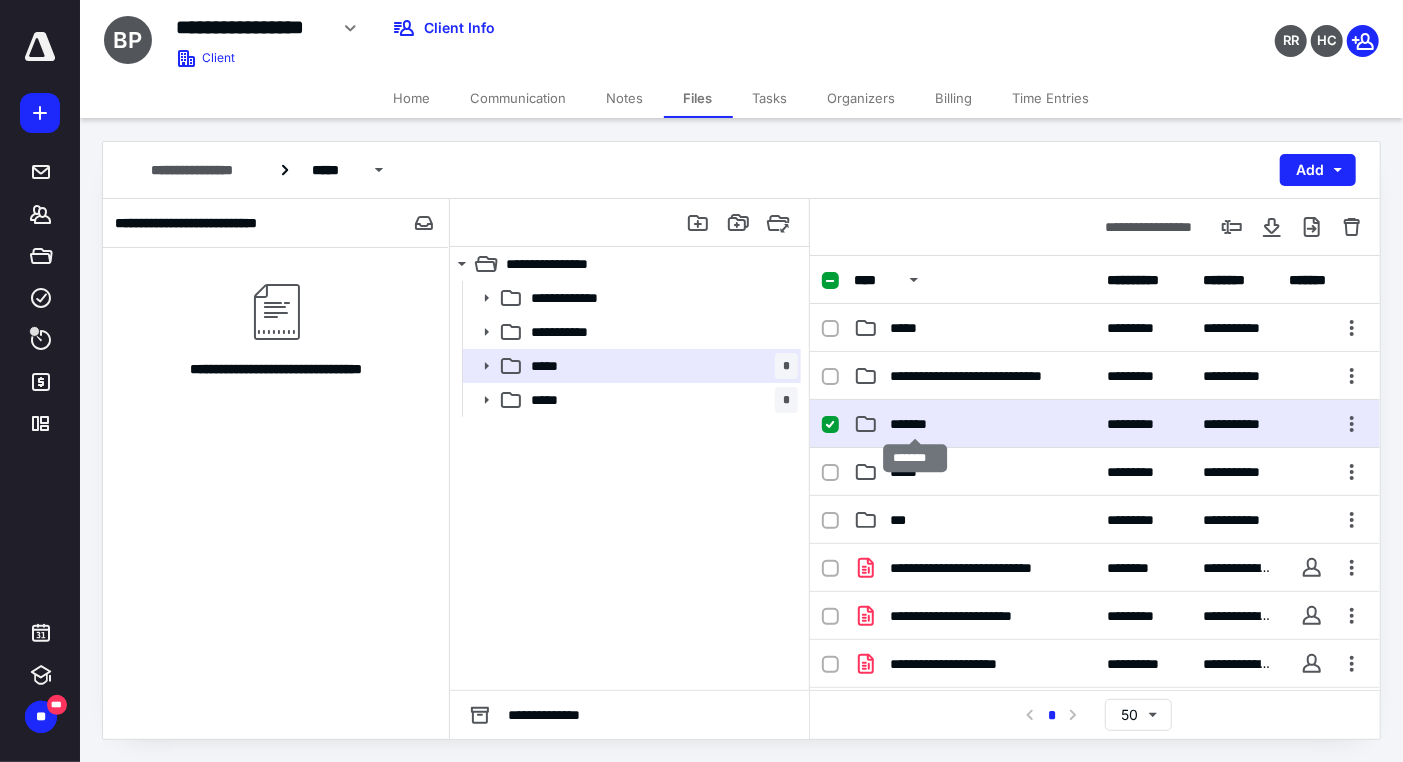 click on "*******" at bounding box center (915, 424) 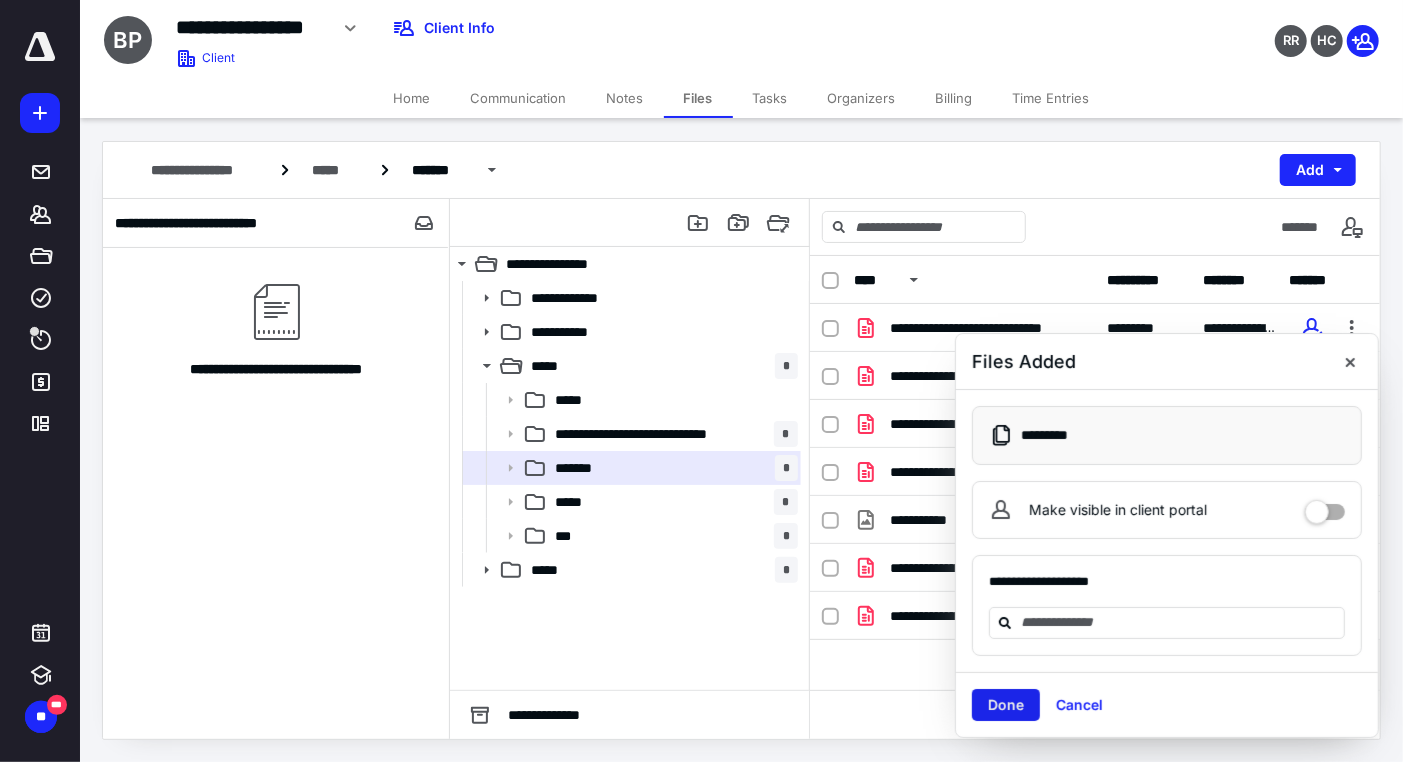 click on "Done" at bounding box center [1006, 705] 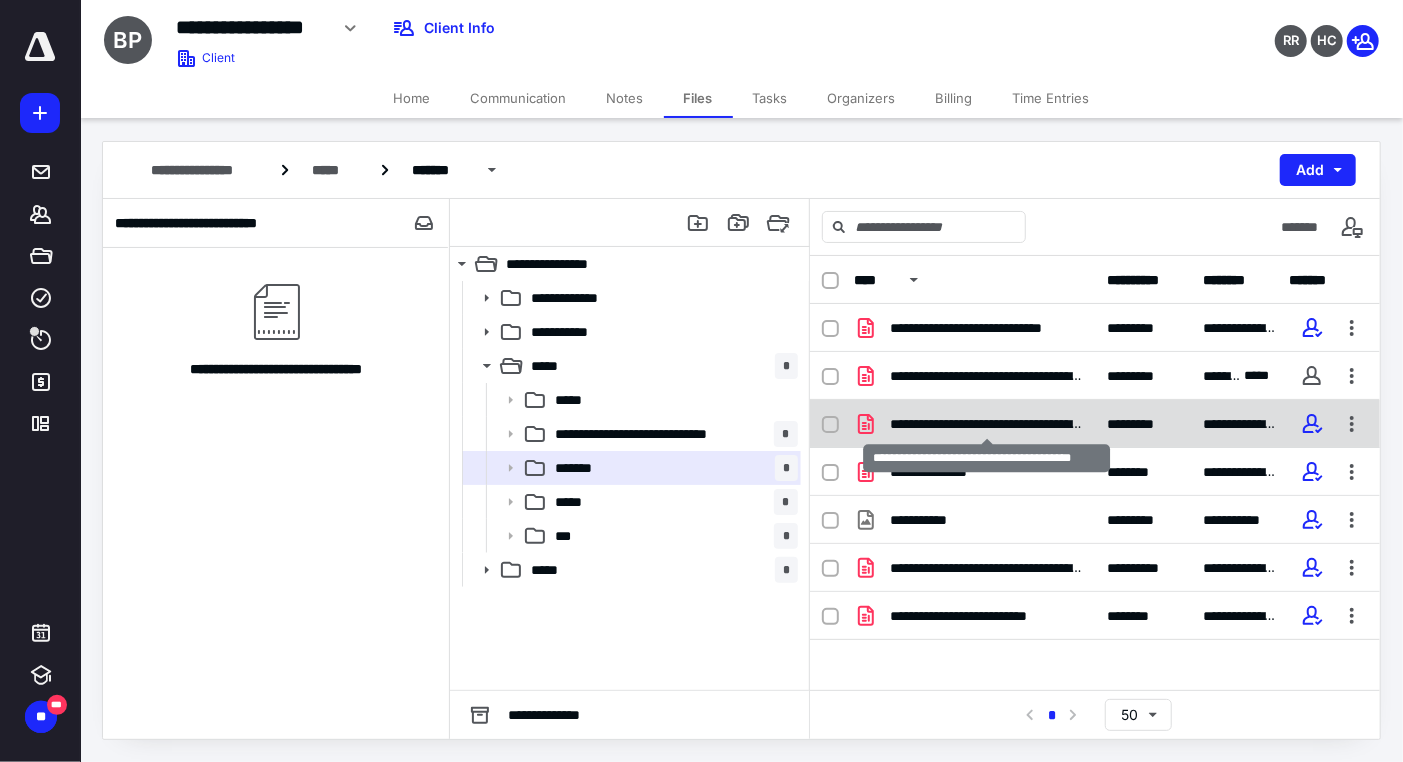 click on "**********" at bounding box center [986, 424] 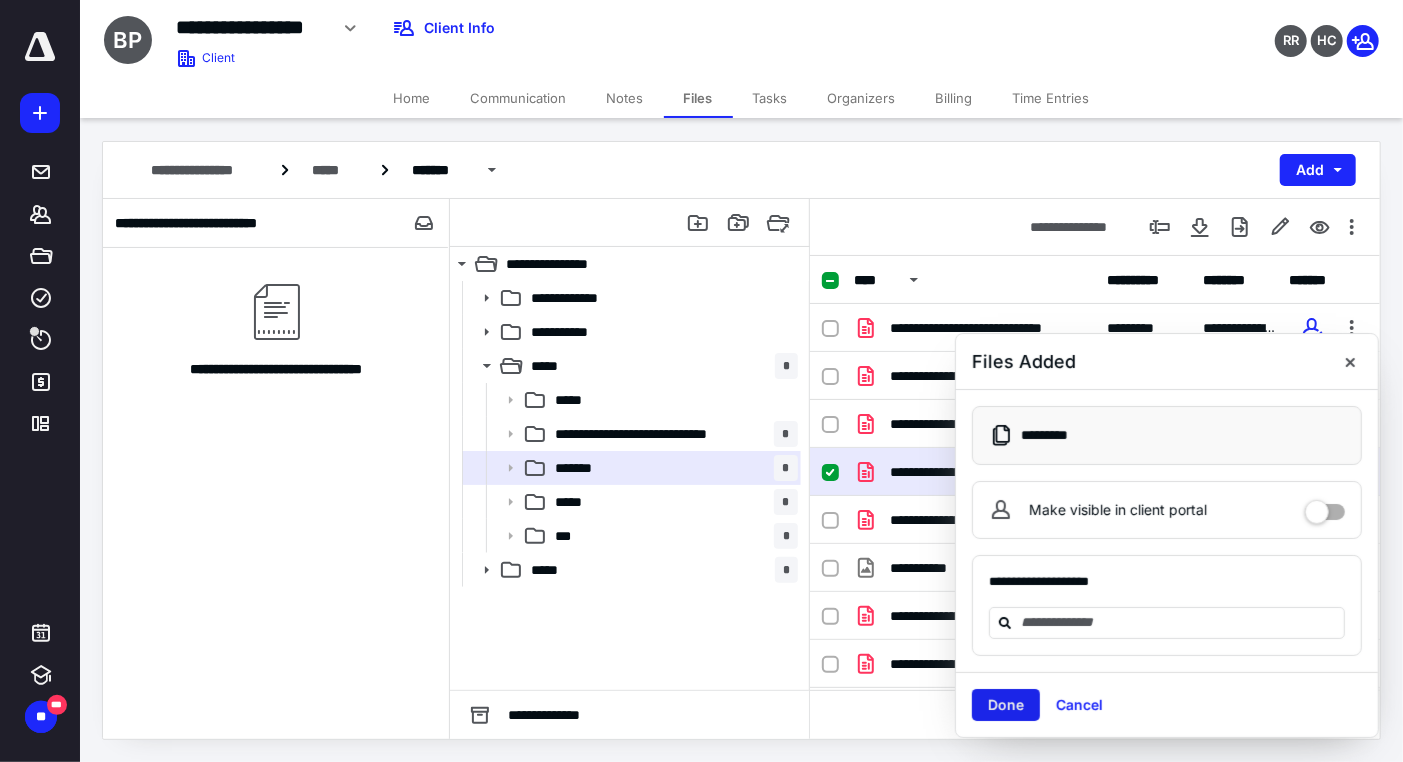 click on "Done" at bounding box center [1006, 705] 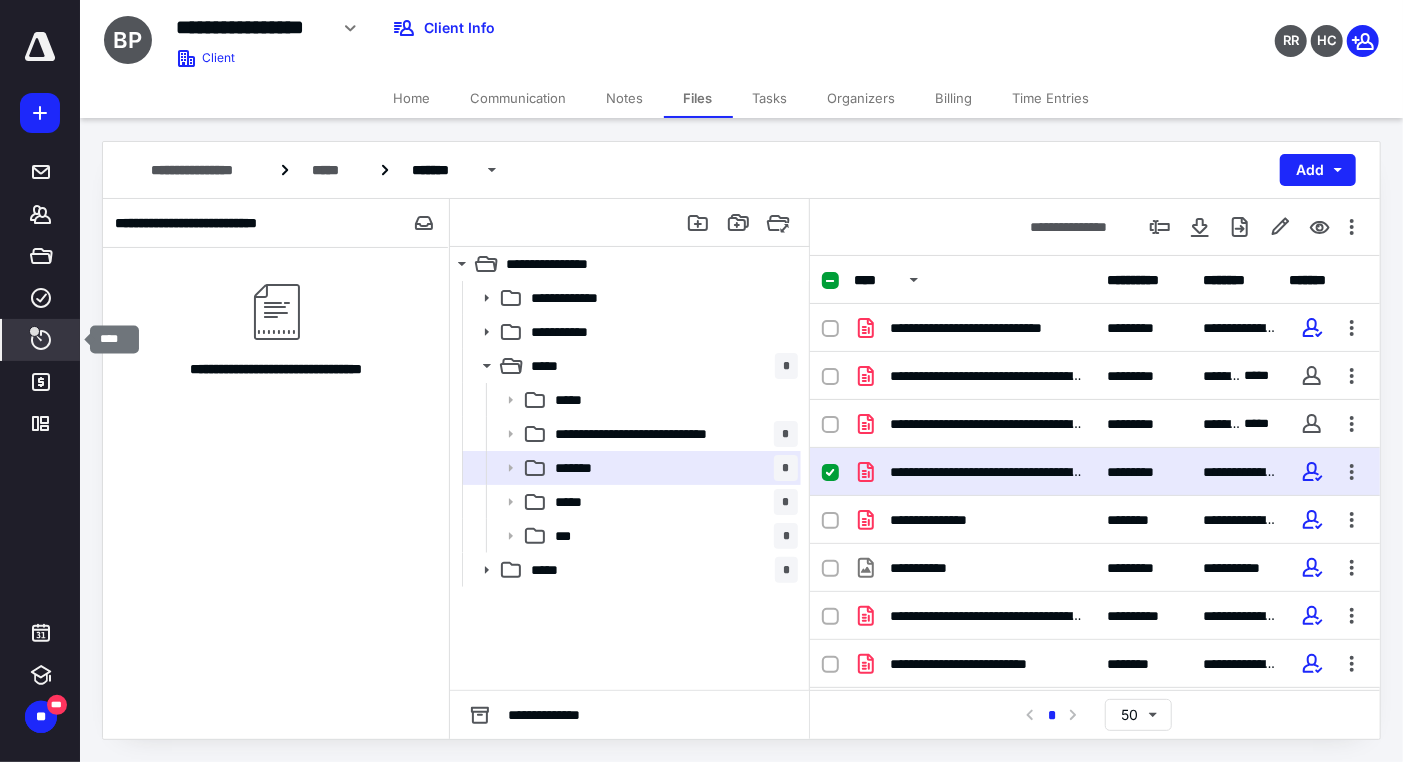 click 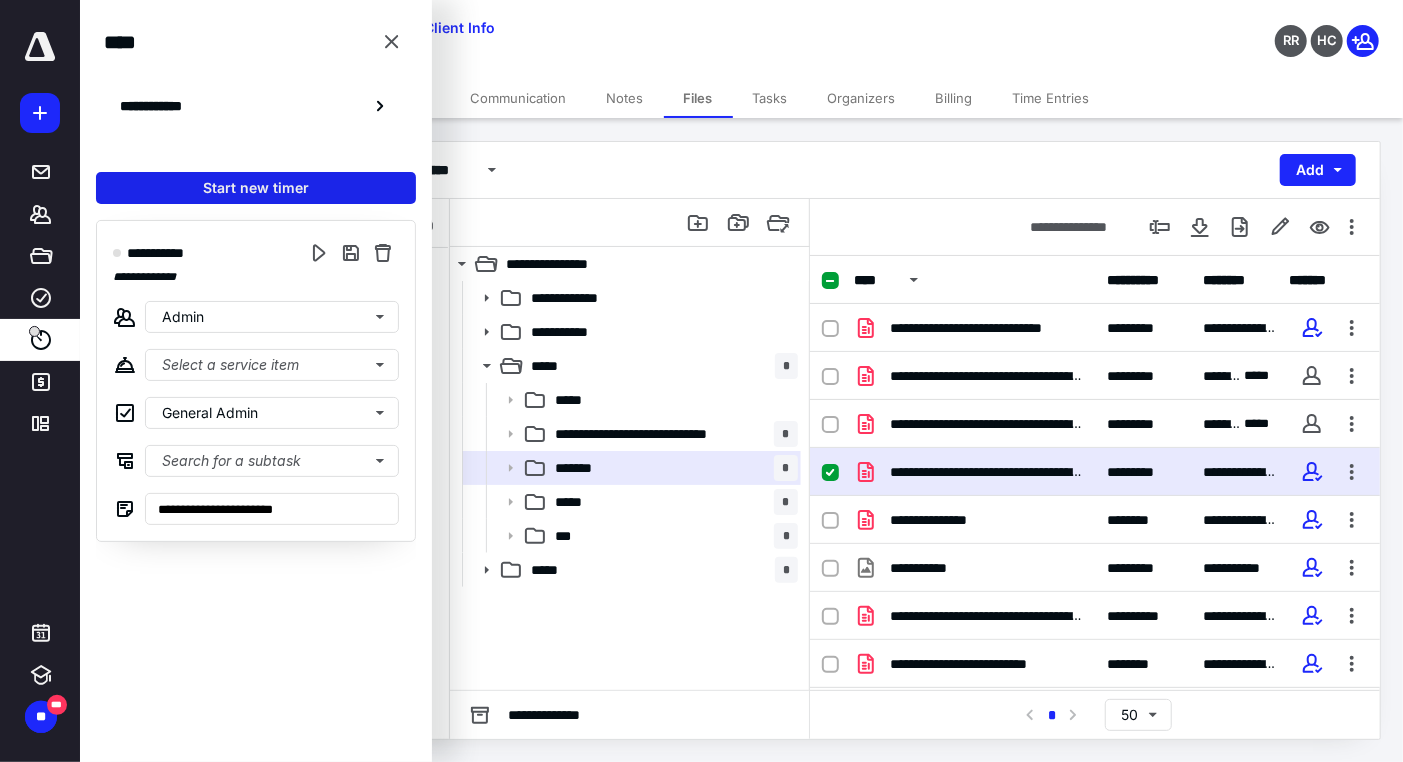 click on "Start new timer" at bounding box center [256, 188] 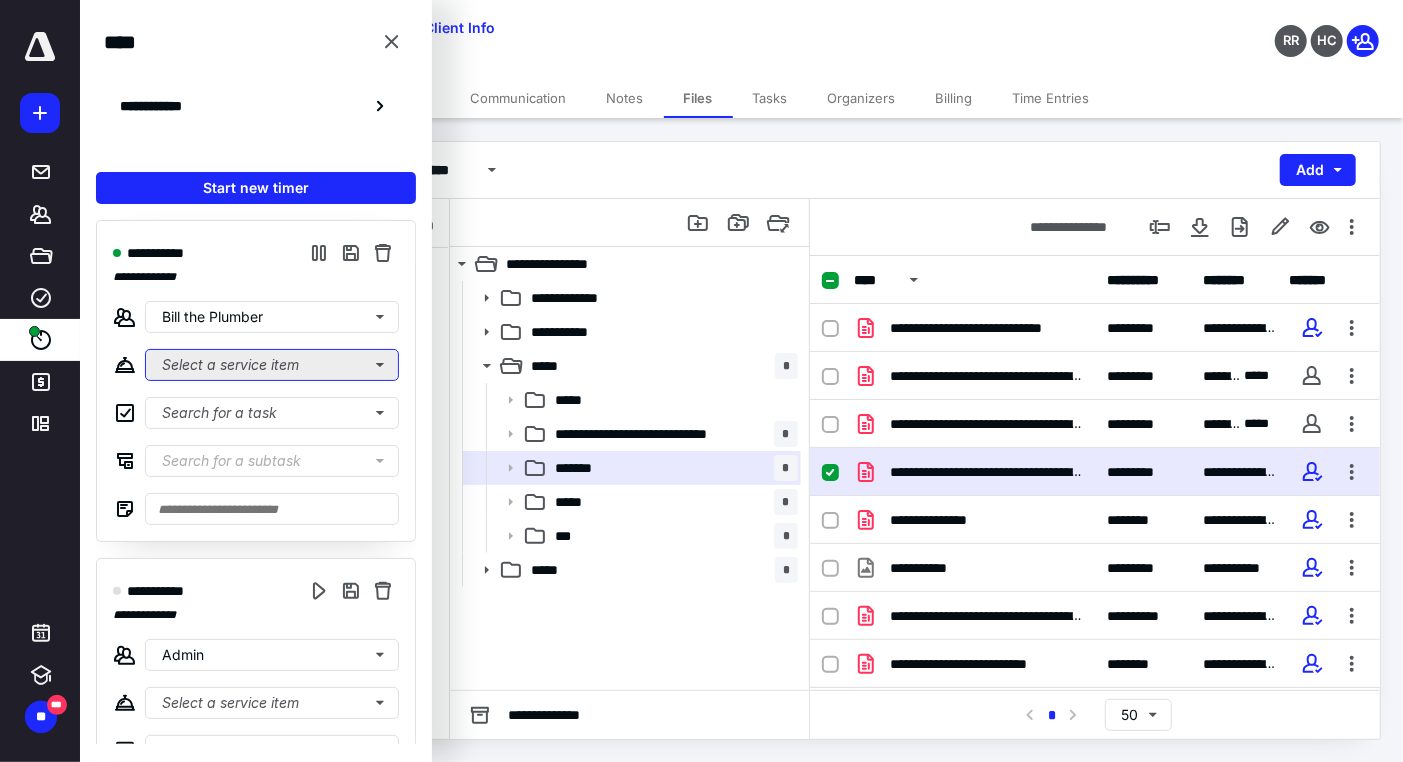 click on "Select a service item" at bounding box center [272, 365] 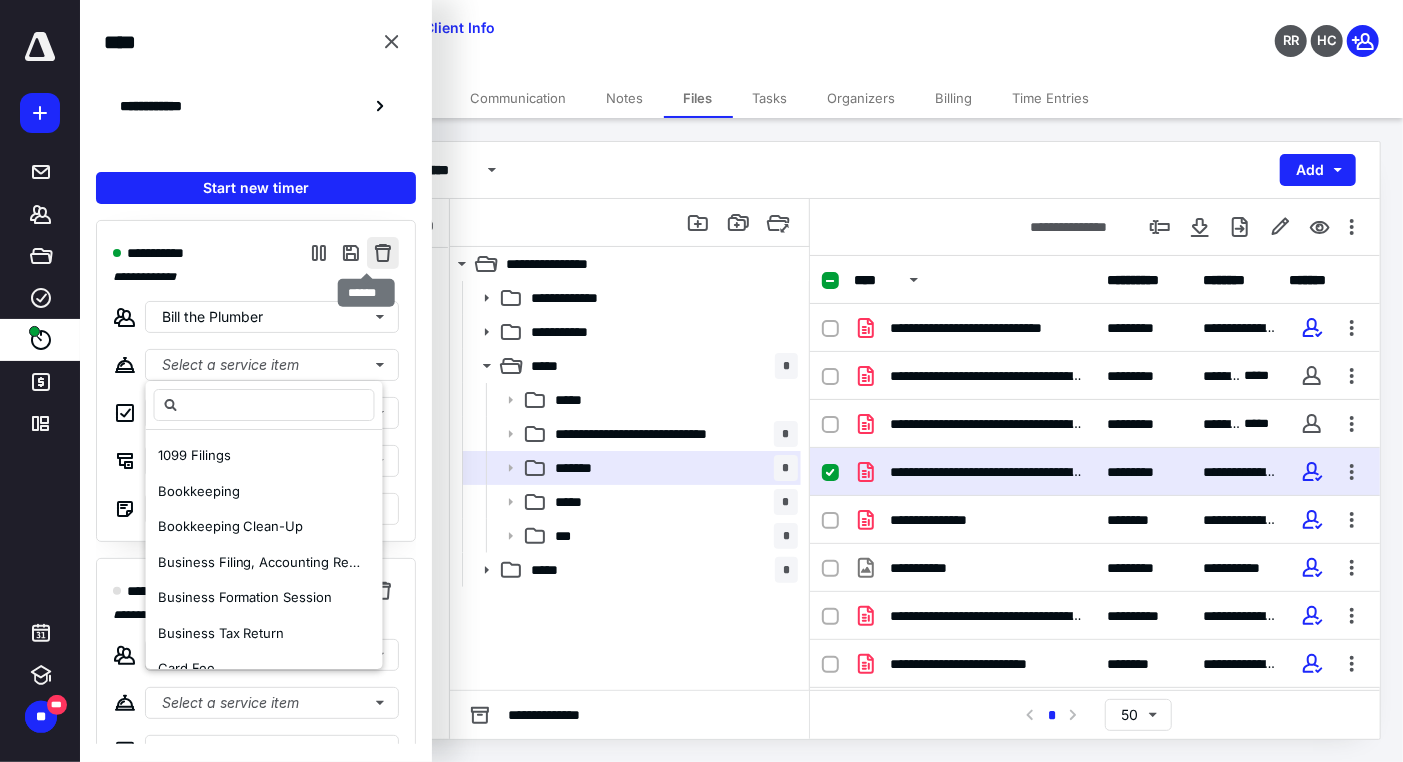 click at bounding box center (383, 253) 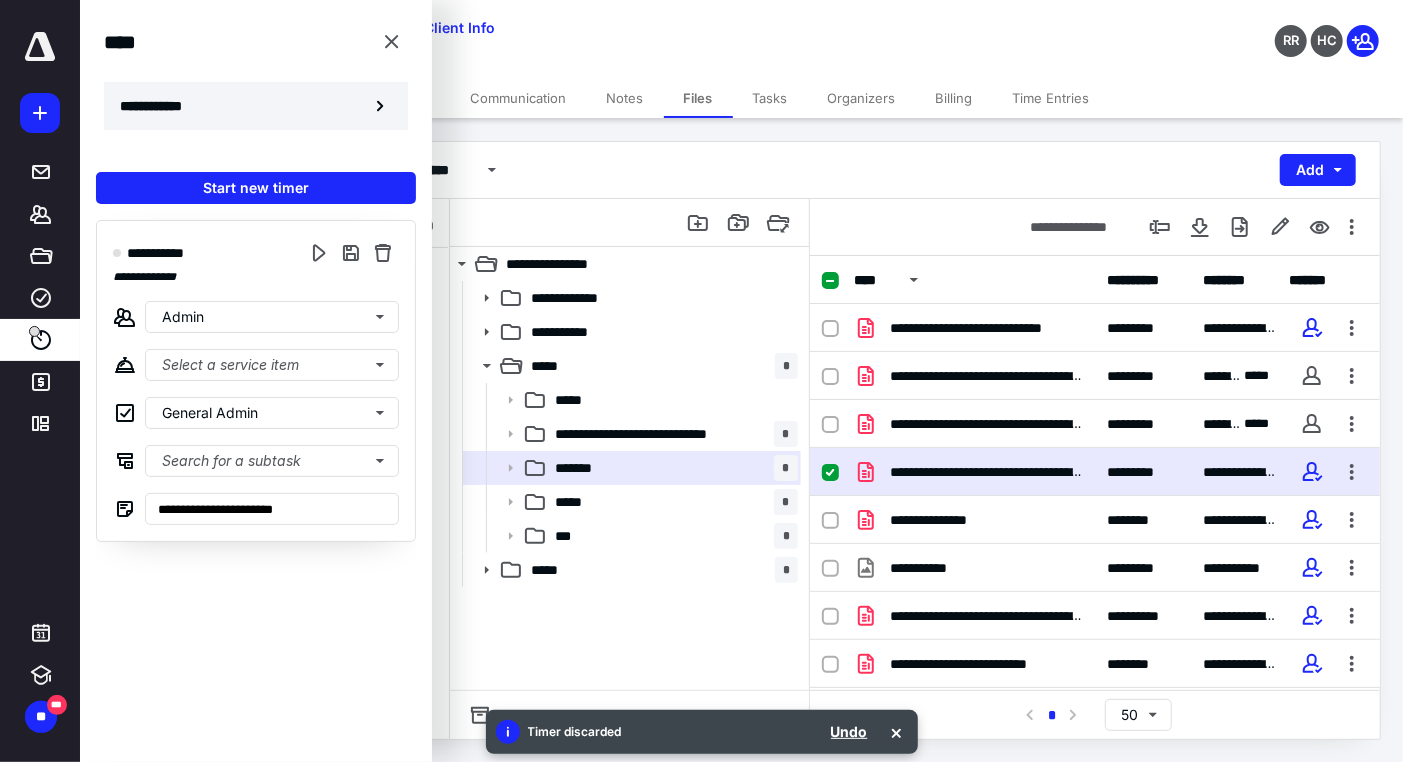click on "**********" at bounding box center [162, 106] 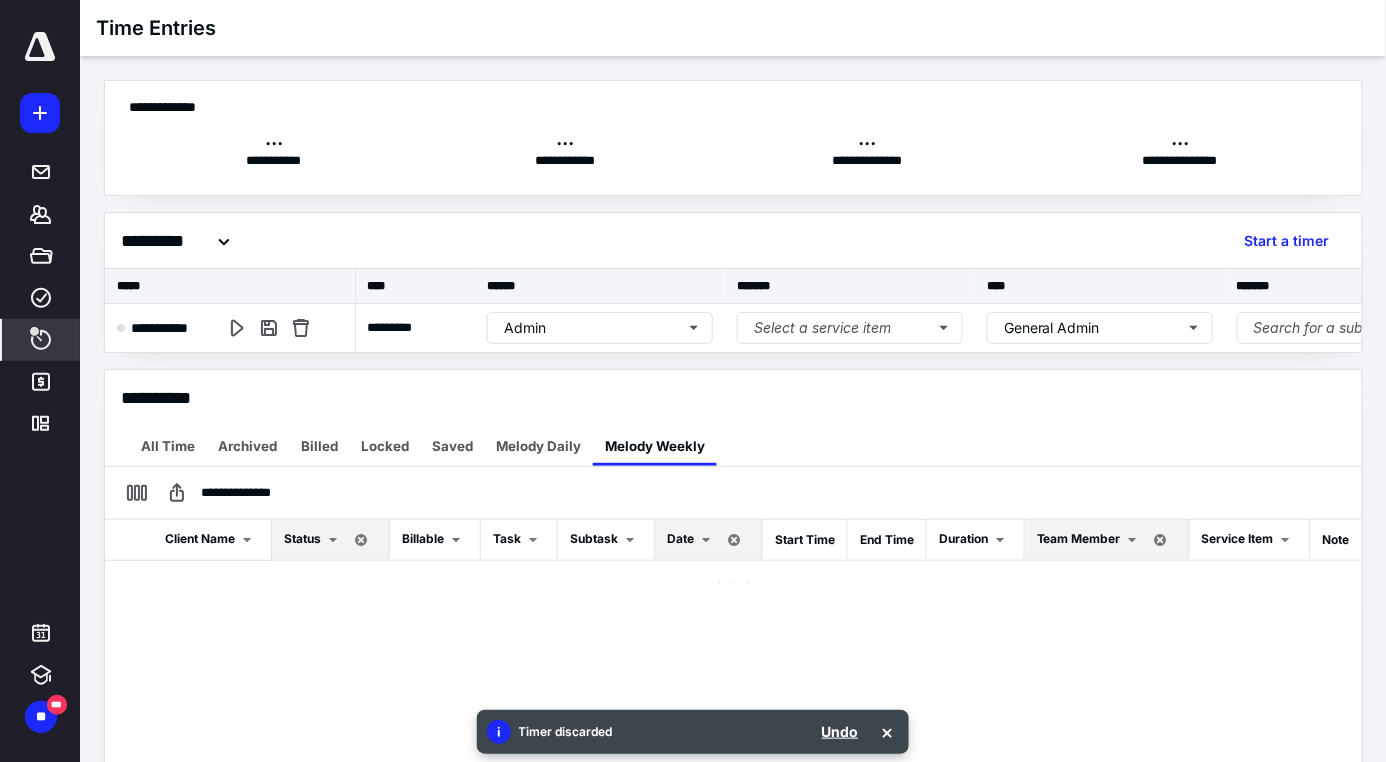 scroll, scrollTop: 0, scrollLeft: 1, axis: horizontal 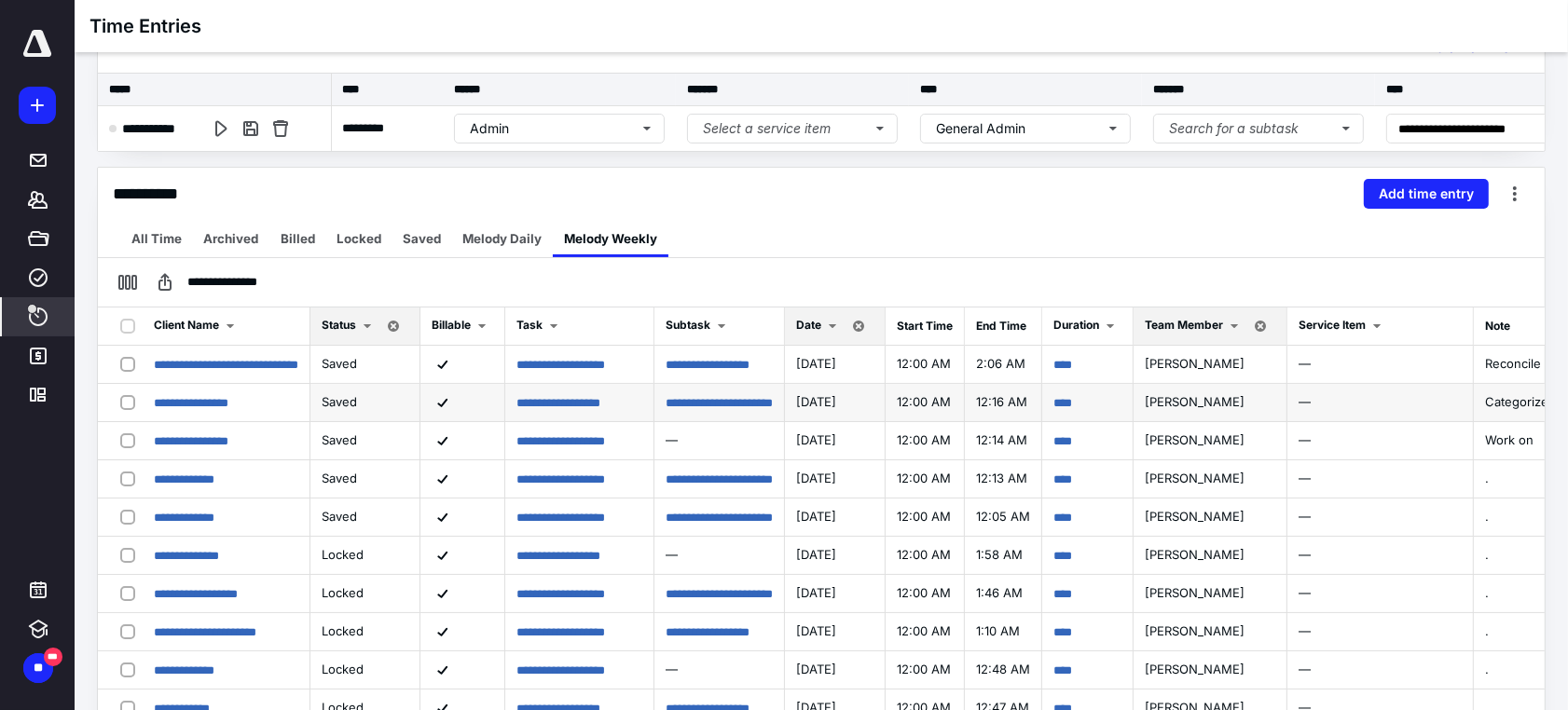 click on "12:00 AM" at bounding box center (925, 403) 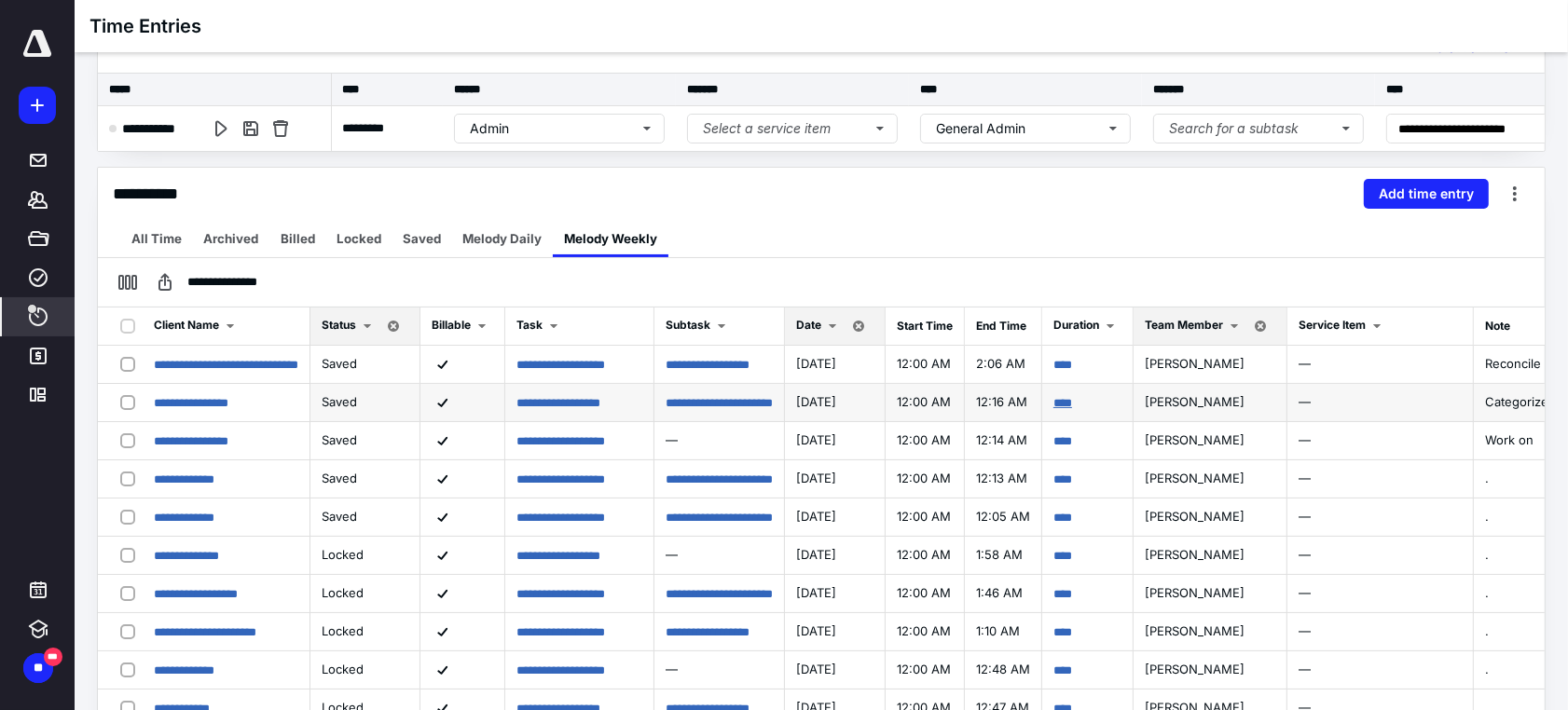 click on "****" at bounding box center [1063, 403] 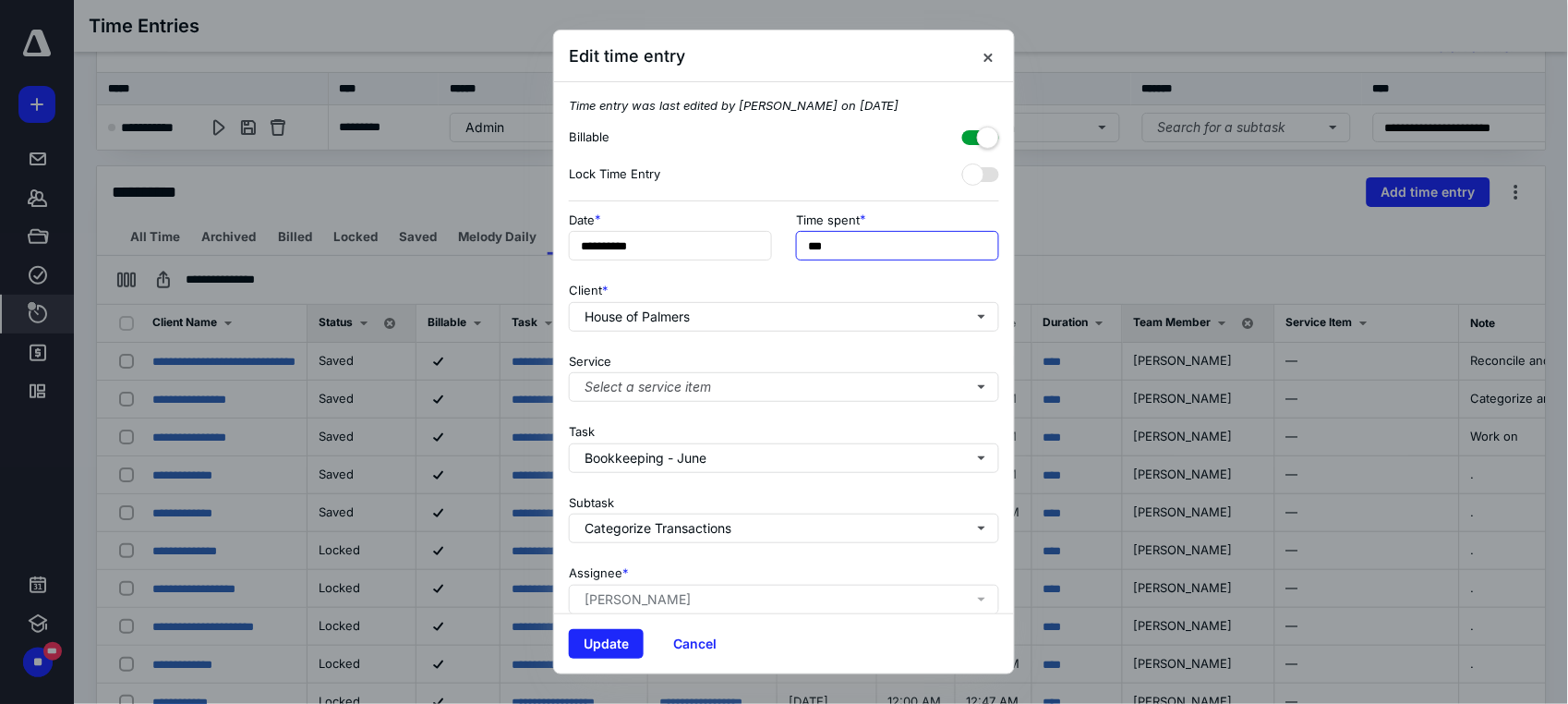 drag, startPoint x: 818, startPoint y: 238, endPoint x: 801, endPoint y: 242, distance: 17.464249 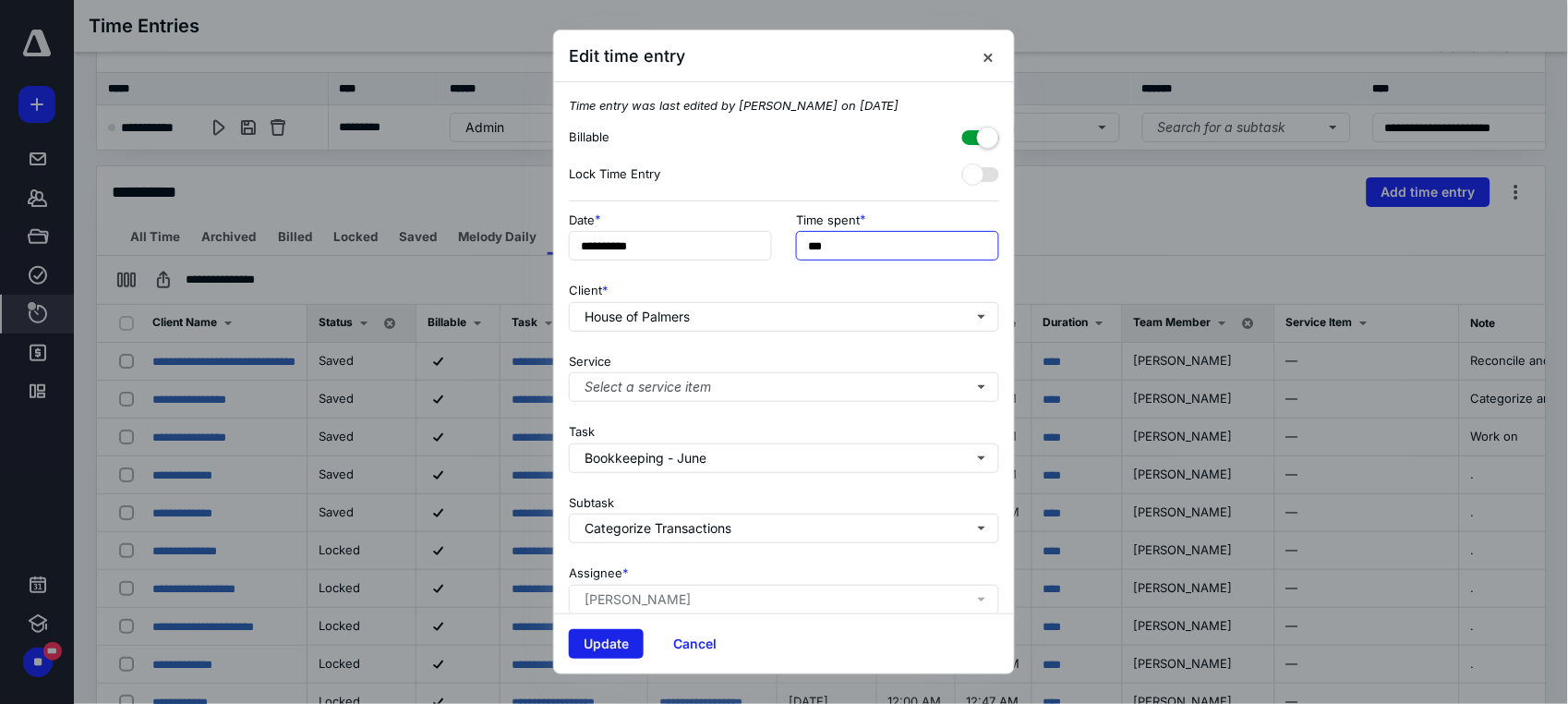 type on "***" 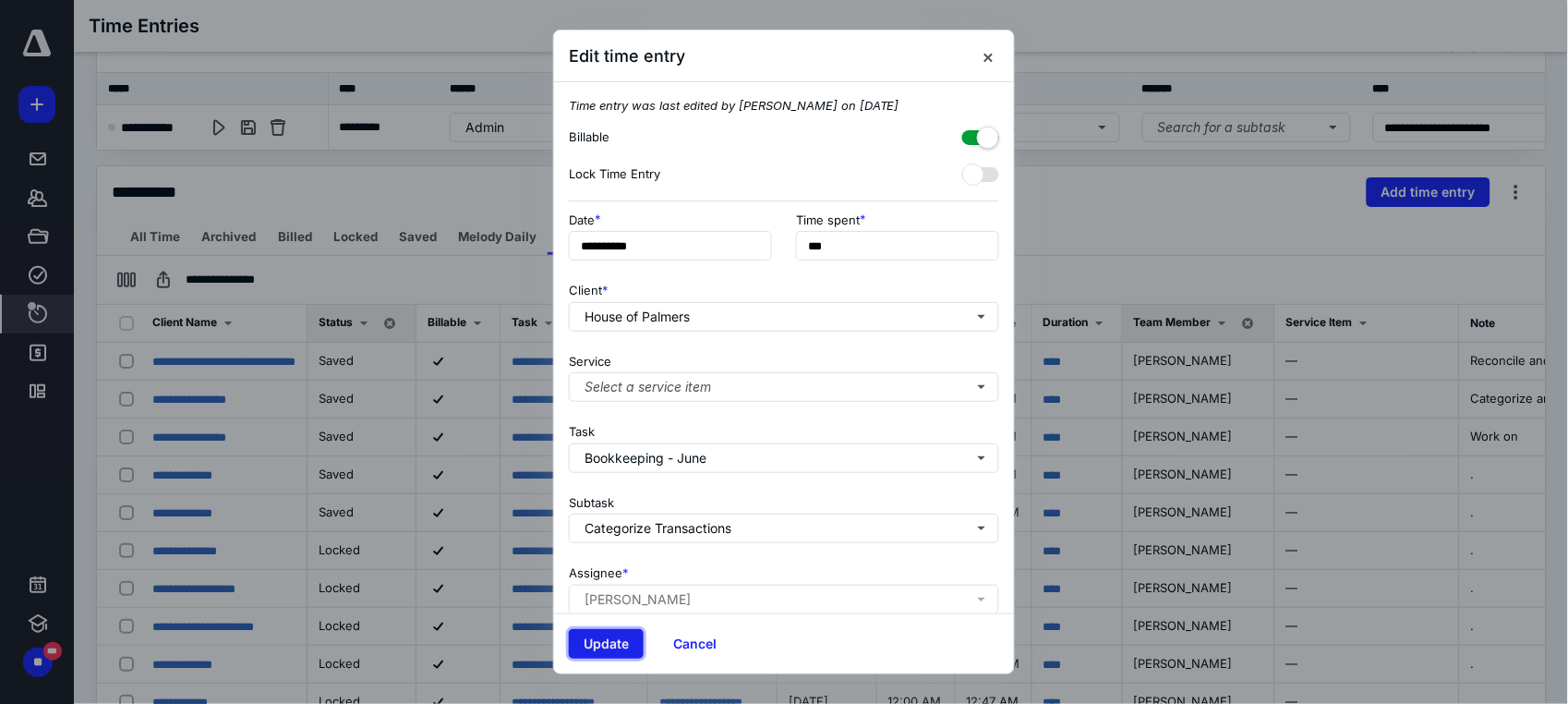 click on "Update" at bounding box center [606, 644] 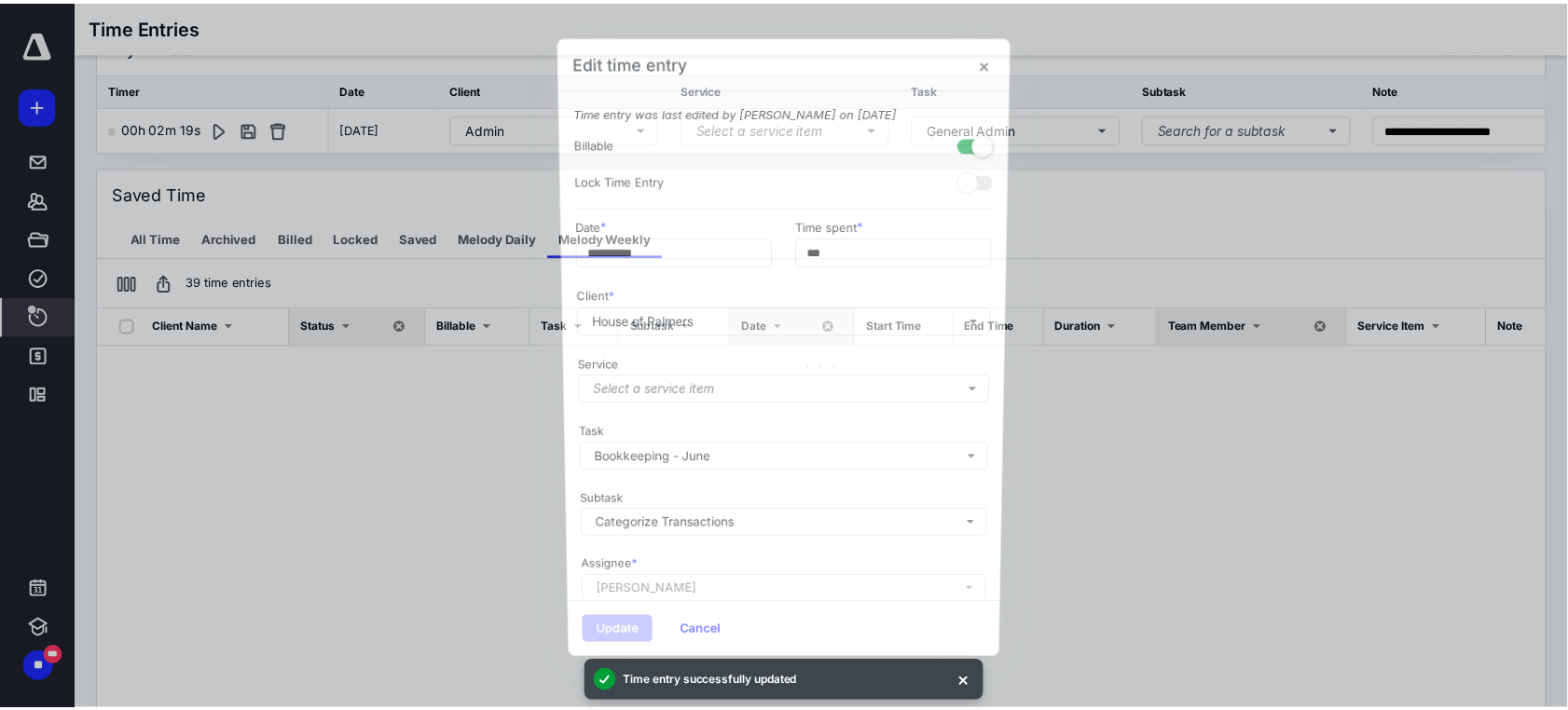 scroll, scrollTop: 0, scrollLeft: 1, axis: horizontal 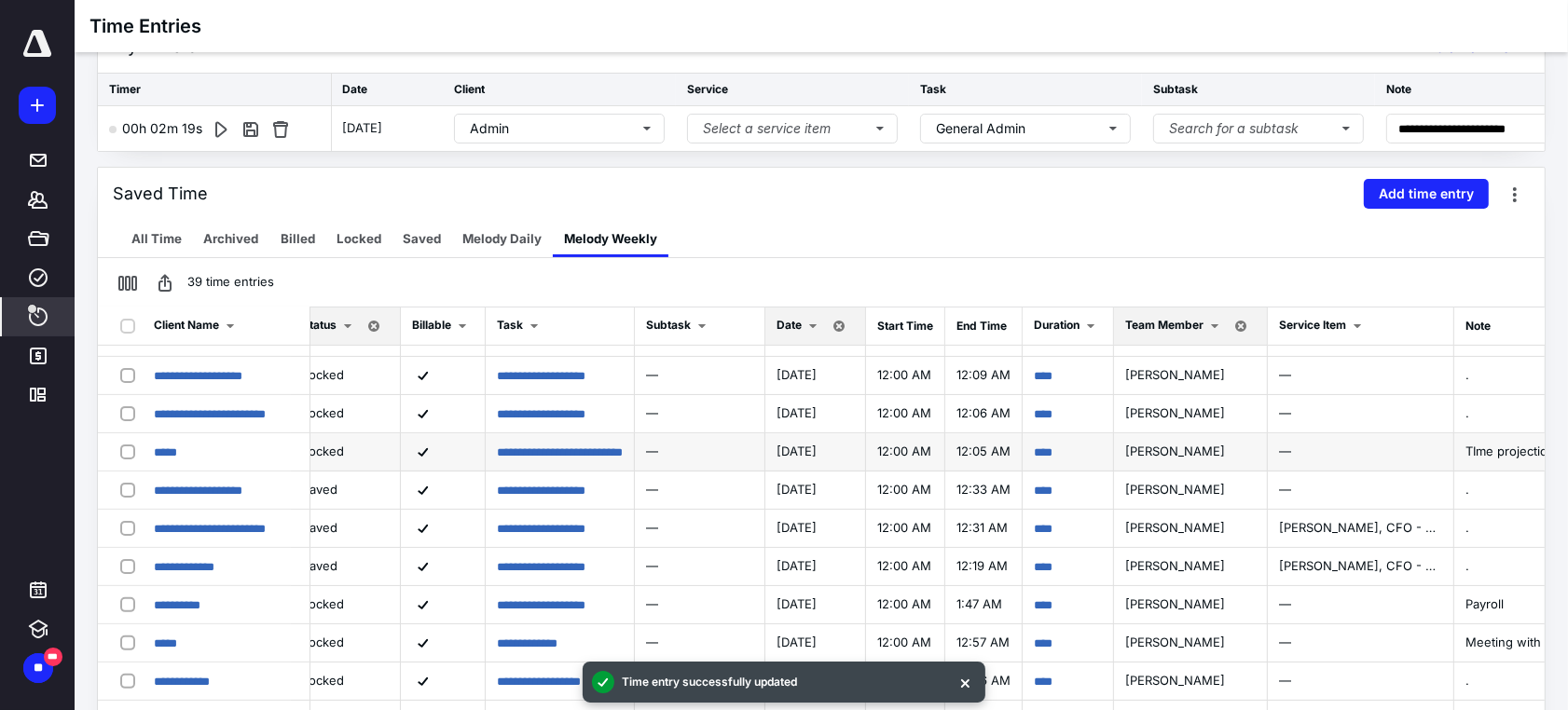 click 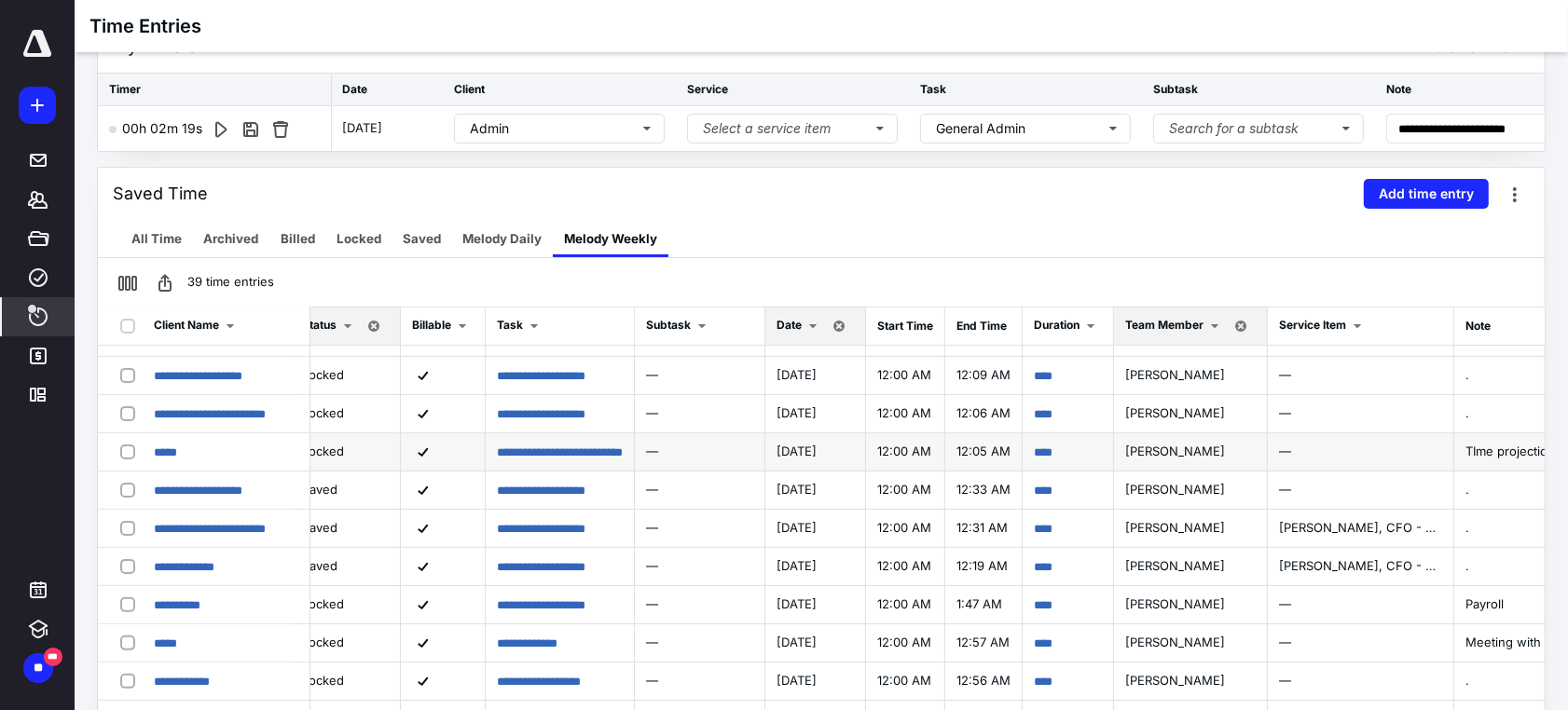 click 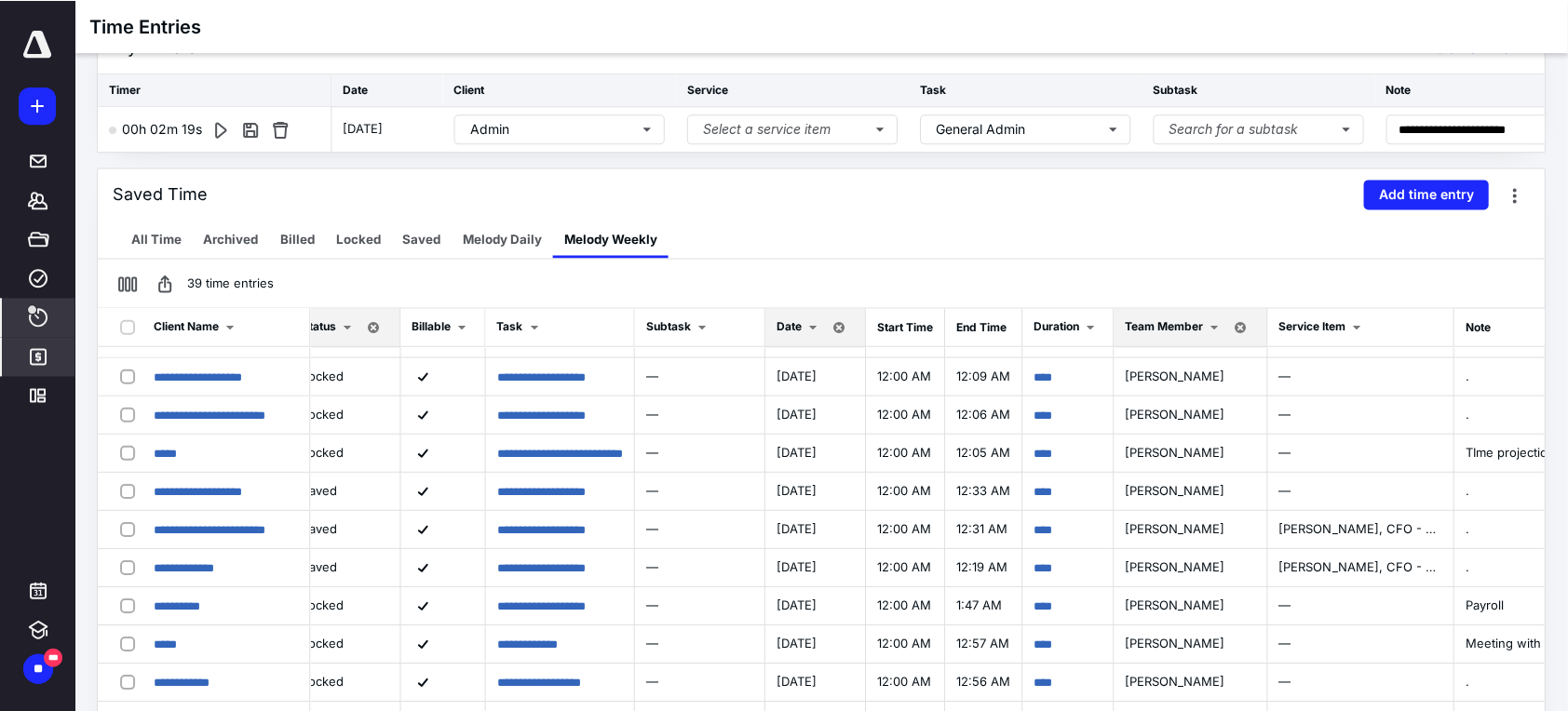 scroll, scrollTop: 177, scrollLeft: 0, axis: vertical 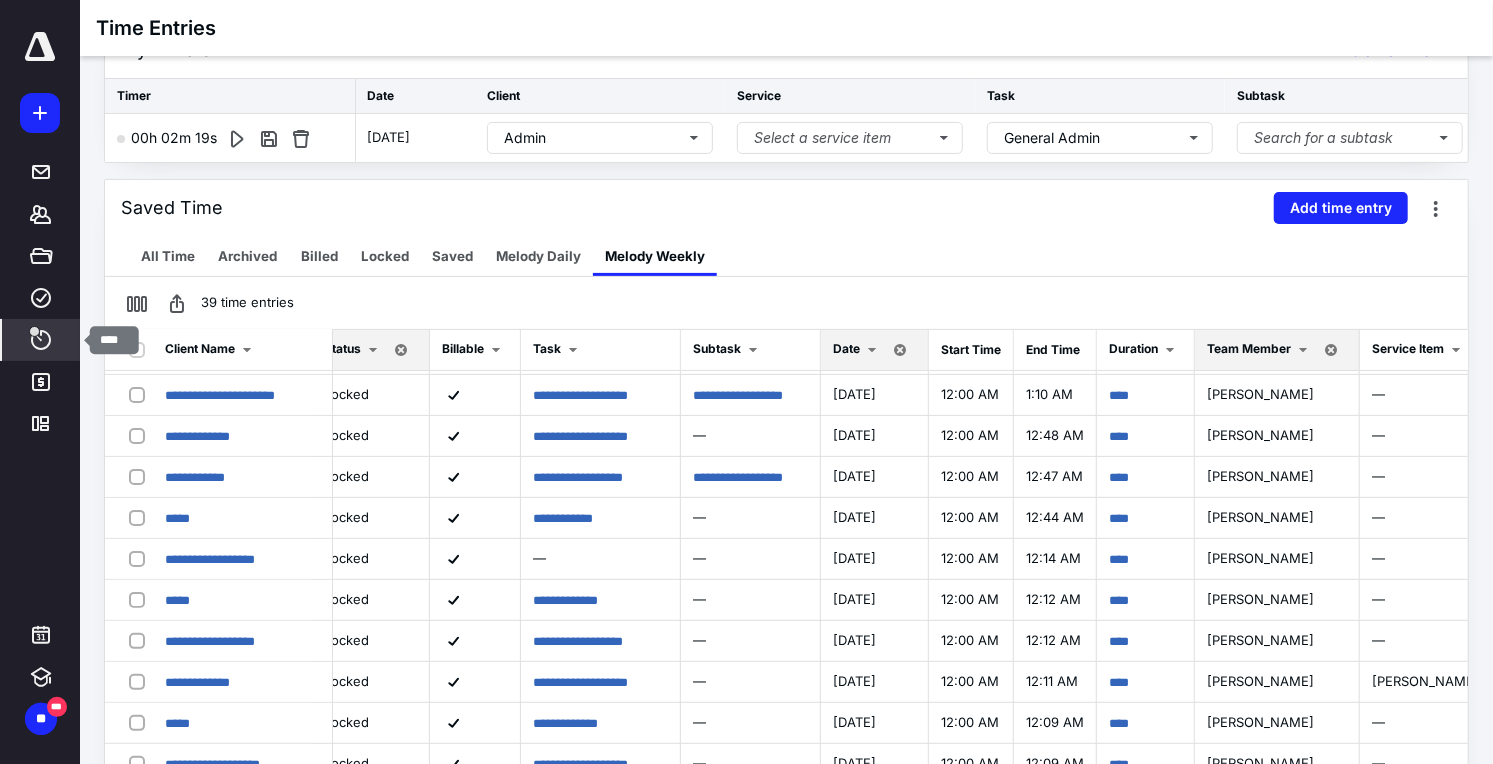 click 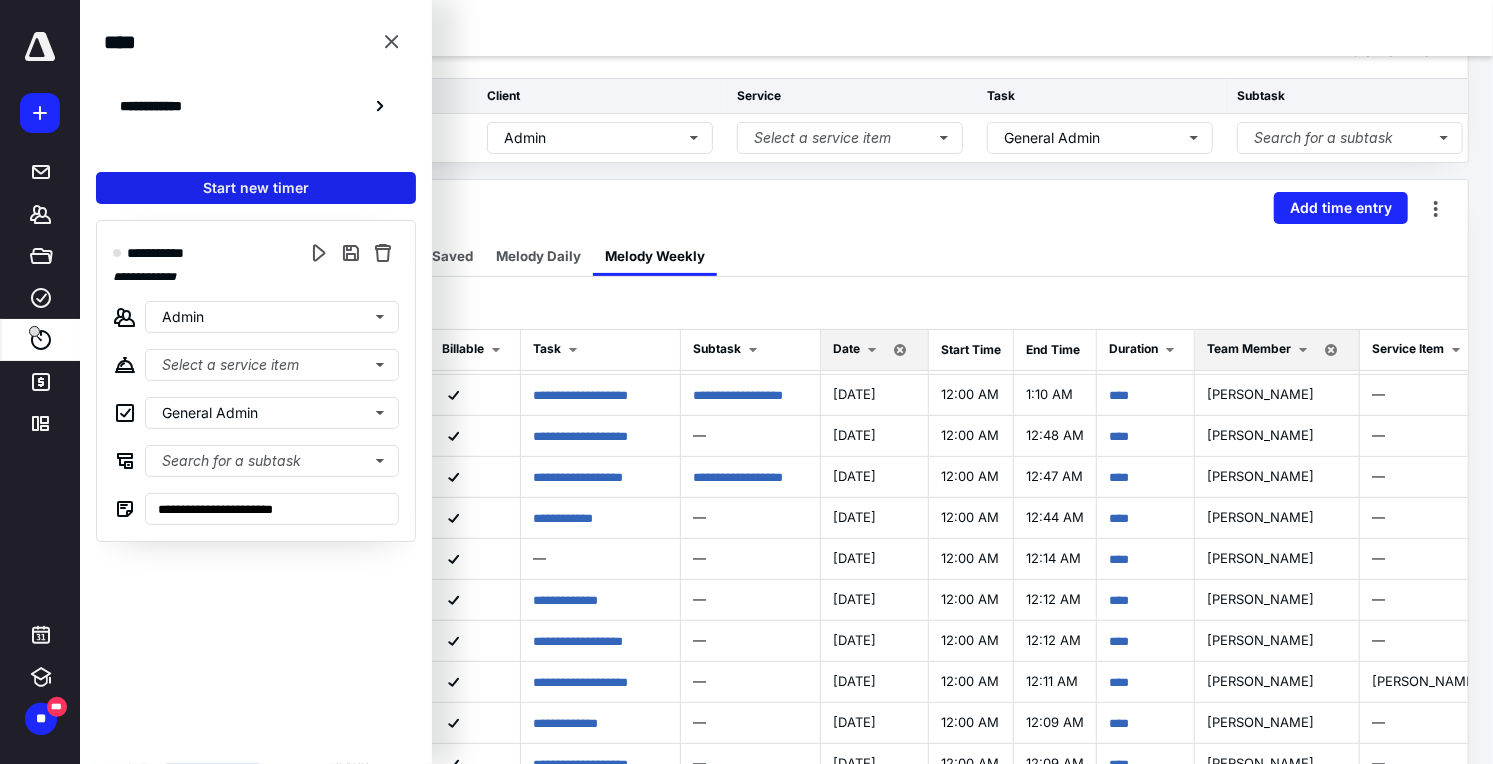 click on "Start new timer" at bounding box center [256, 188] 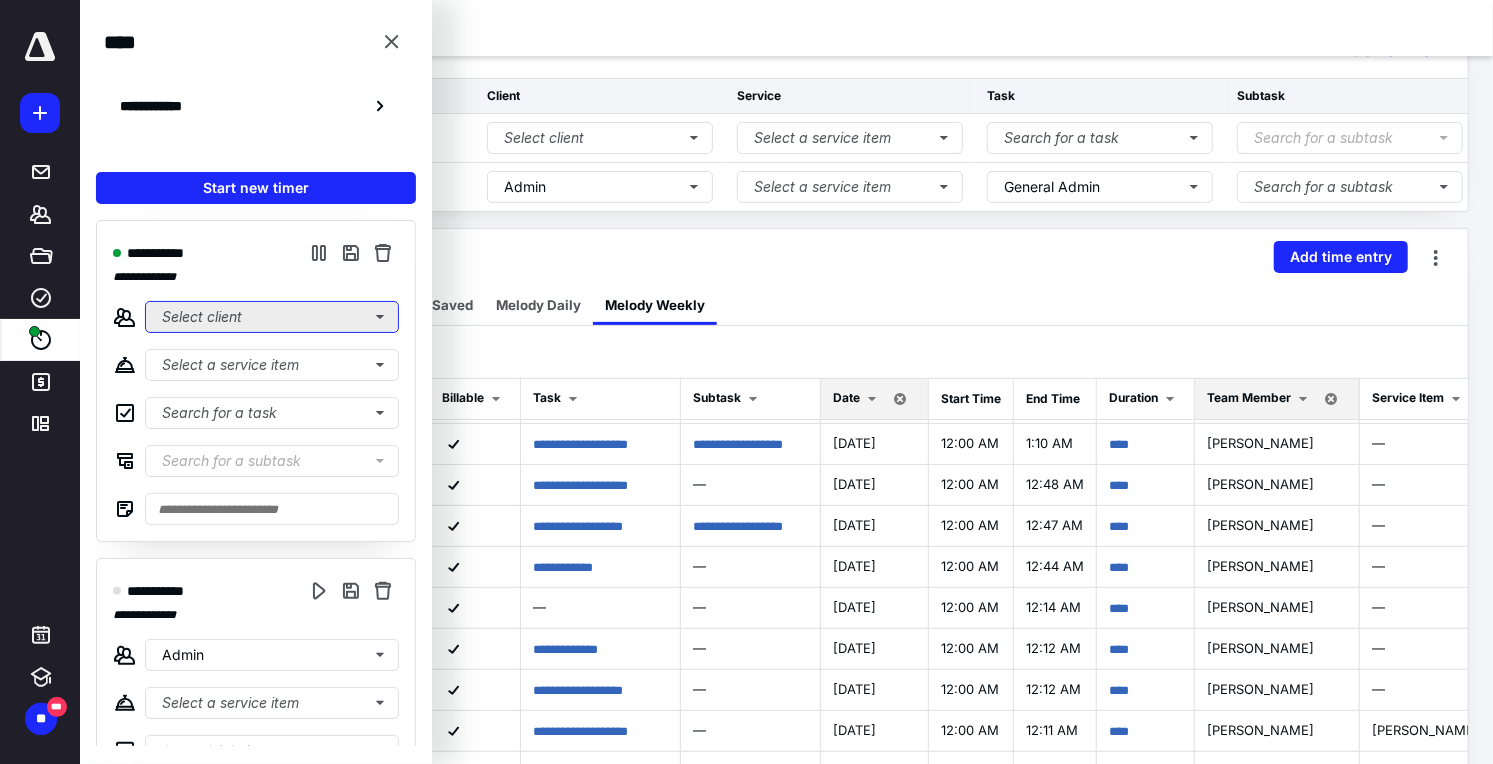 click on "Select client" at bounding box center [272, 317] 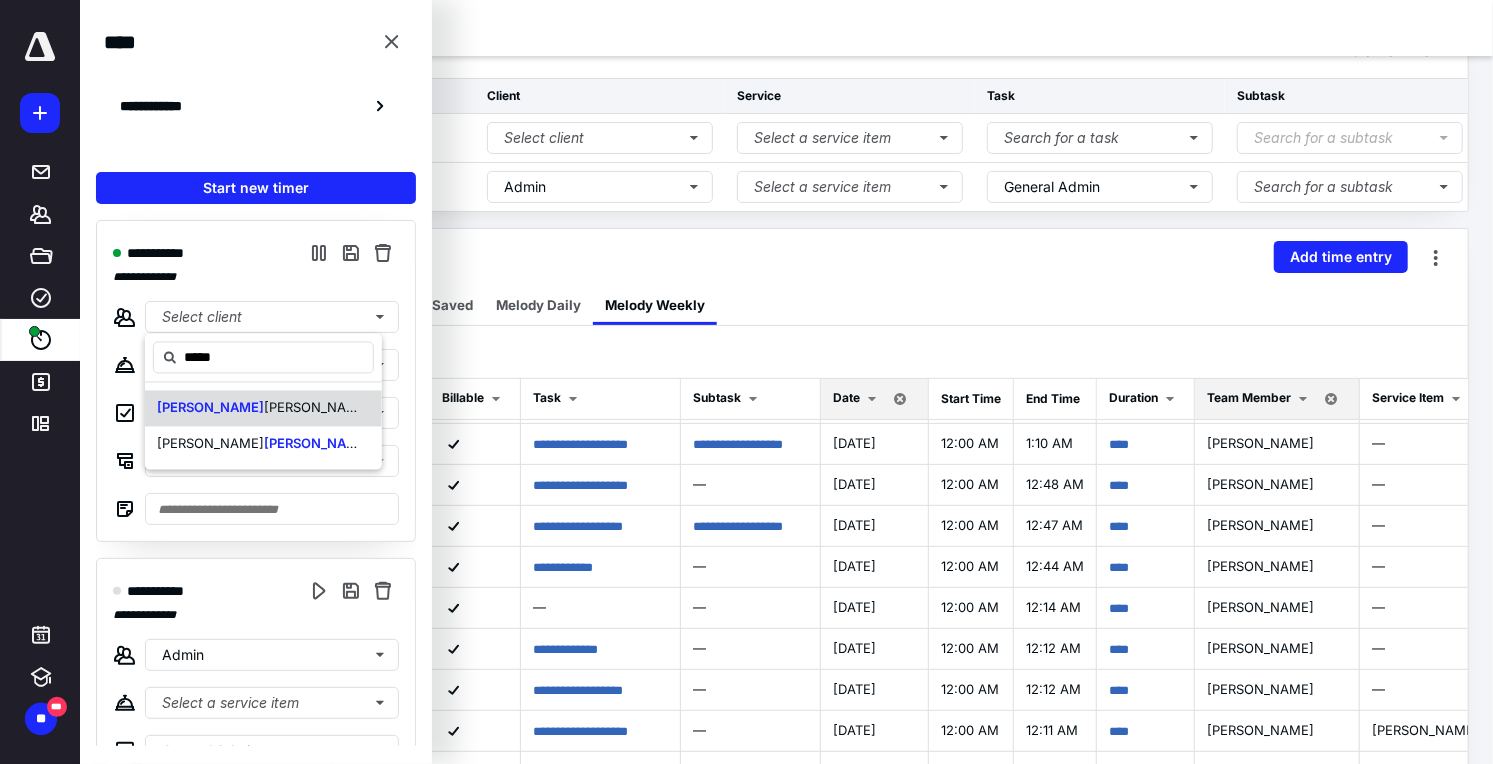 click on "hower Tree Care" at bounding box center (350, 408) 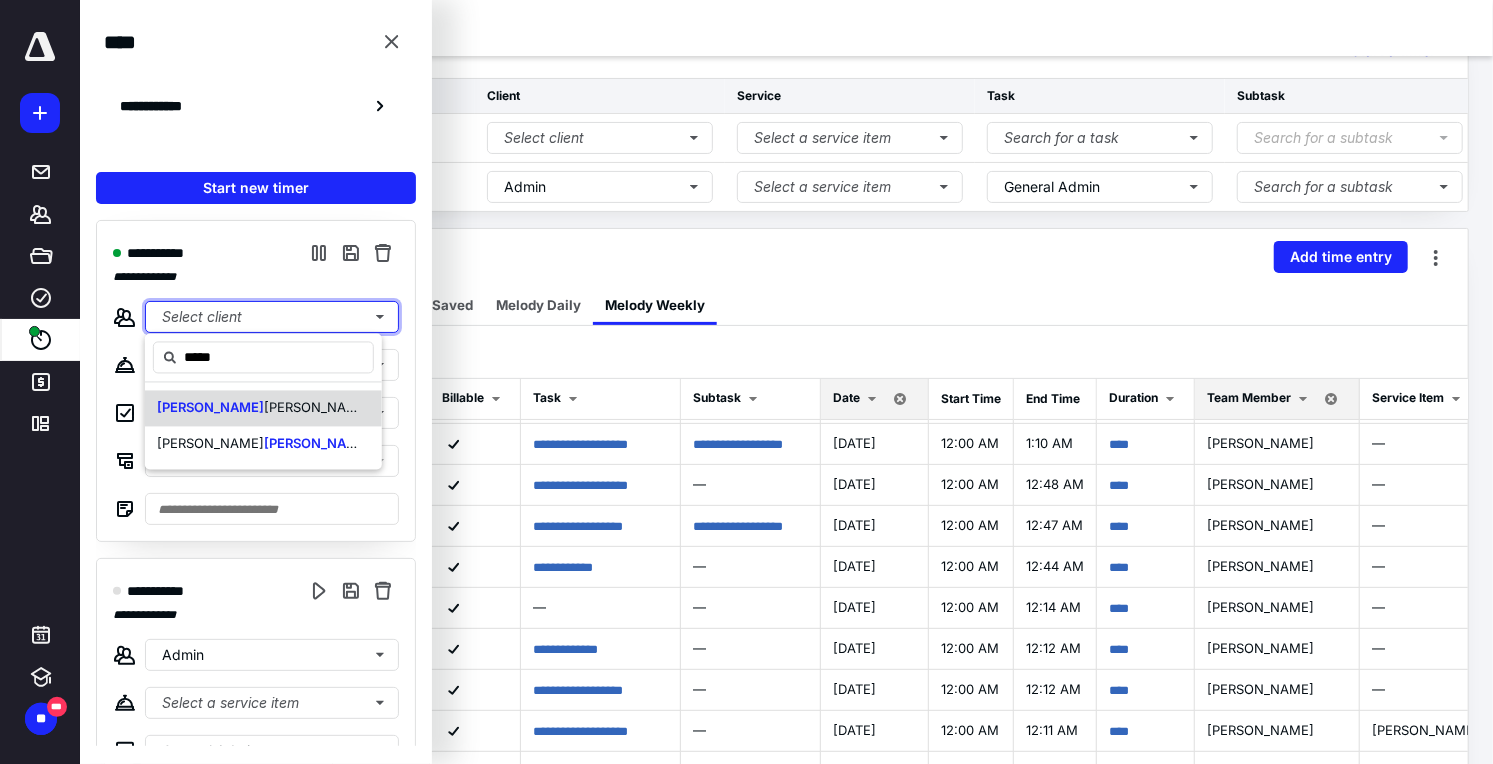type 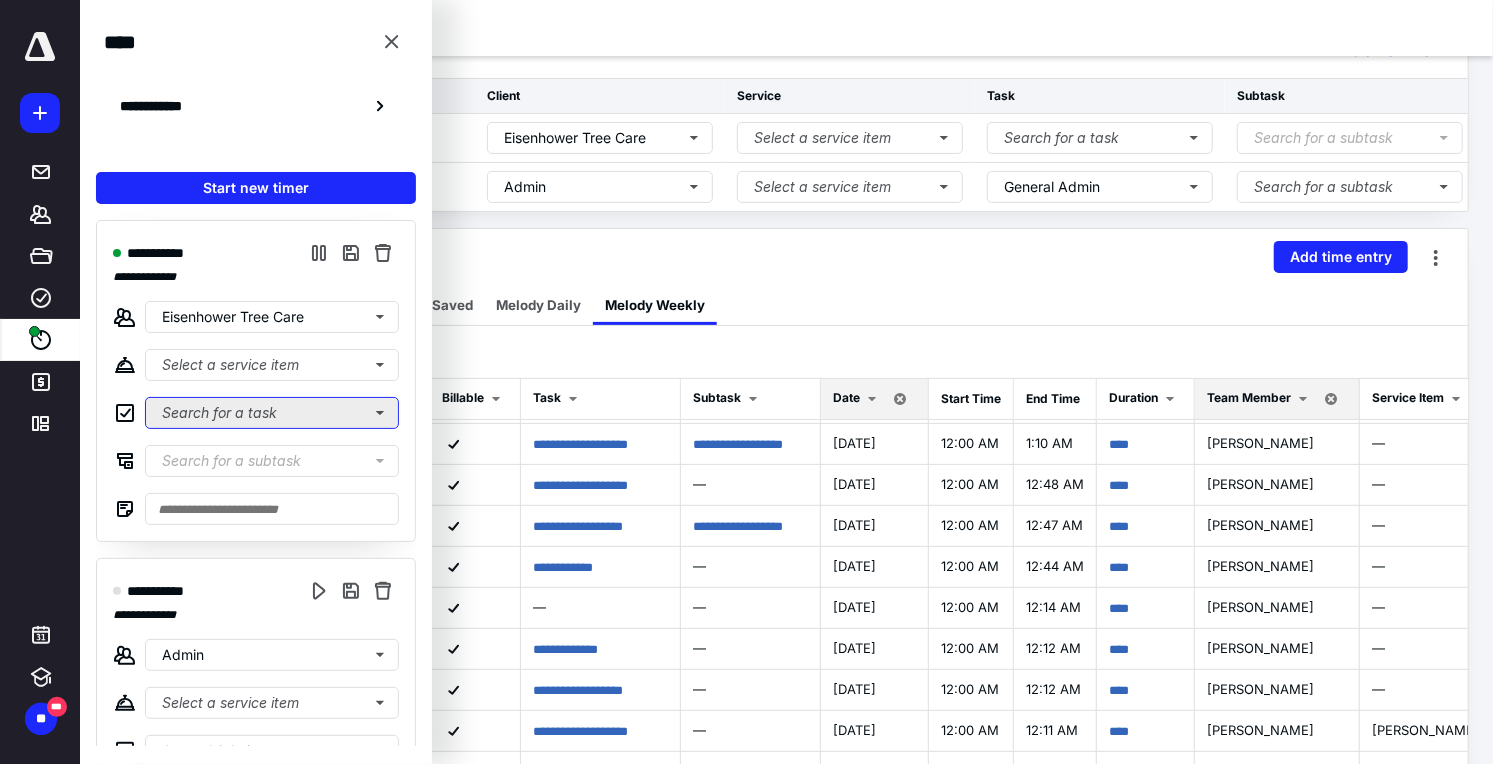 click on "Search for a task" at bounding box center (272, 413) 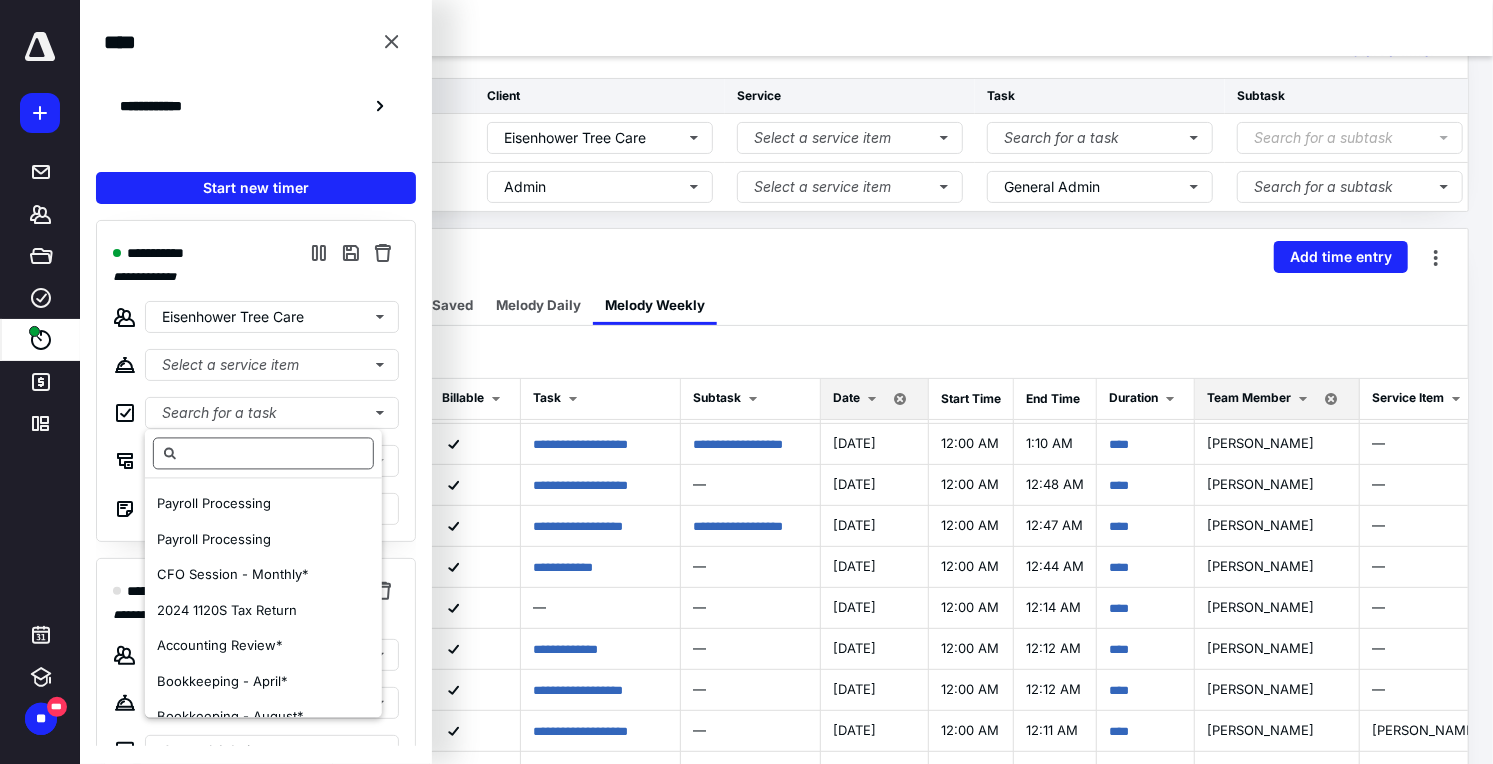 click at bounding box center [263, 454] 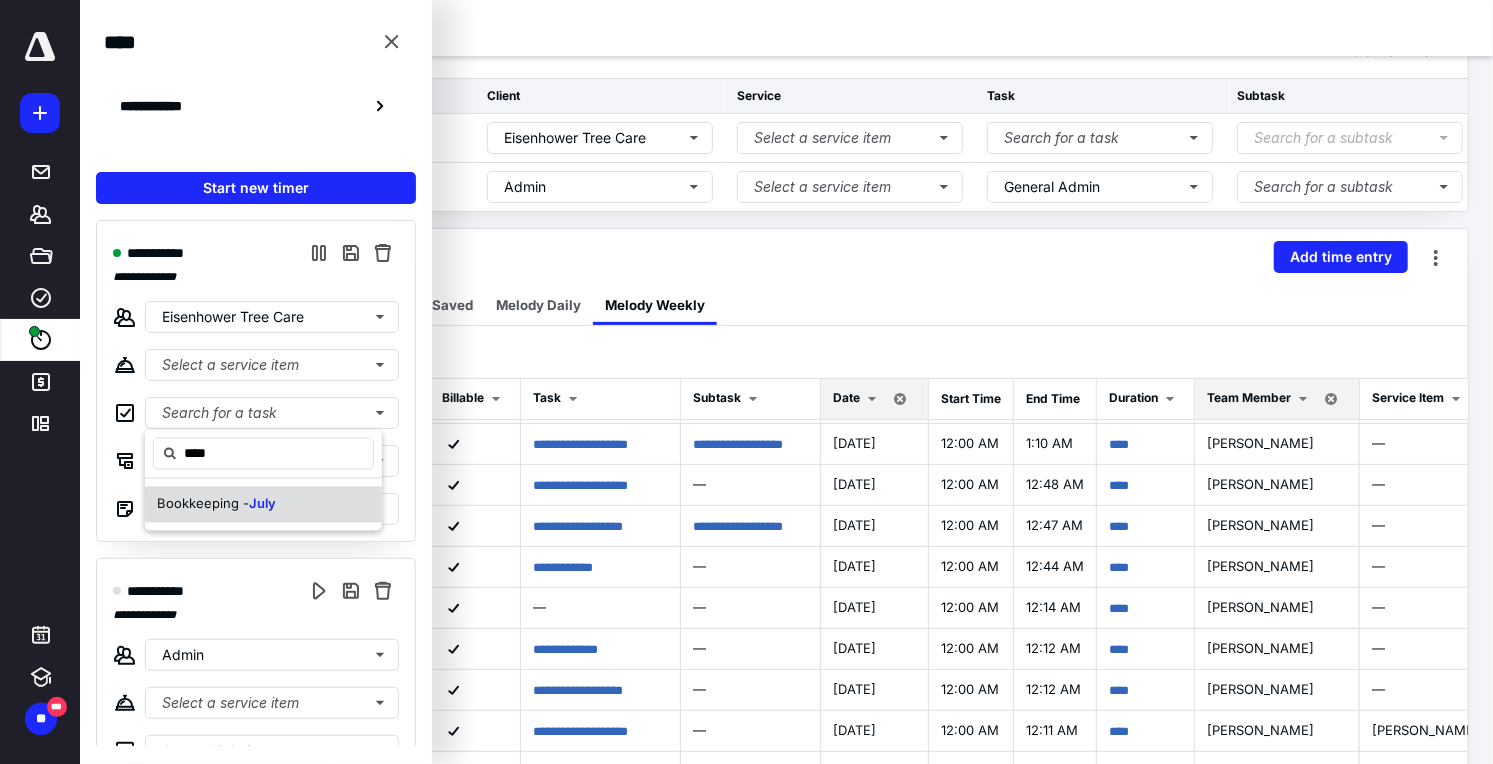 click on "July" at bounding box center (262, 504) 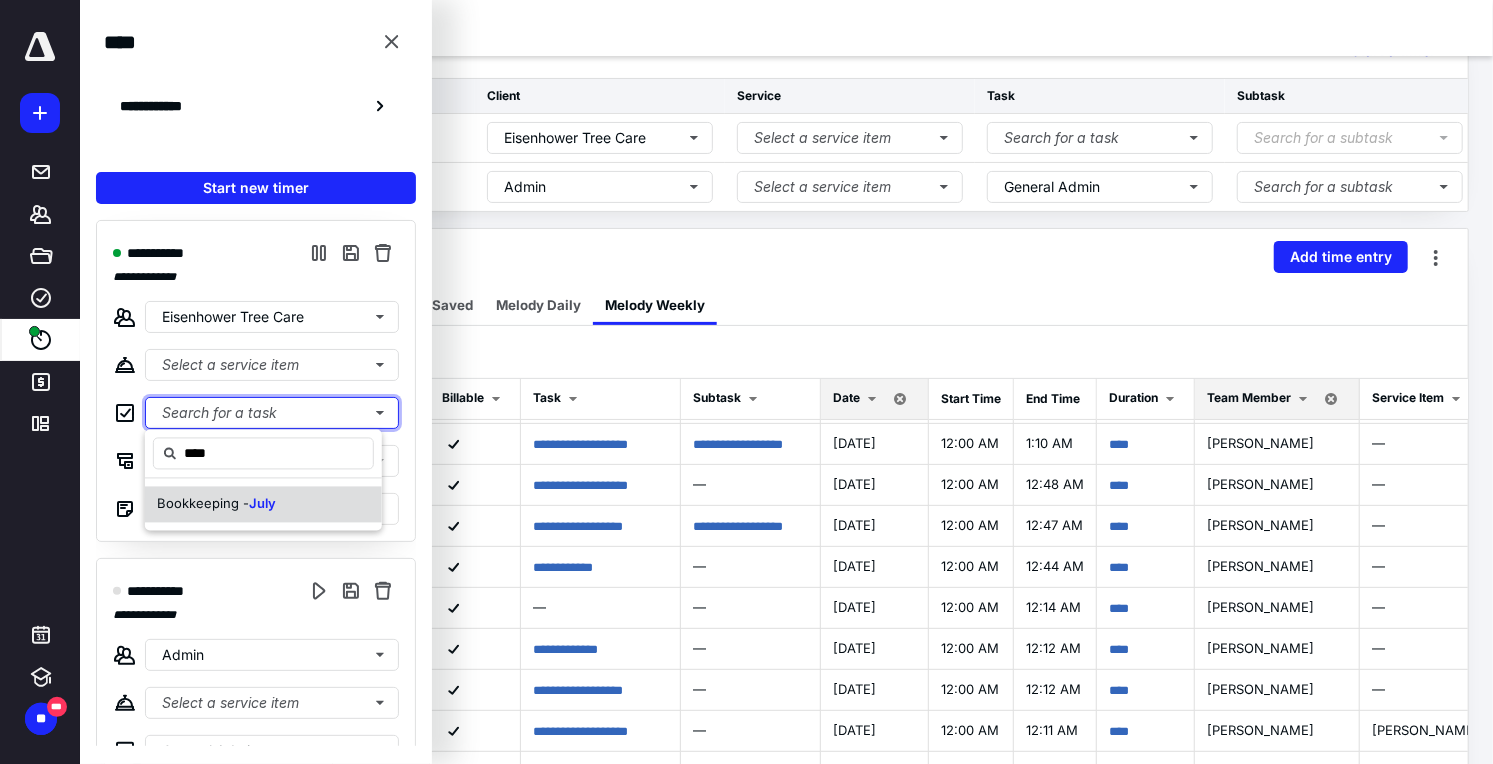 type 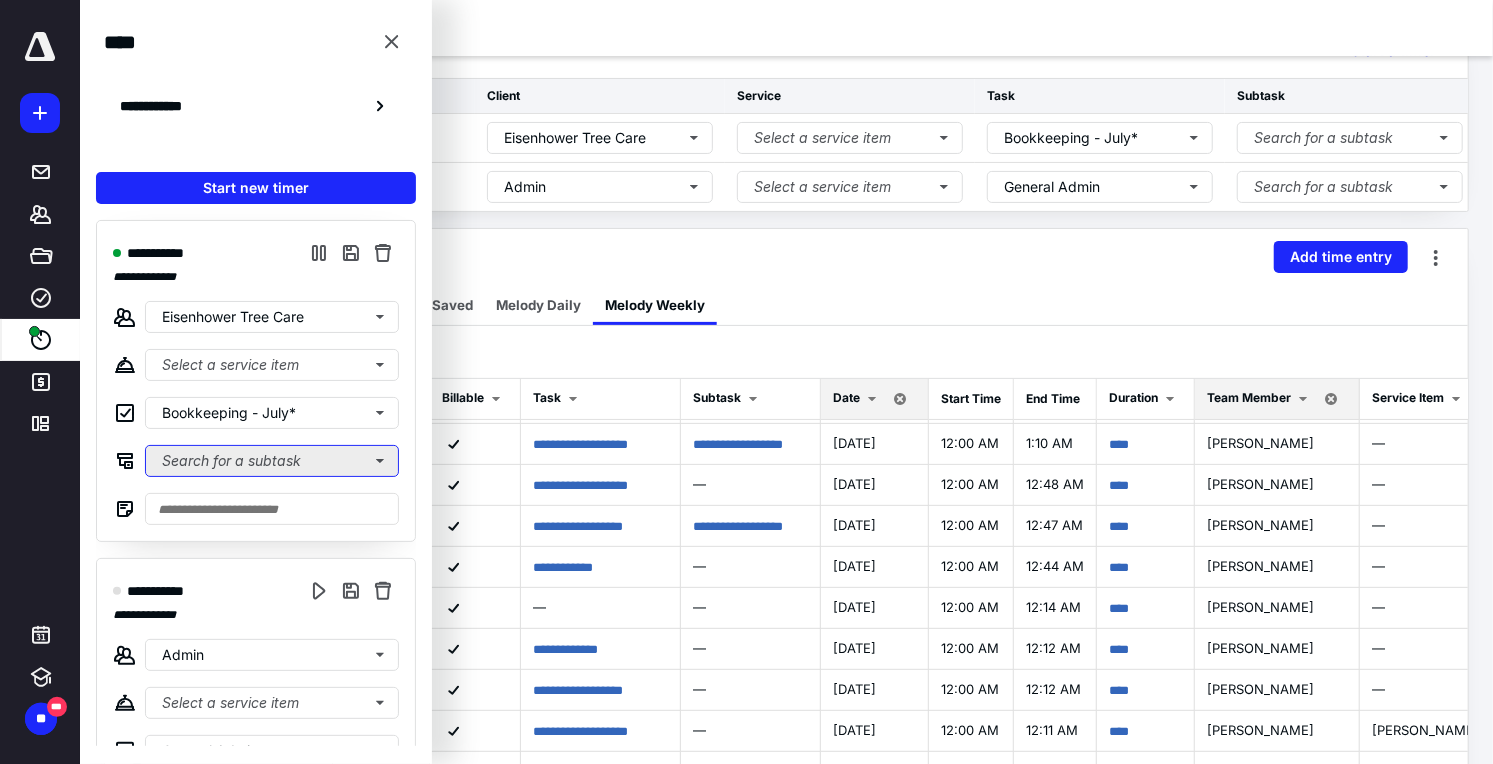 click on "Search for a subtask" at bounding box center [272, 461] 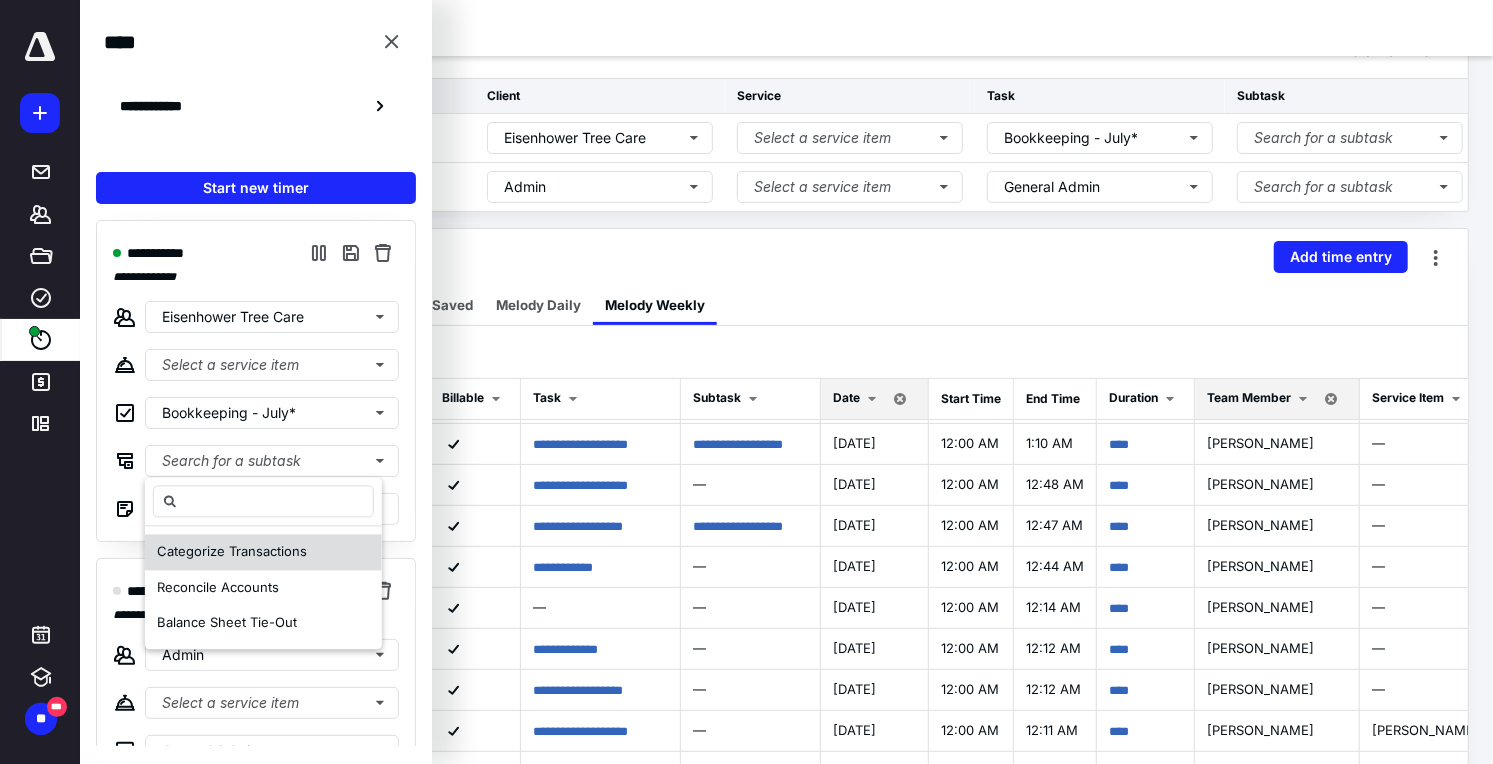 click on "Categorize Transactions" at bounding box center [232, 552] 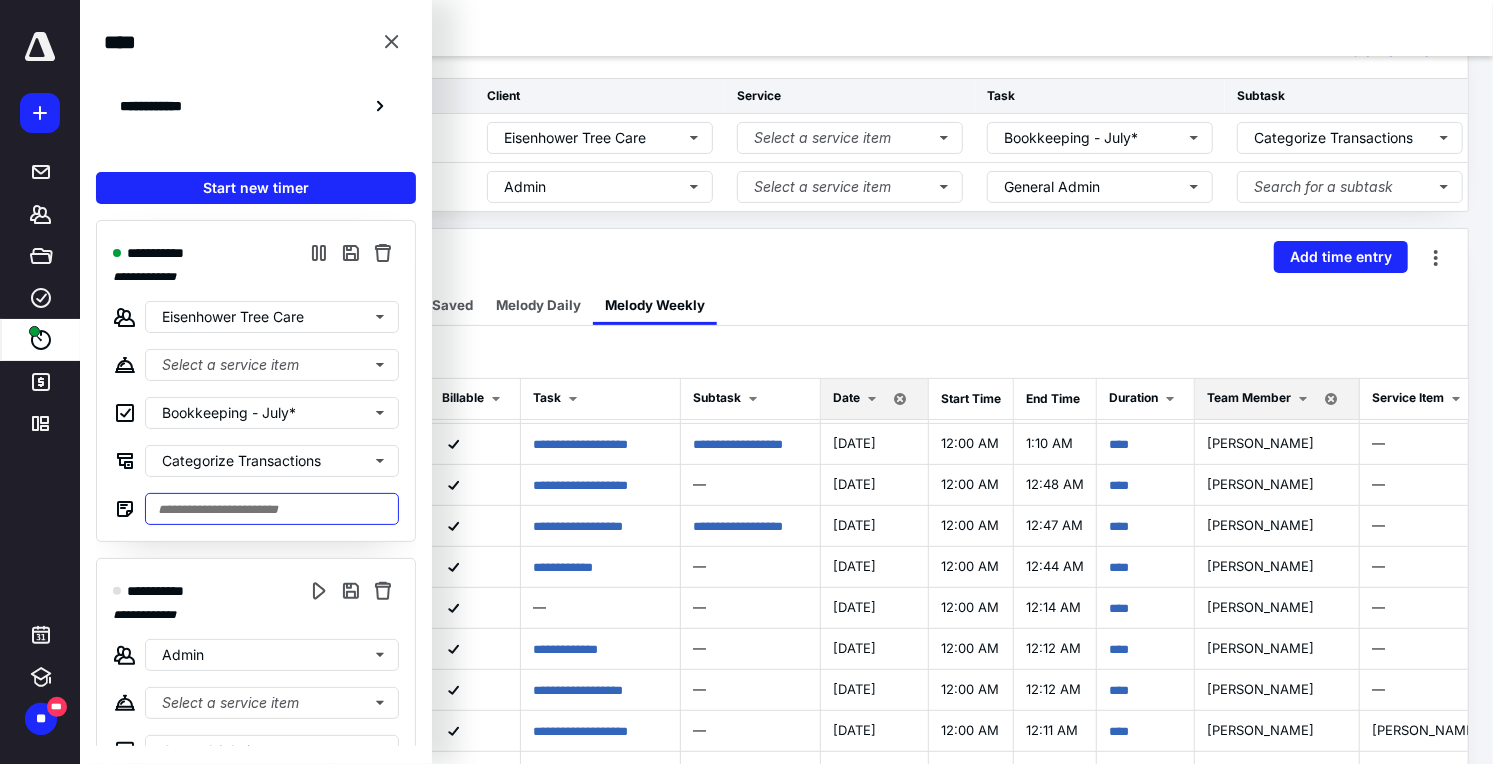 click at bounding box center [272, 509] 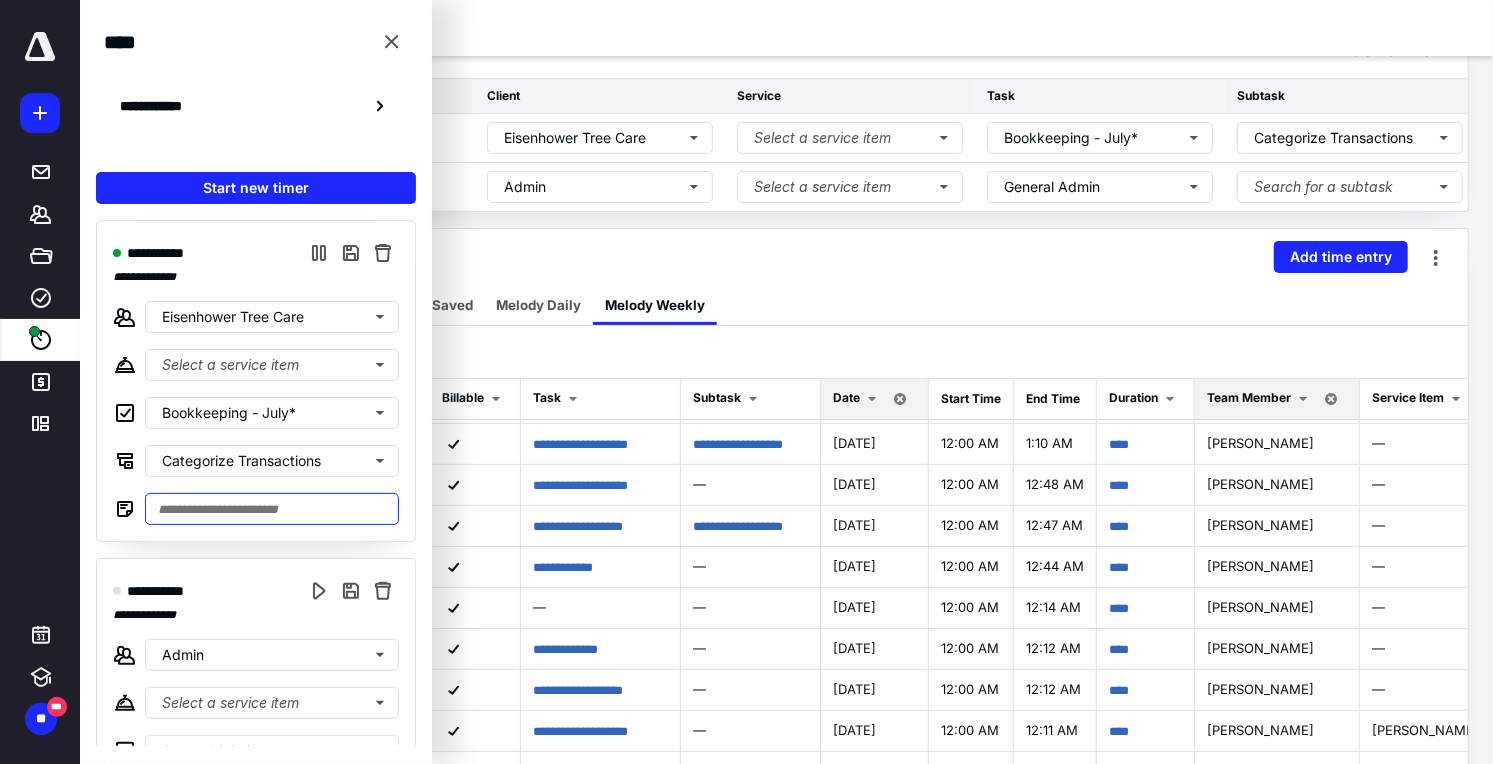 type on "*" 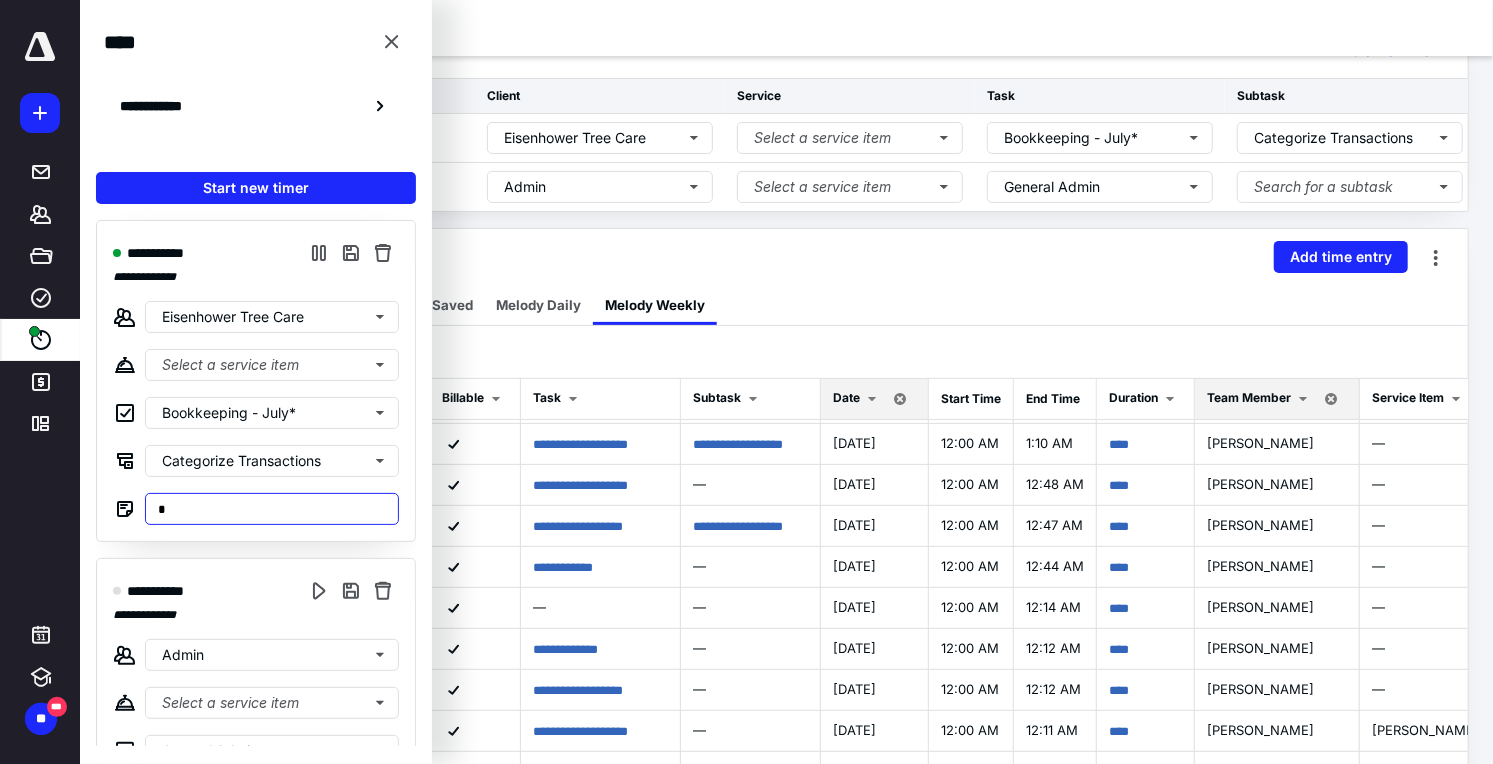 type on "*" 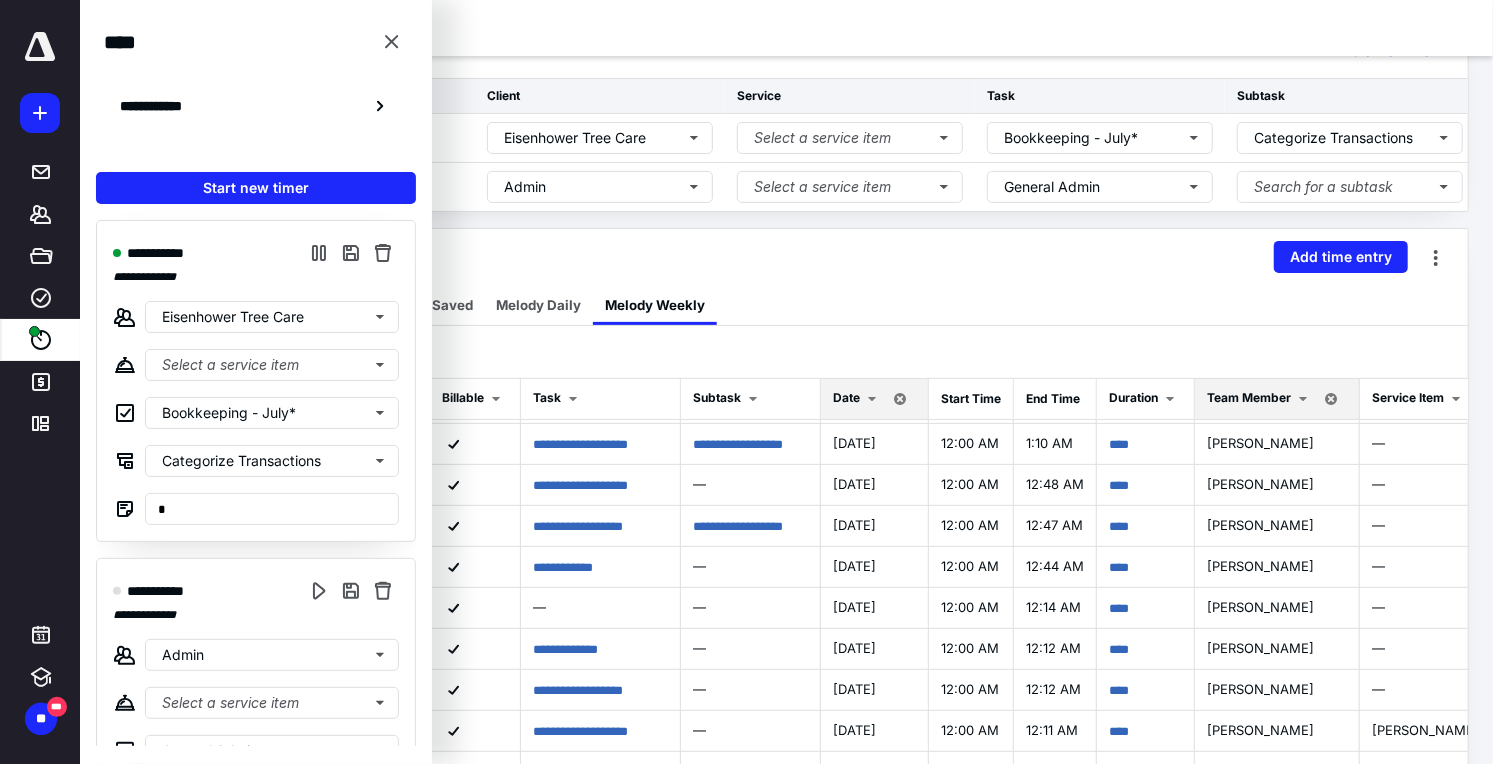 click on "**********" at bounding box center [256, 719] 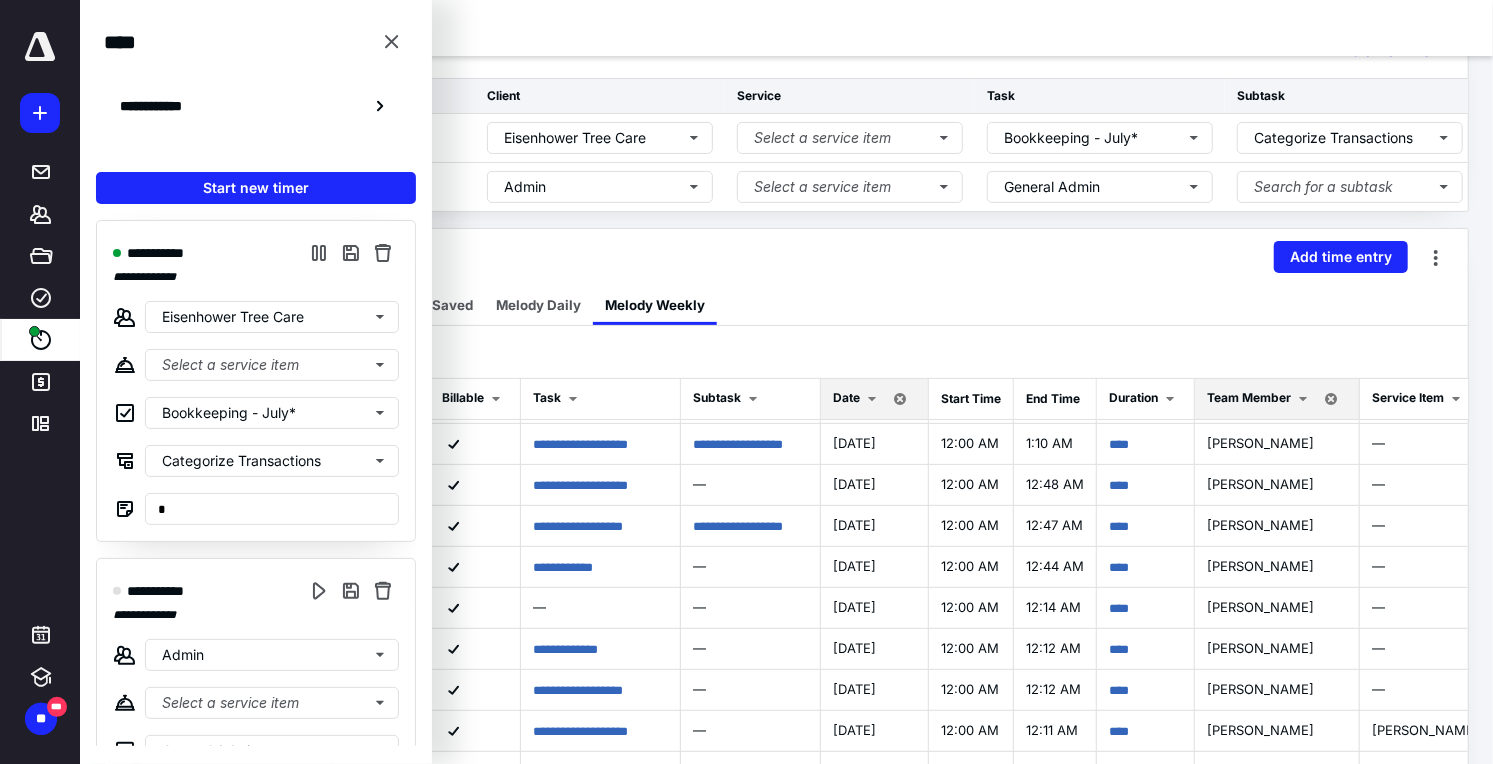 scroll, scrollTop: 204, scrollLeft: 0, axis: vertical 